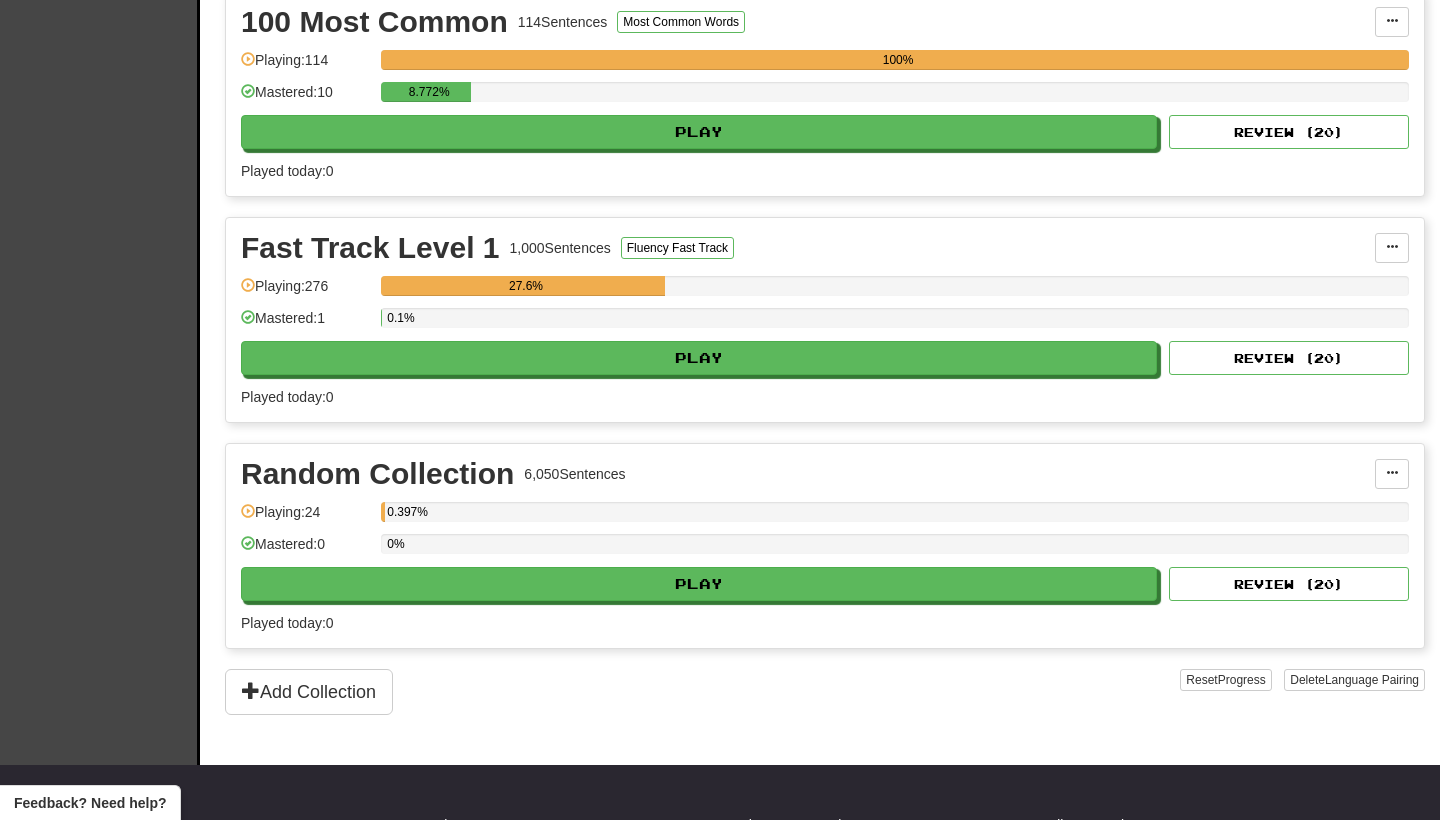 scroll, scrollTop: 494, scrollLeft: 0, axis: vertical 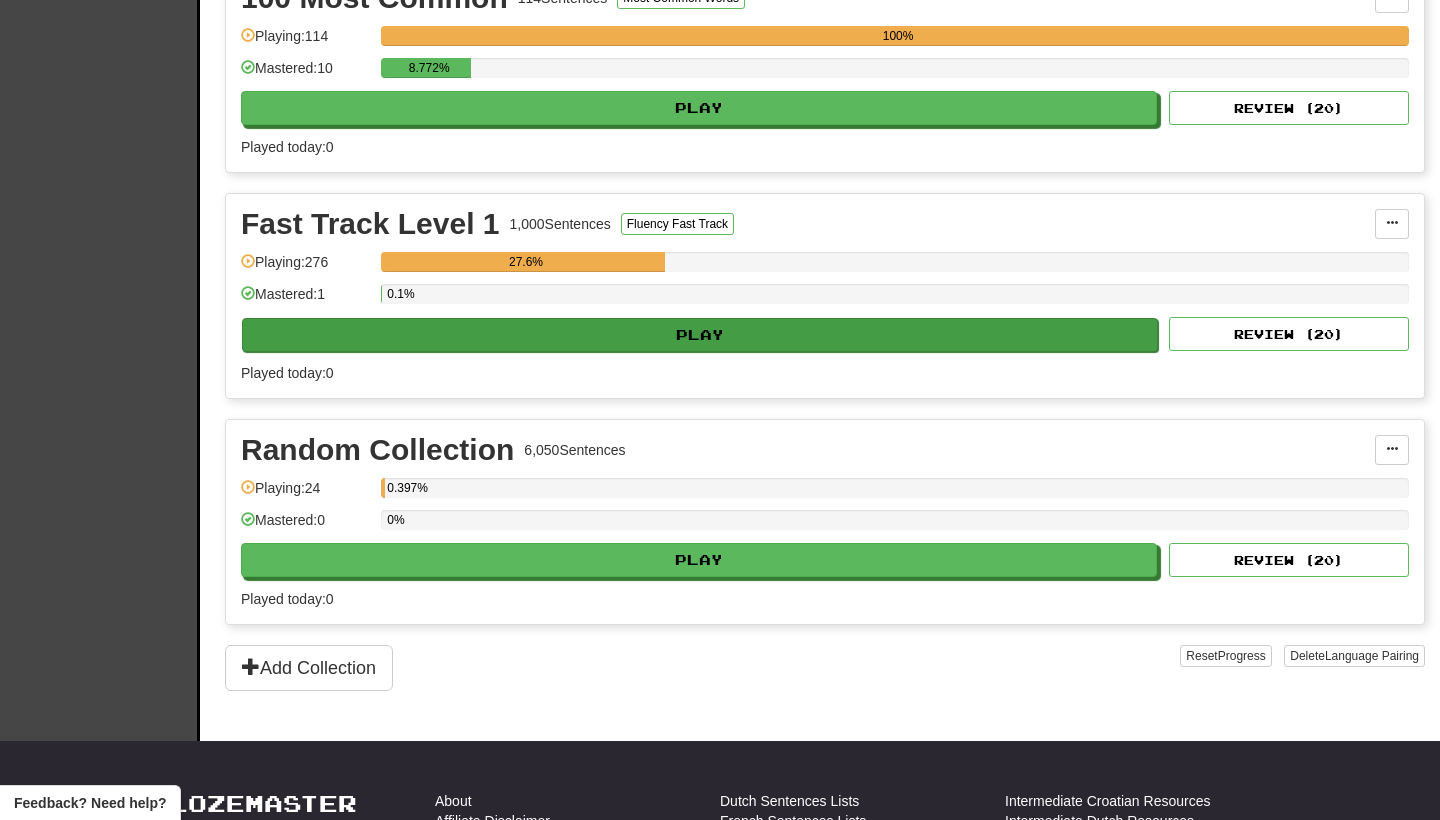 click on "Play" at bounding box center (700, 335) 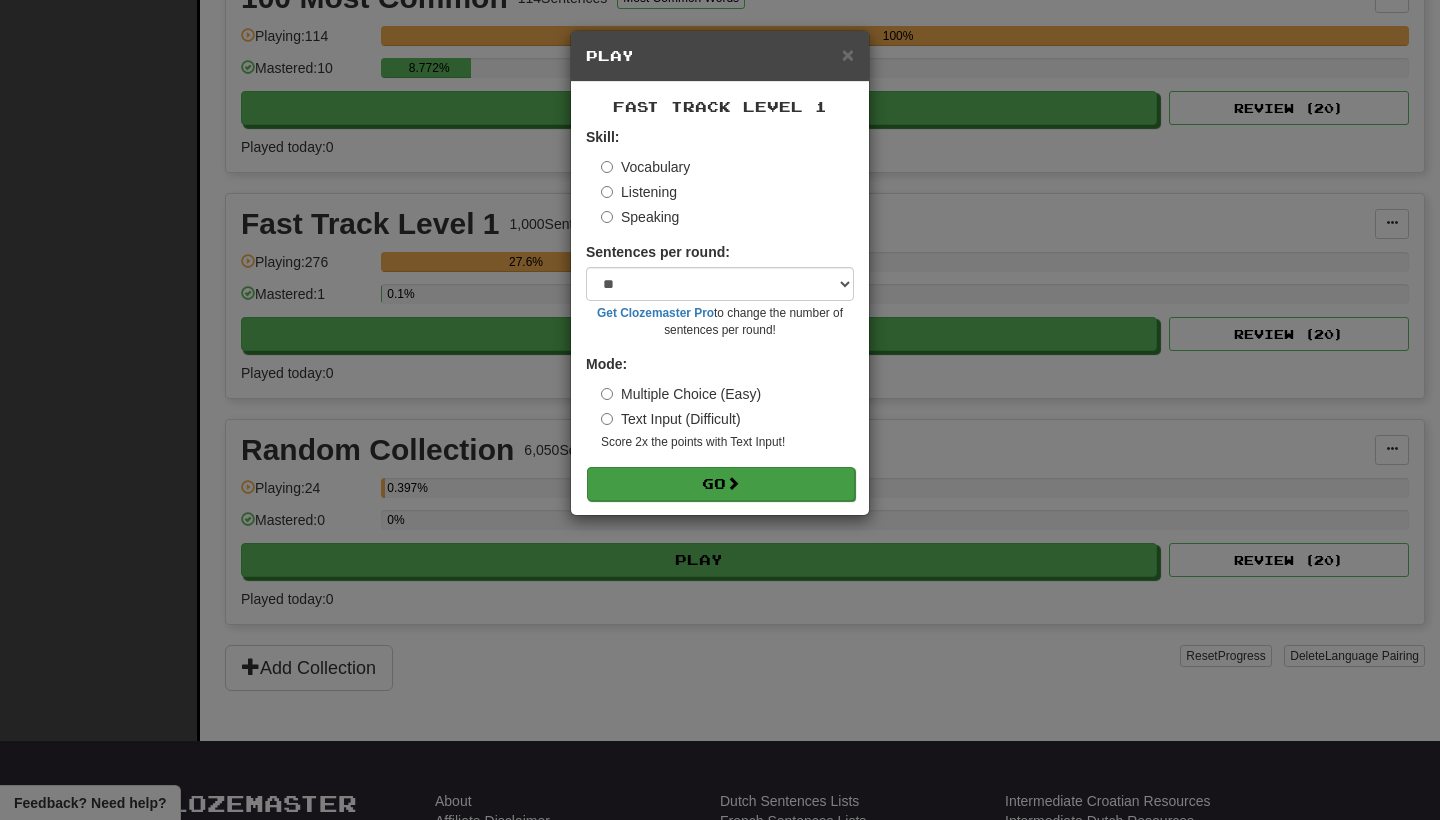 click on "Go" at bounding box center [721, 484] 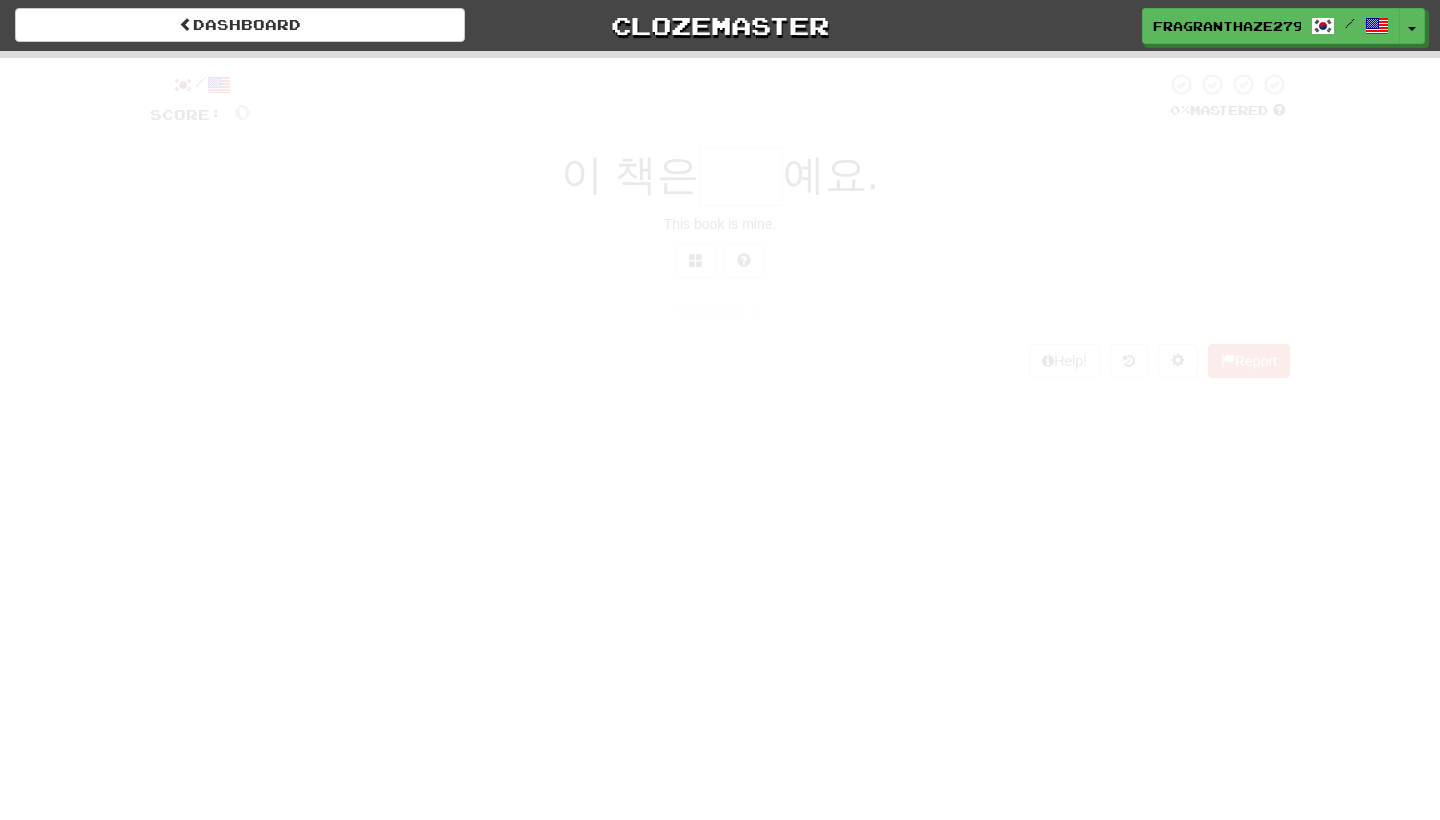 scroll, scrollTop: 0, scrollLeft: 0, axis: both 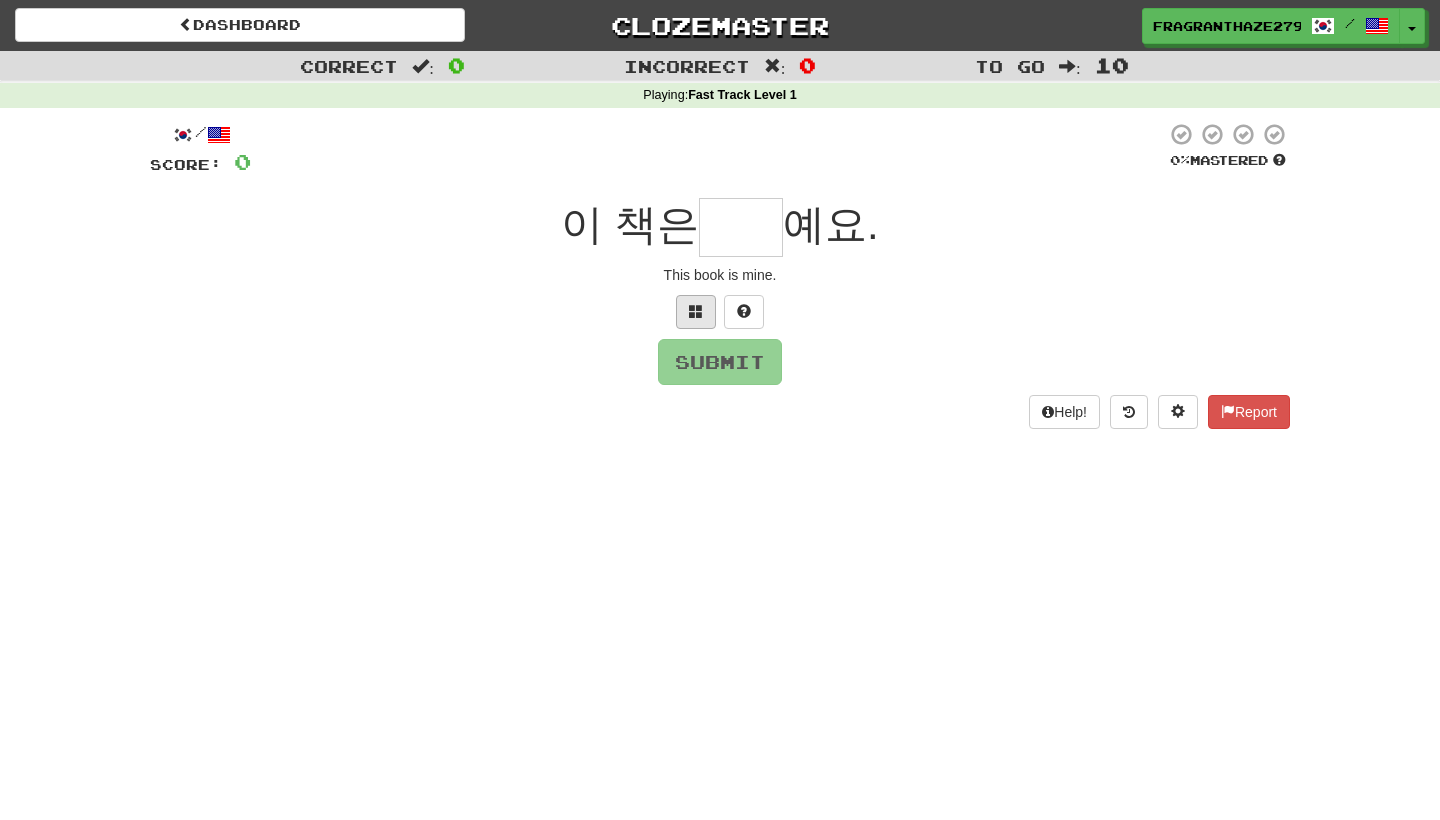 click at bounding box center (696, 311) 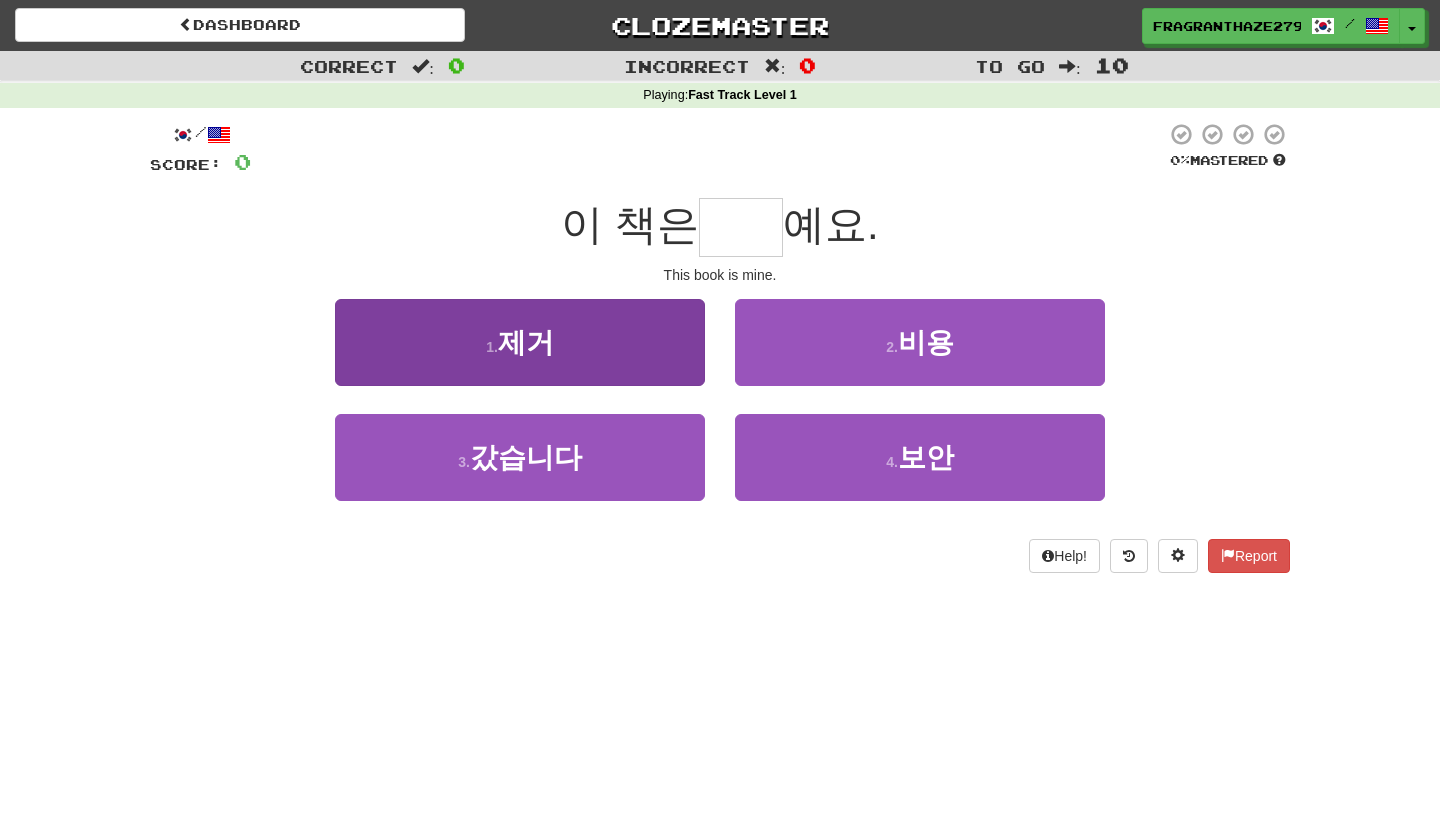 click on "1 .  제거" at bounding box center [520, 342] 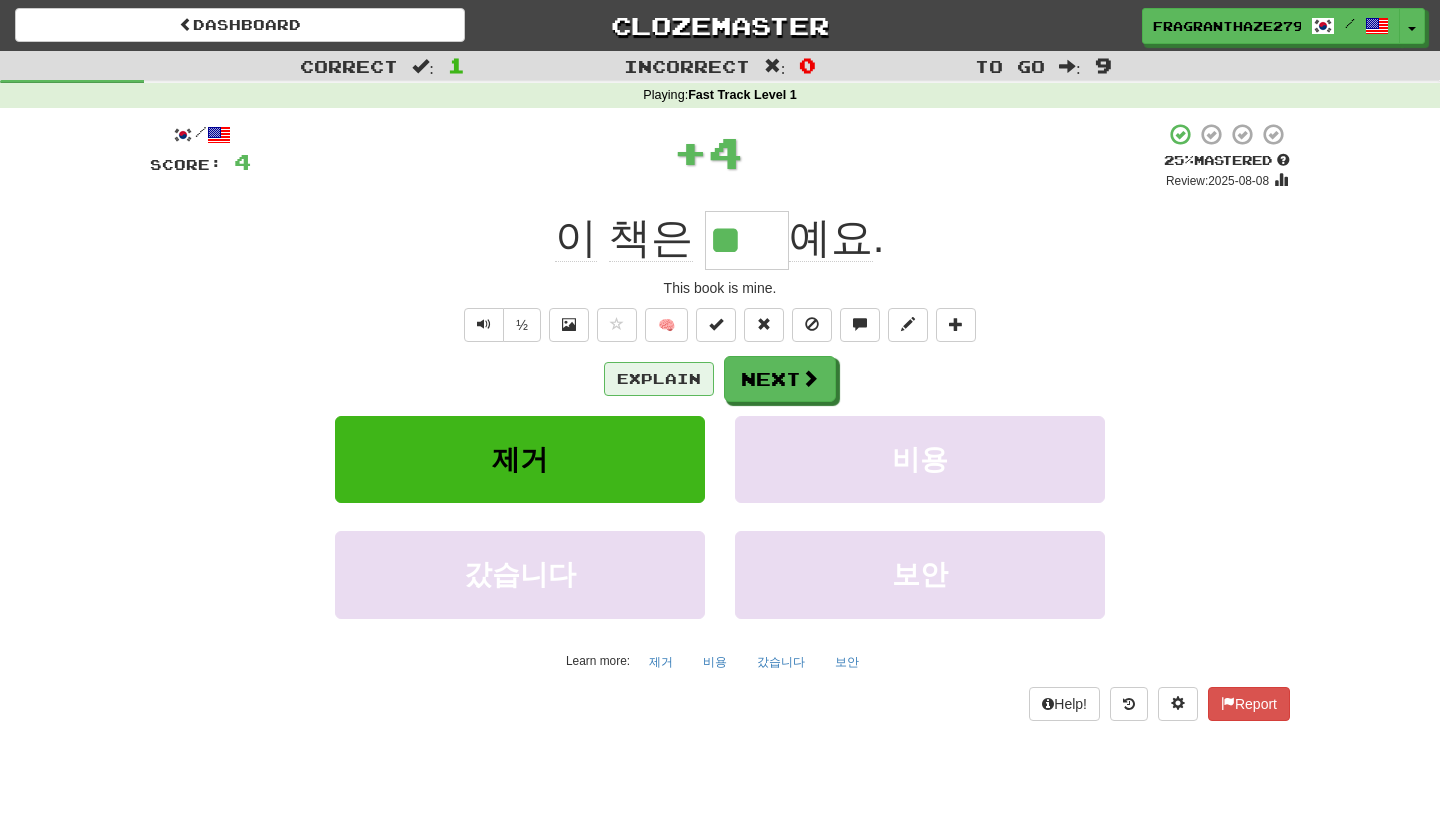 click on "Explain" at bounding box center (659, 379) 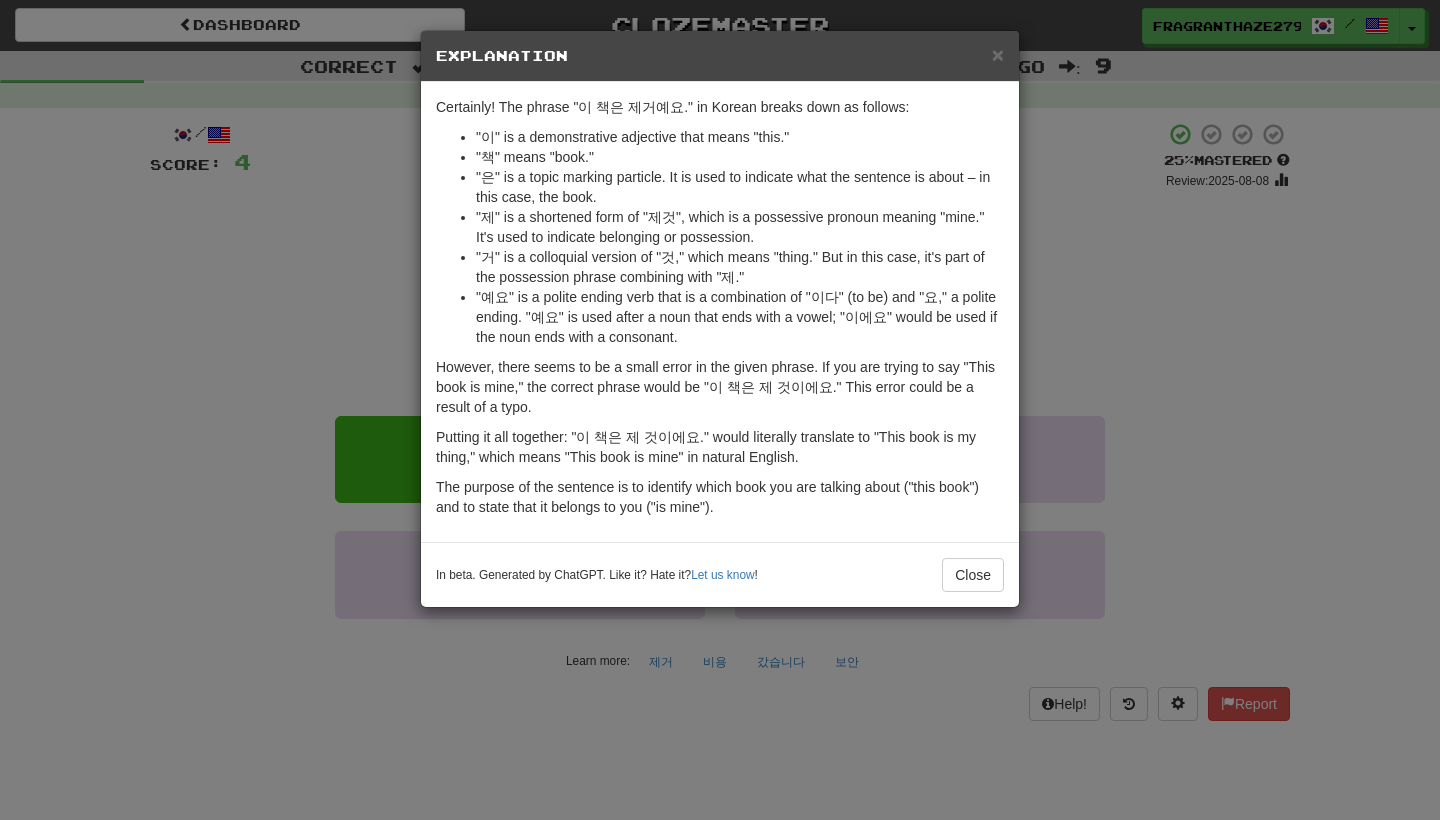 click on "× Explanation Certainly! The phrase "이 책은 제거예요." in Korean breaks down as follows:
"이" is a demonstrative adjective that means "this."
"책" means "book."
"은" is a topic marking particle. It is used to indicate what the sentence is about – in this case, the book.
"제" is a shortened form of "제것", which is a possessive pronoun meaning "mine." It's used to indicate belonging or possession.
"거" is a colloquial version of "것," which means "thing." But in this case, it's part of the possession phrase combining with "제."
"예요" is a polite ending verb that is a combination of "이다" (to be) and "요," a polite ending. "예요" is used after a noun that ends with a vowel; "이에요" would be used if the noun ends with a consonant.
However, there seems to be a small error in the given phrase. If you are trying to say "This book is mine," the correct phrase would be "이 책은 제 것이에요." This error could be a result of a typo.
Let us know ! Close" at bounding box center (720, 410) 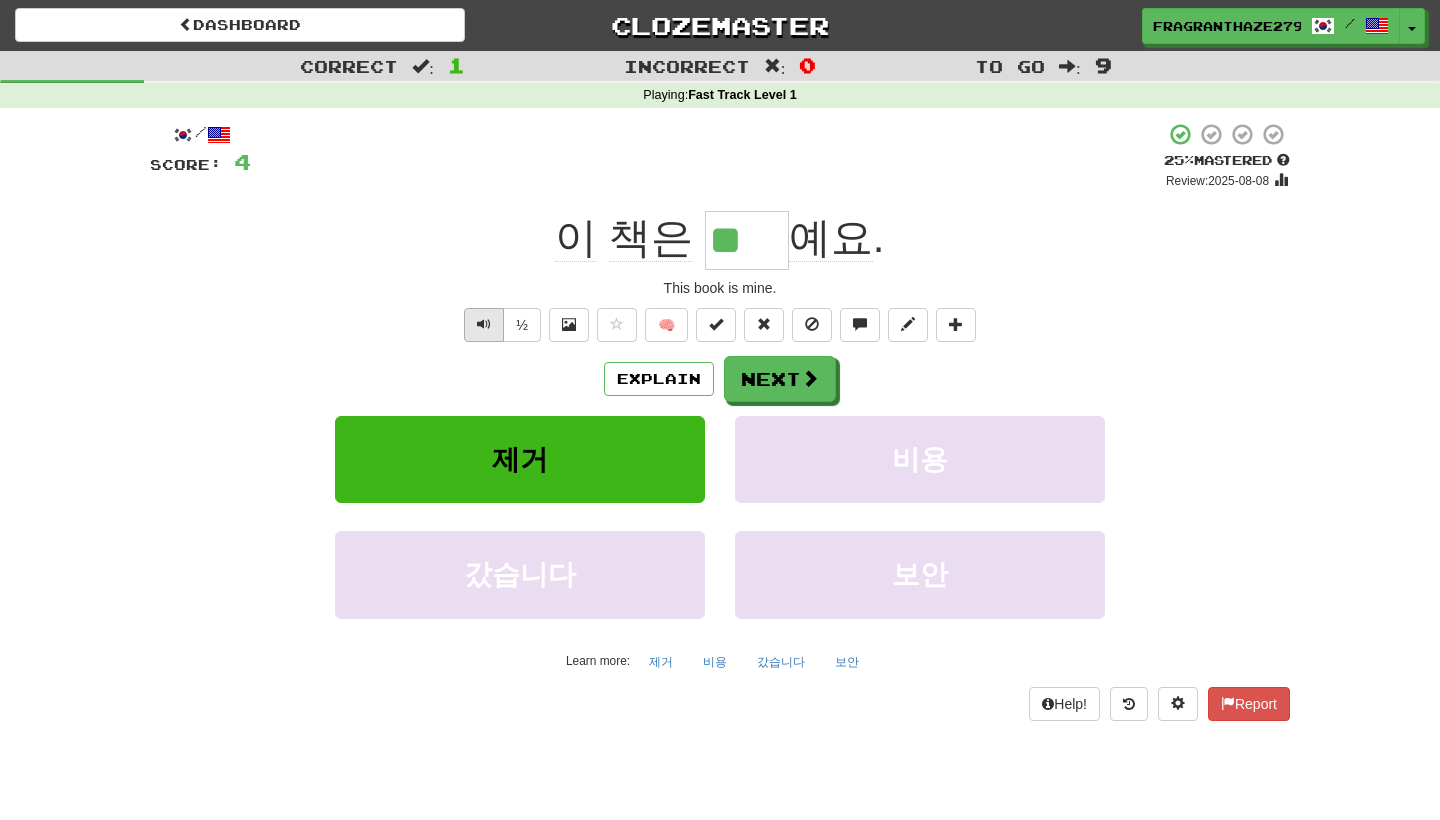 click at bounding box center [484, 325] 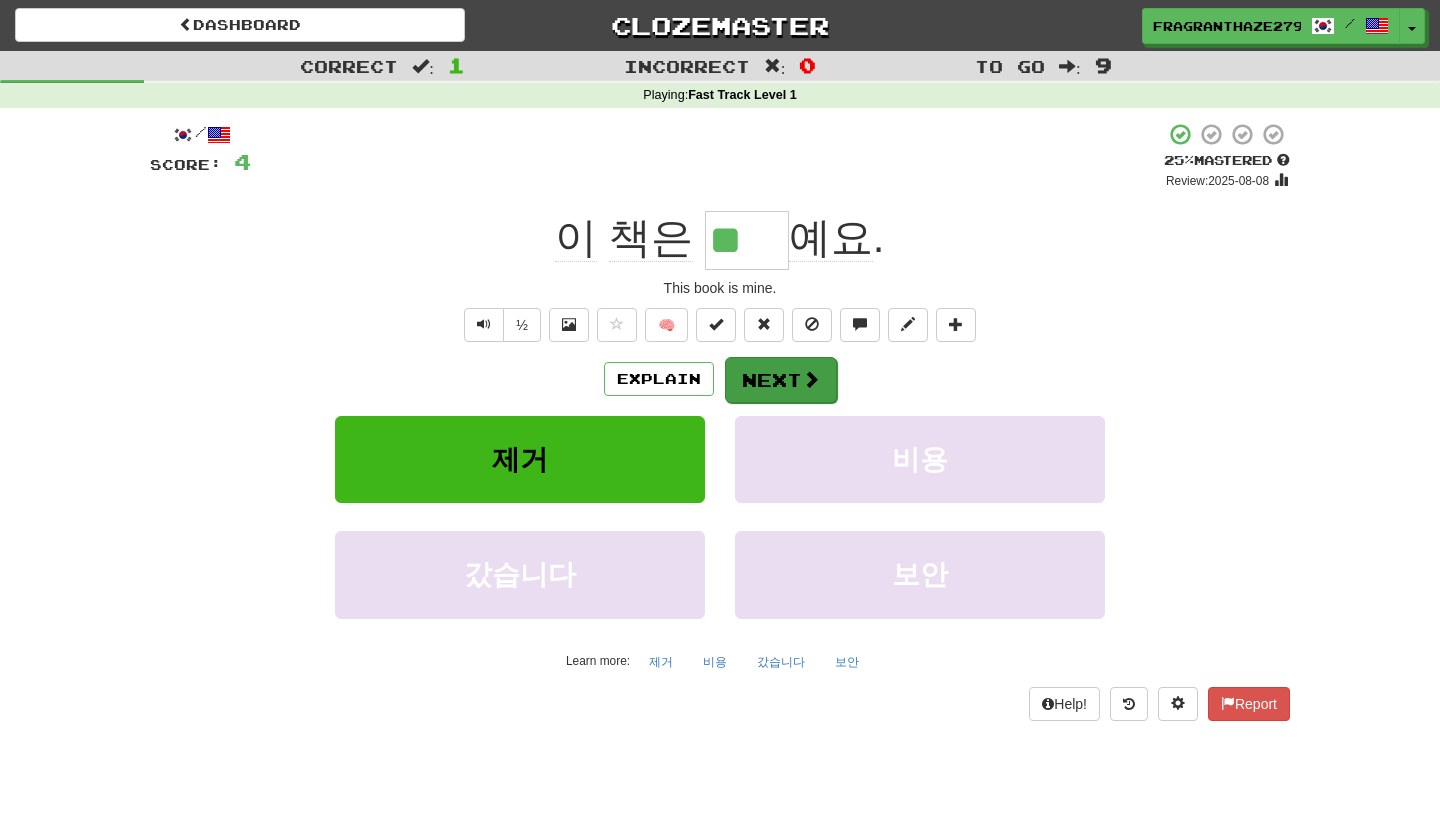 click at bounding box center [811, 379] 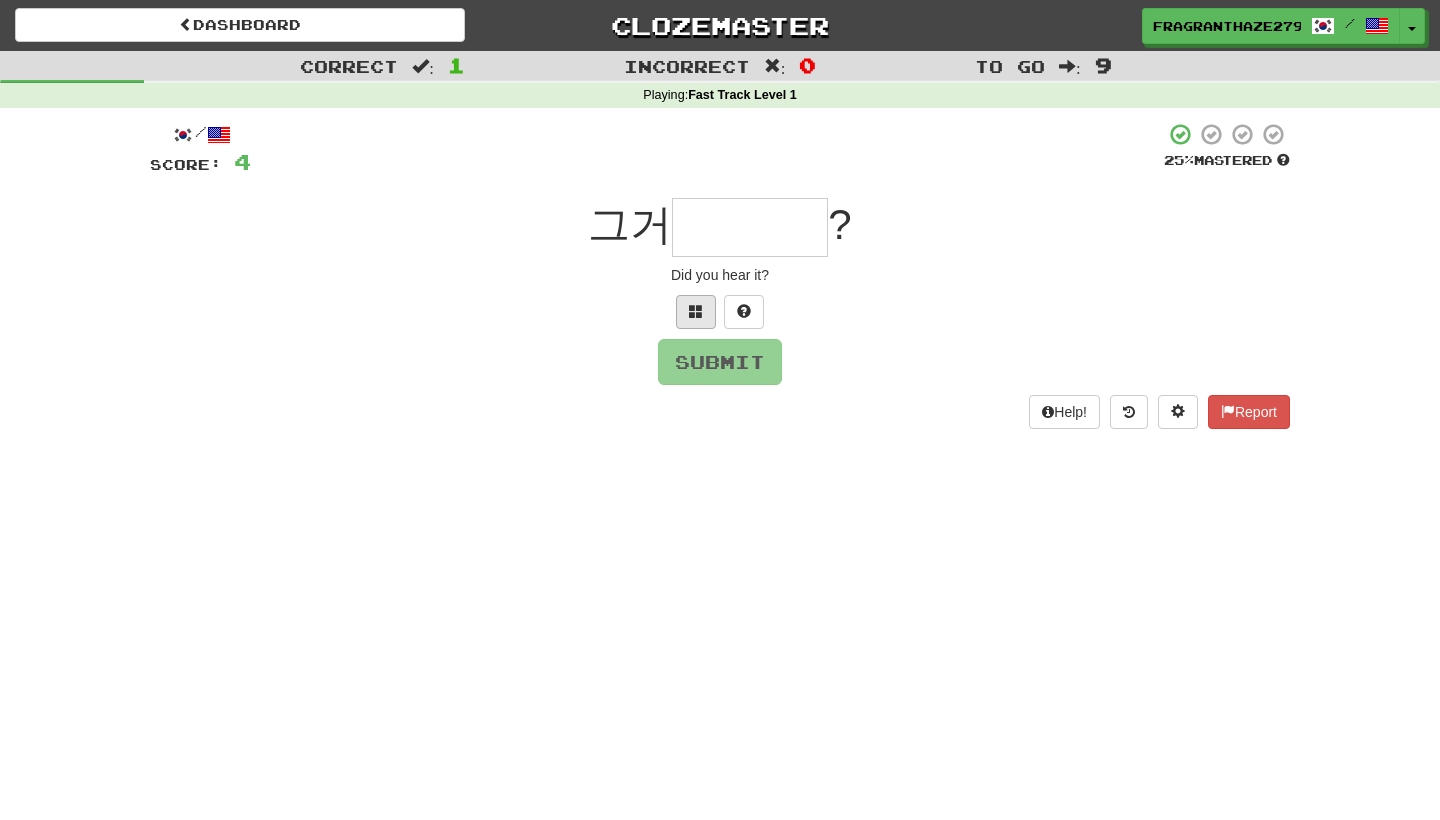 click at bounding box center (696, 312) 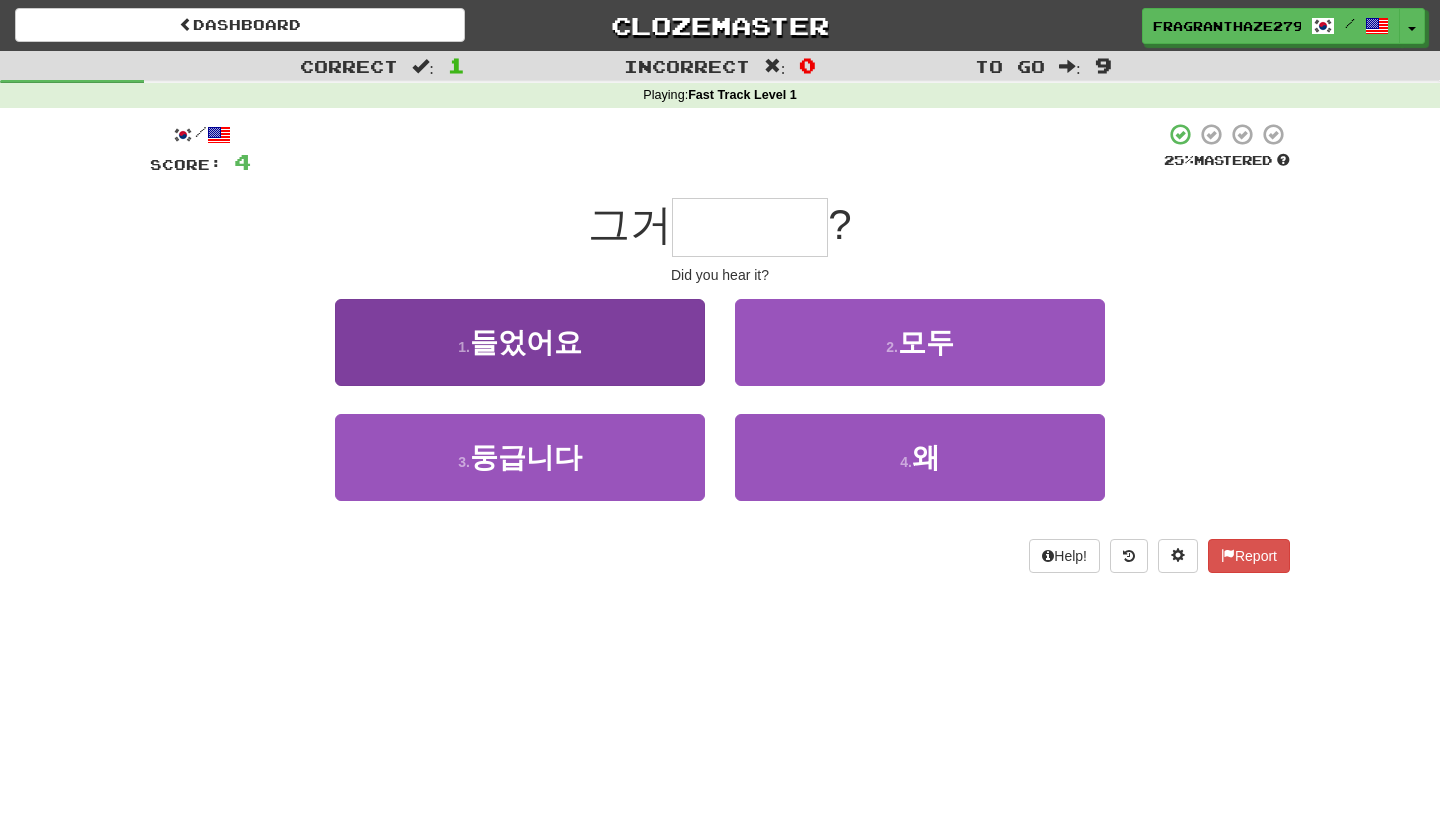 click on "1 .  들었어요" at bounding box center (520, 342) 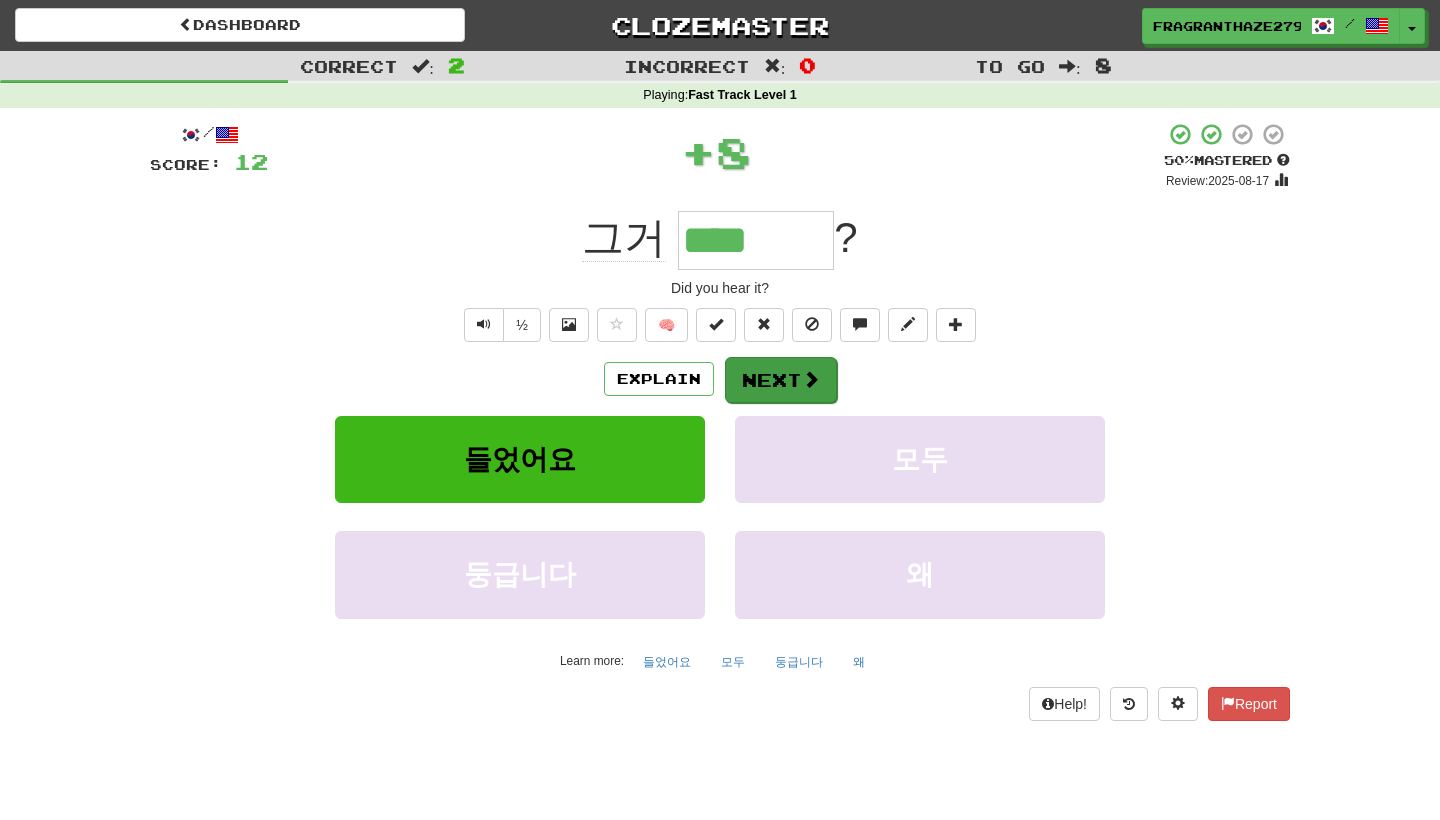 click on "Next" at bounding box center [781, 380] 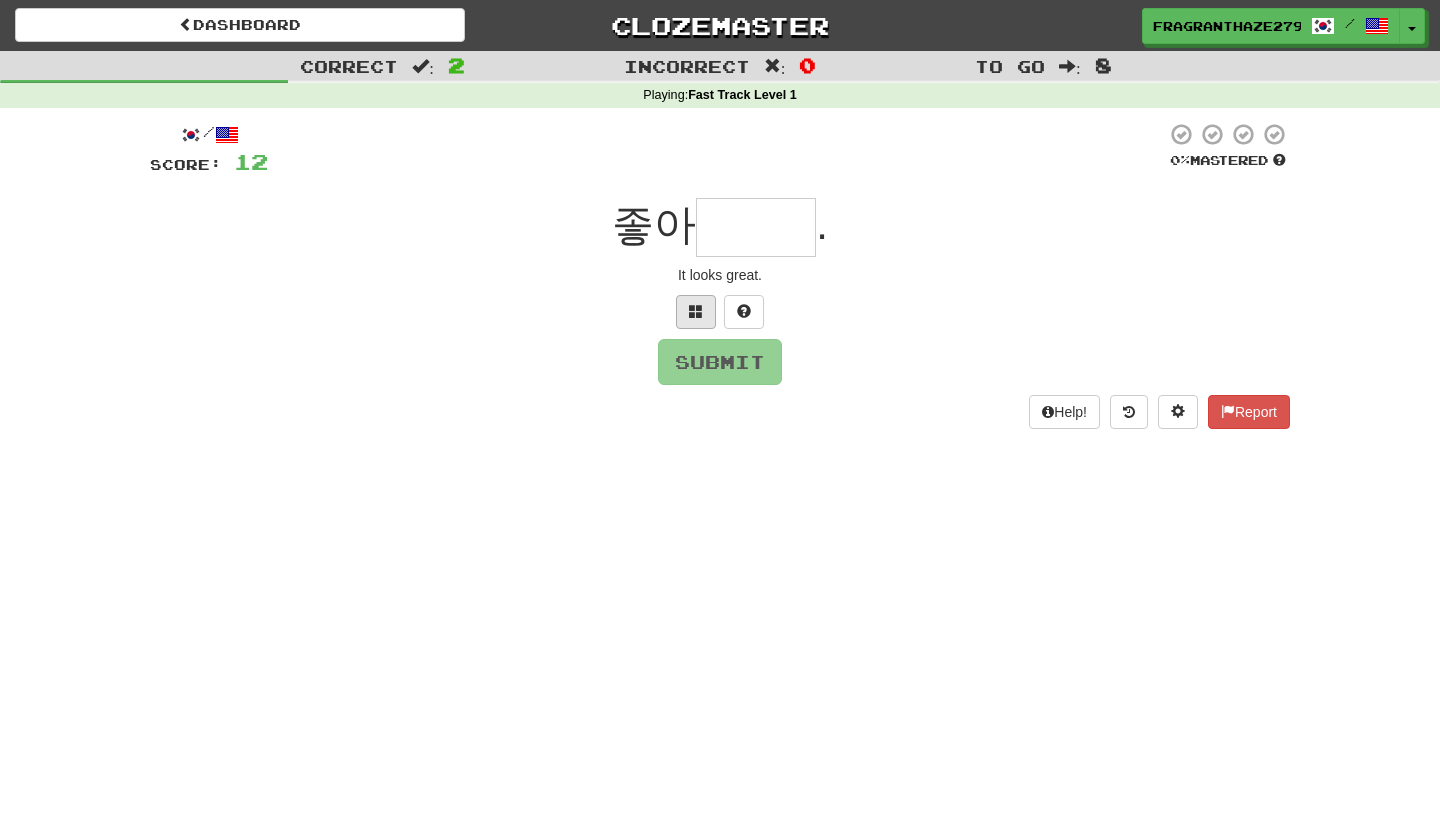 click at bounding box center [696, 312] 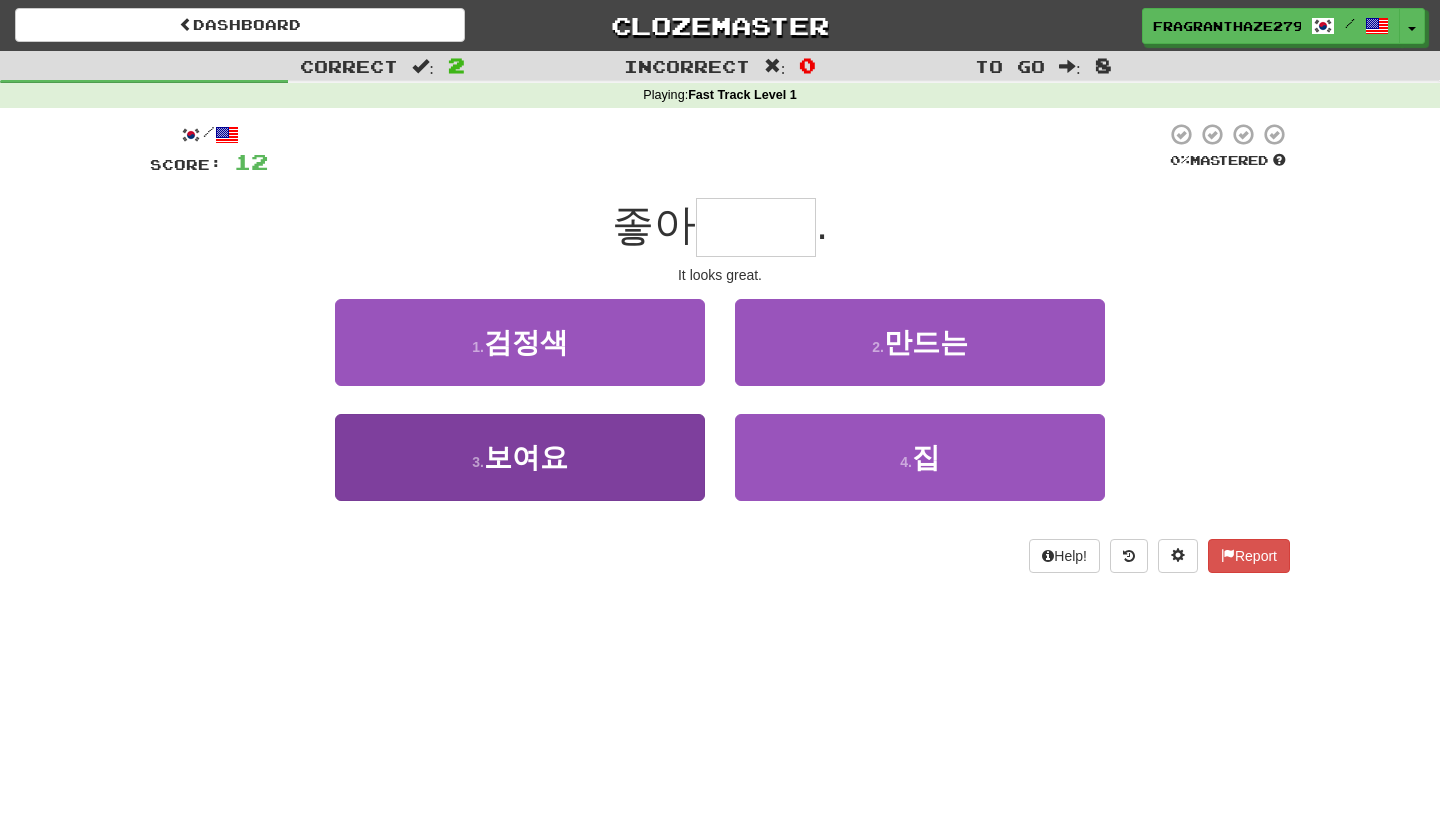 click on "3 .  보여요" at bounding box center (520, 457) 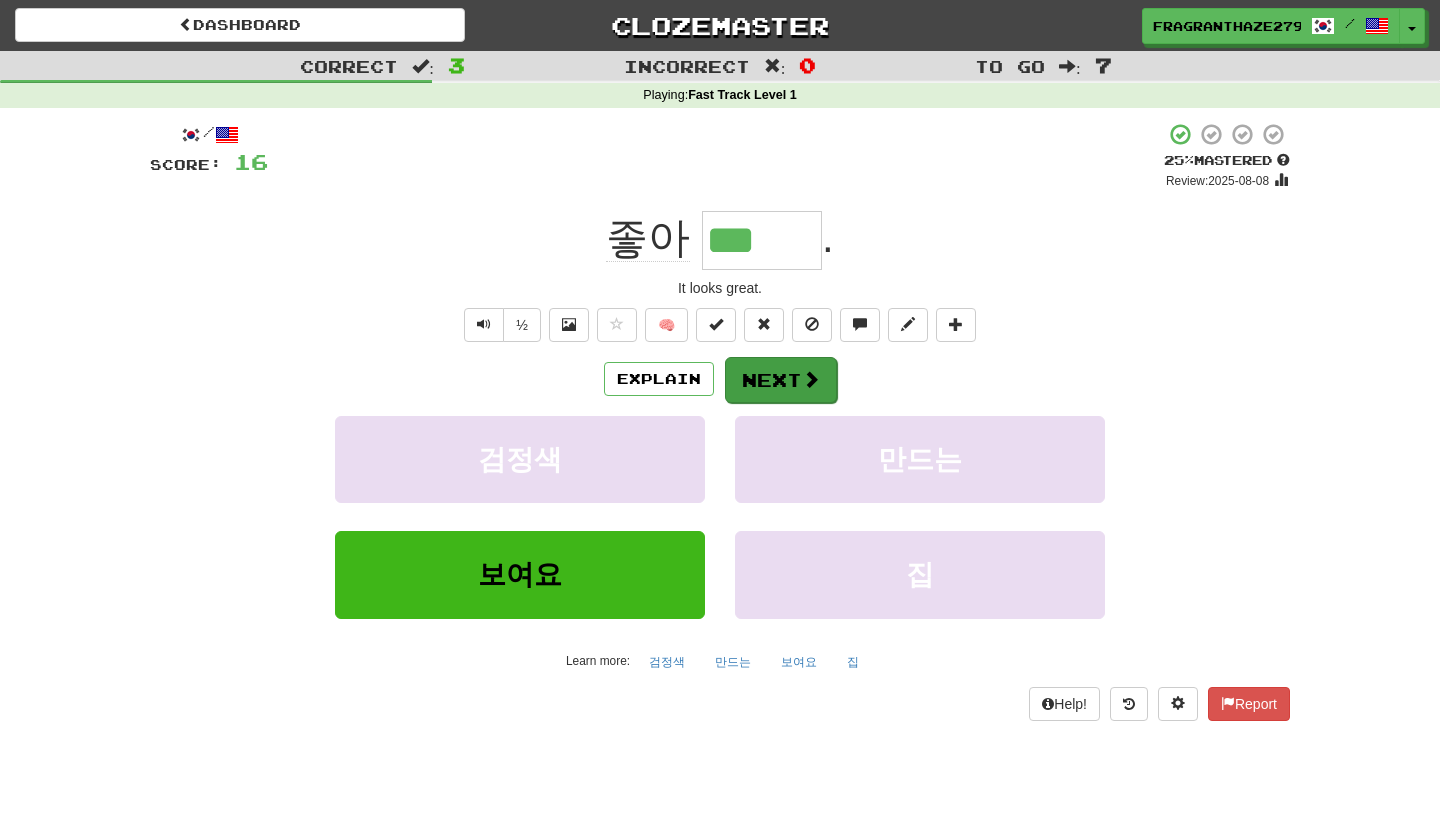 click on "Next" at bounding box center (781, 380) 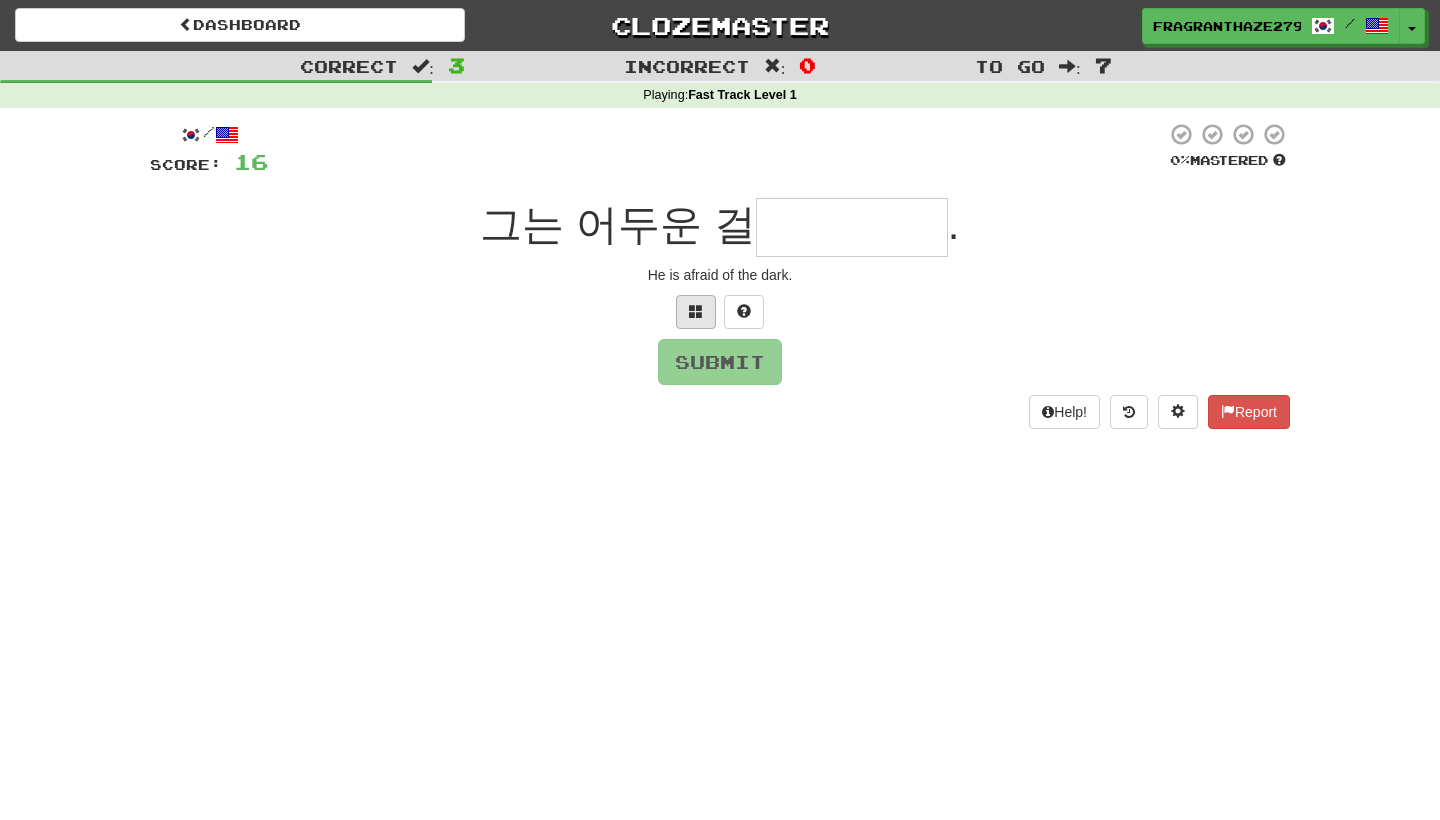 click at bounding box center [696, 312] 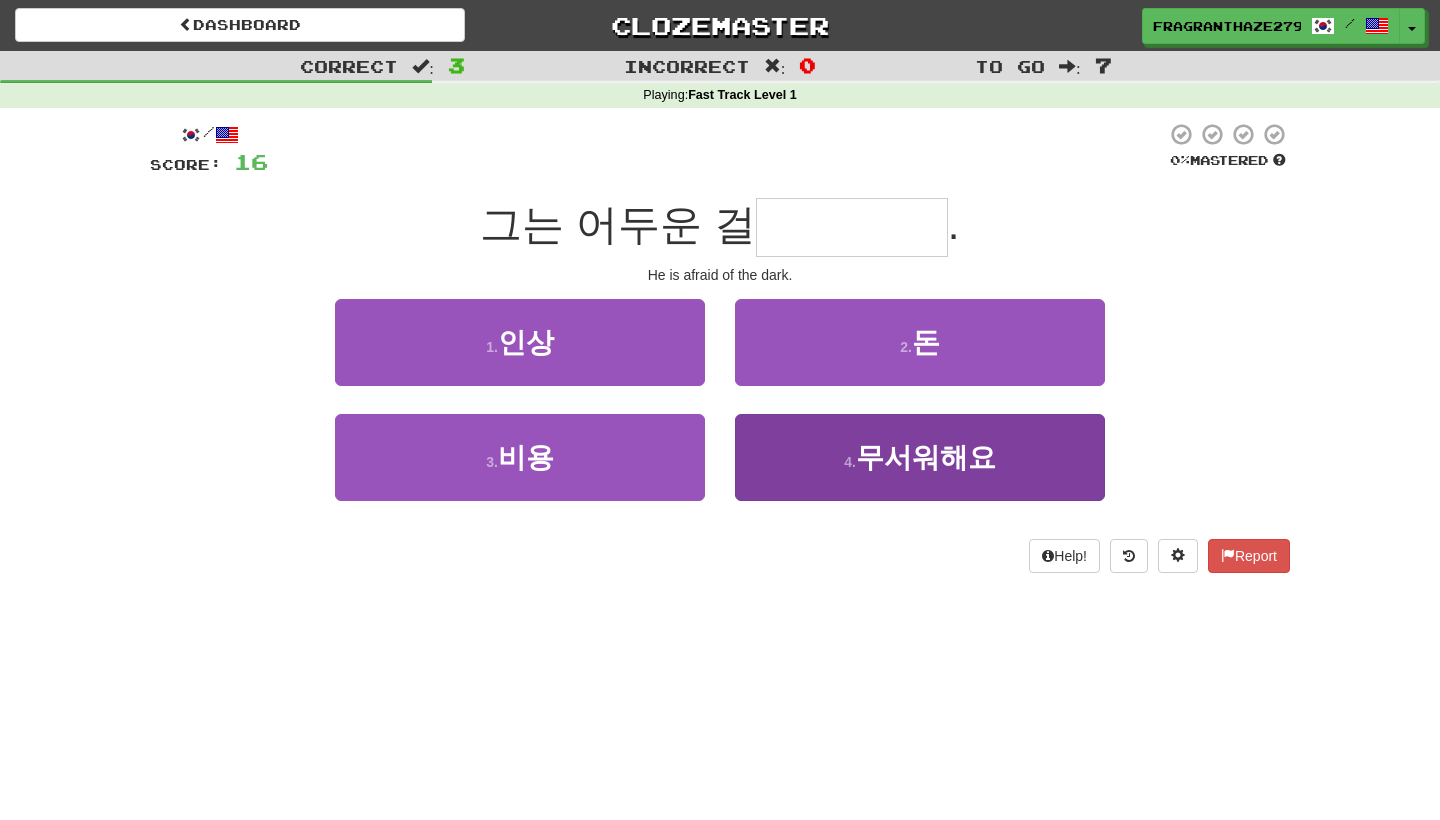 click on "무서워해요" at bounding box center [926, 457] 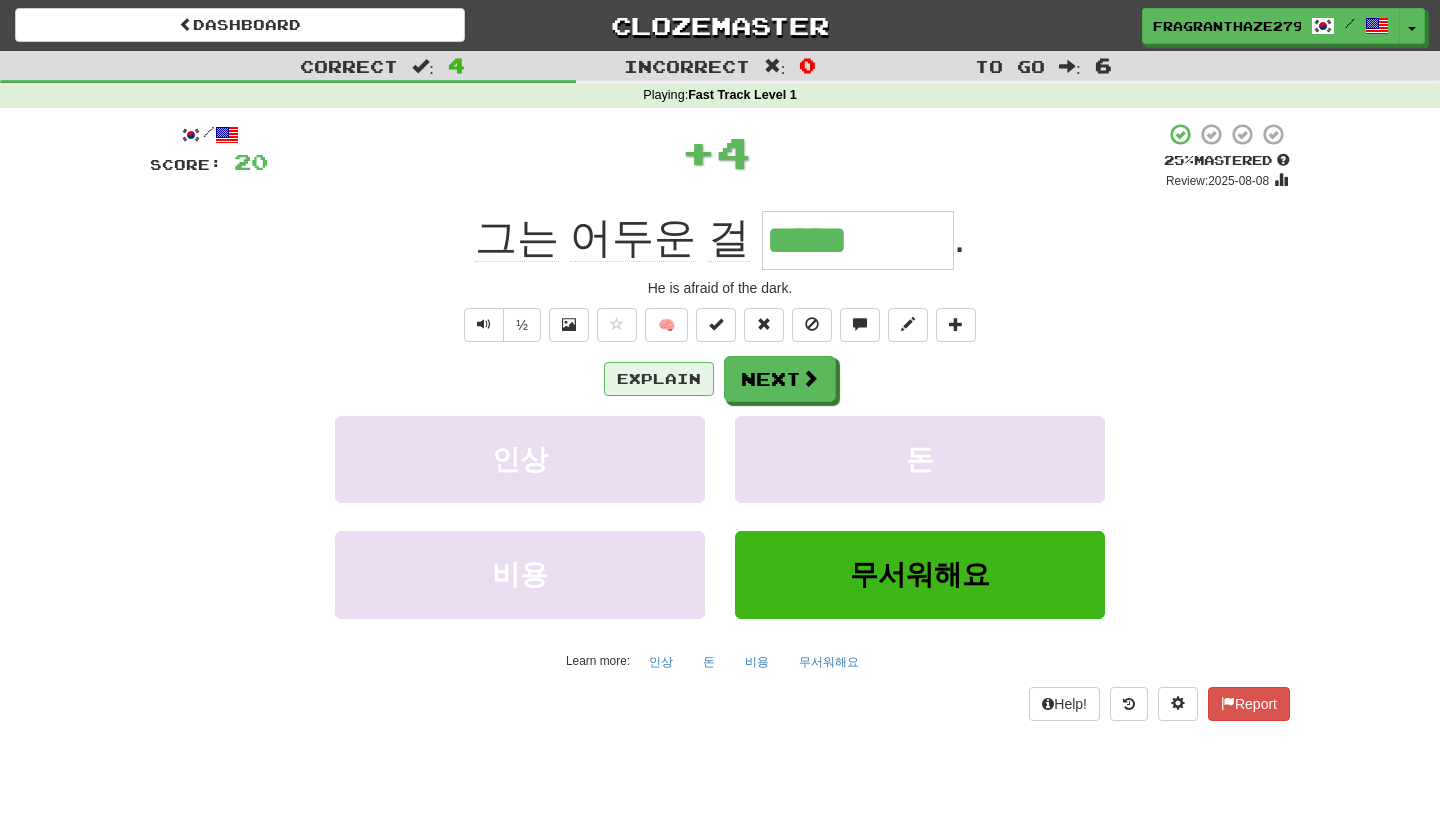 click on "Explain" at bounding box center [659, 379] 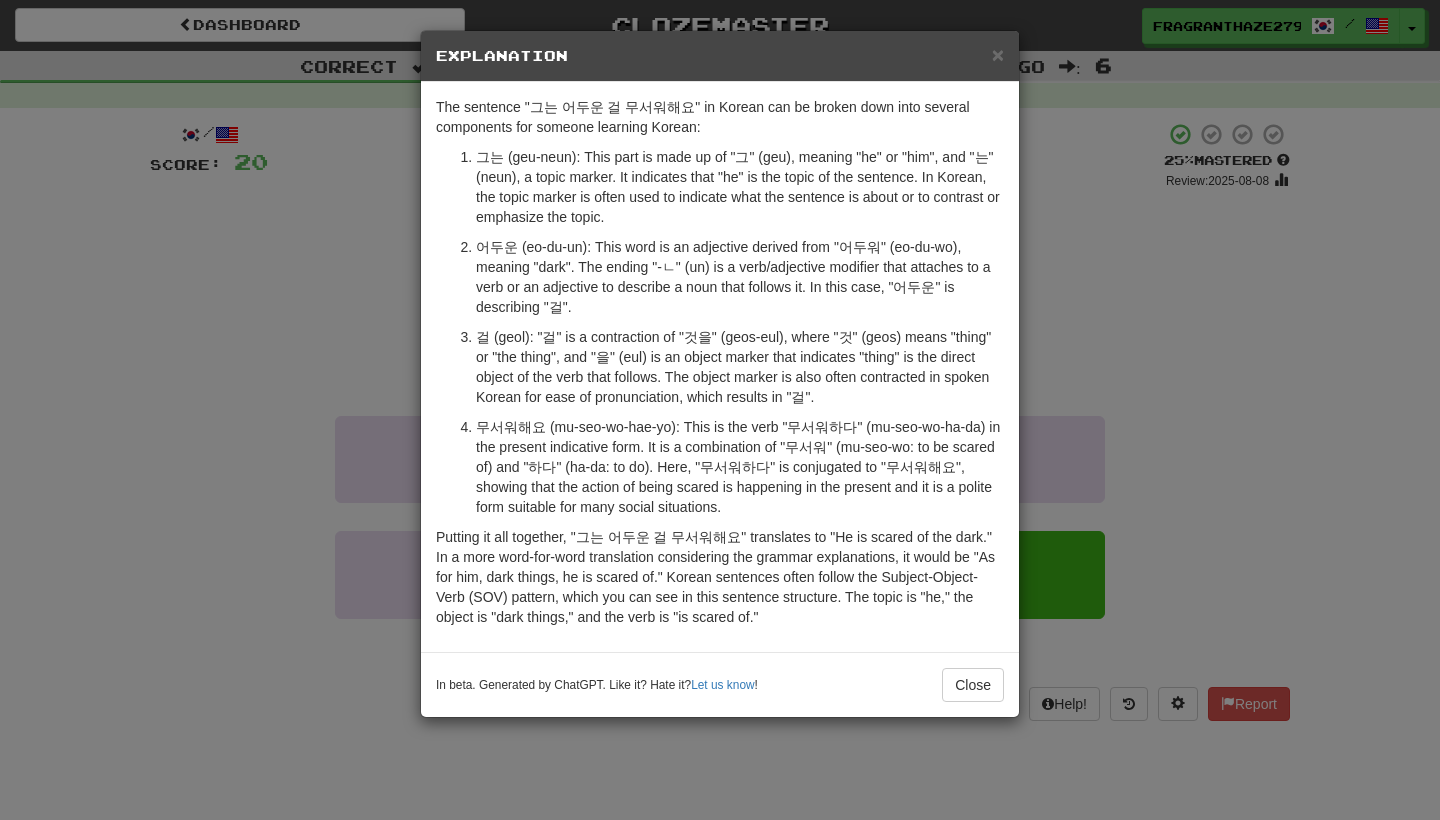 click on "× Explanation The sentence "그는 어두운 걸 무서워해요" in Korean can be broken down into several components for someone learning Korean:
그는 (geu-neun): This part is made up of "그" (geu), meaning "he" or "him", and "는" (neun), a topic marker. It indicates that "he" is the topic of the sentence. In Korean, the topic marker is often used to indicate what the sentence is about or to contrast or emphasize the topic.
어두운 (eo-du-un): This word is an adjective derived from "어두워" (eo-du-wo), meaning "dark". The ending "-ㄴ" (un) is a verb/adjective modifier that attaches to a verb or an adjective to describe a noun that follows it. In this case, "어두운" is describing "걸".
In beta. Generated by ChatGPT. Like it? Hate it?  Let us know ! Close" at bounding box center (720, 410) 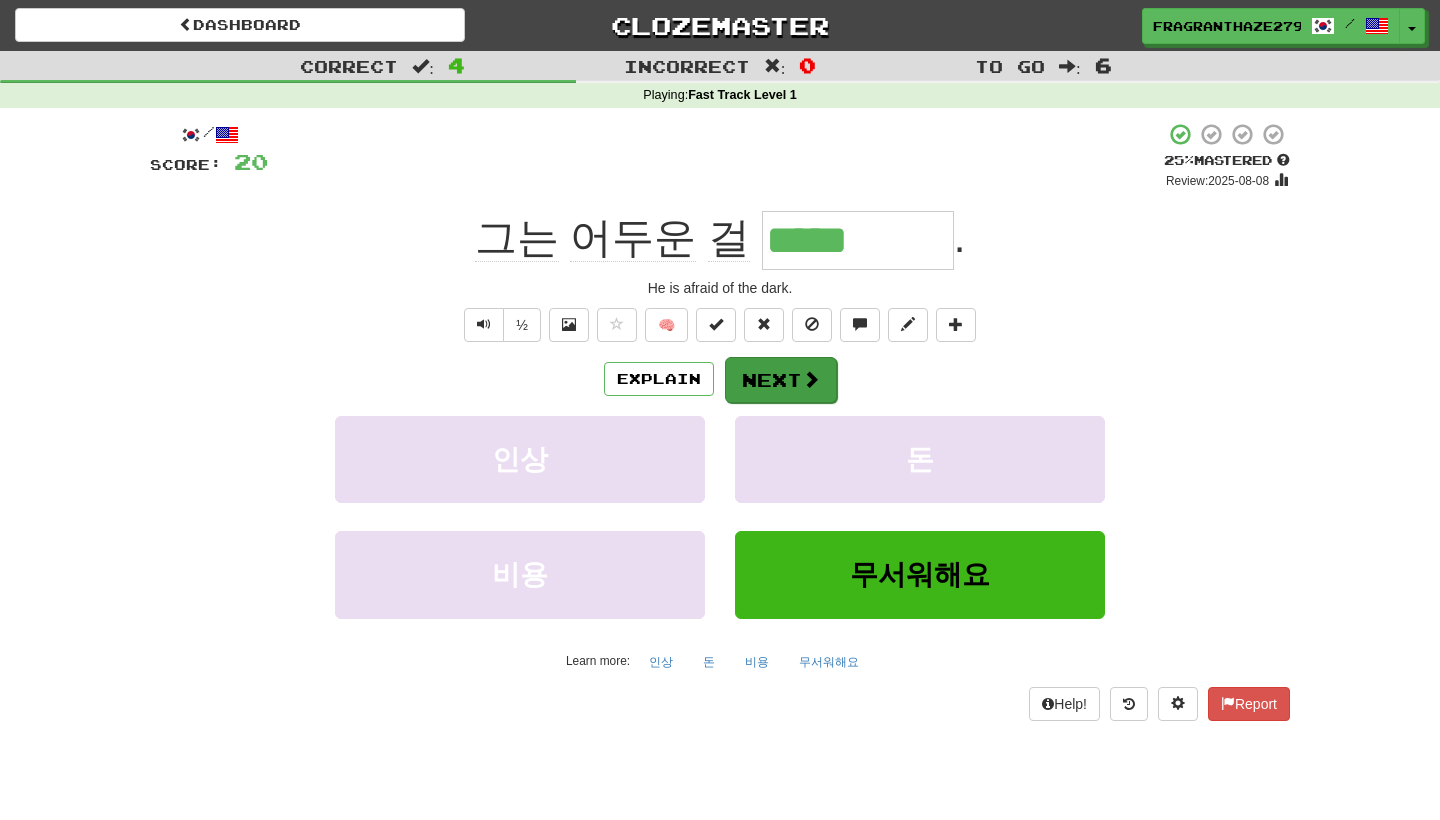 click on "Next" at bounding box center (781, 380) 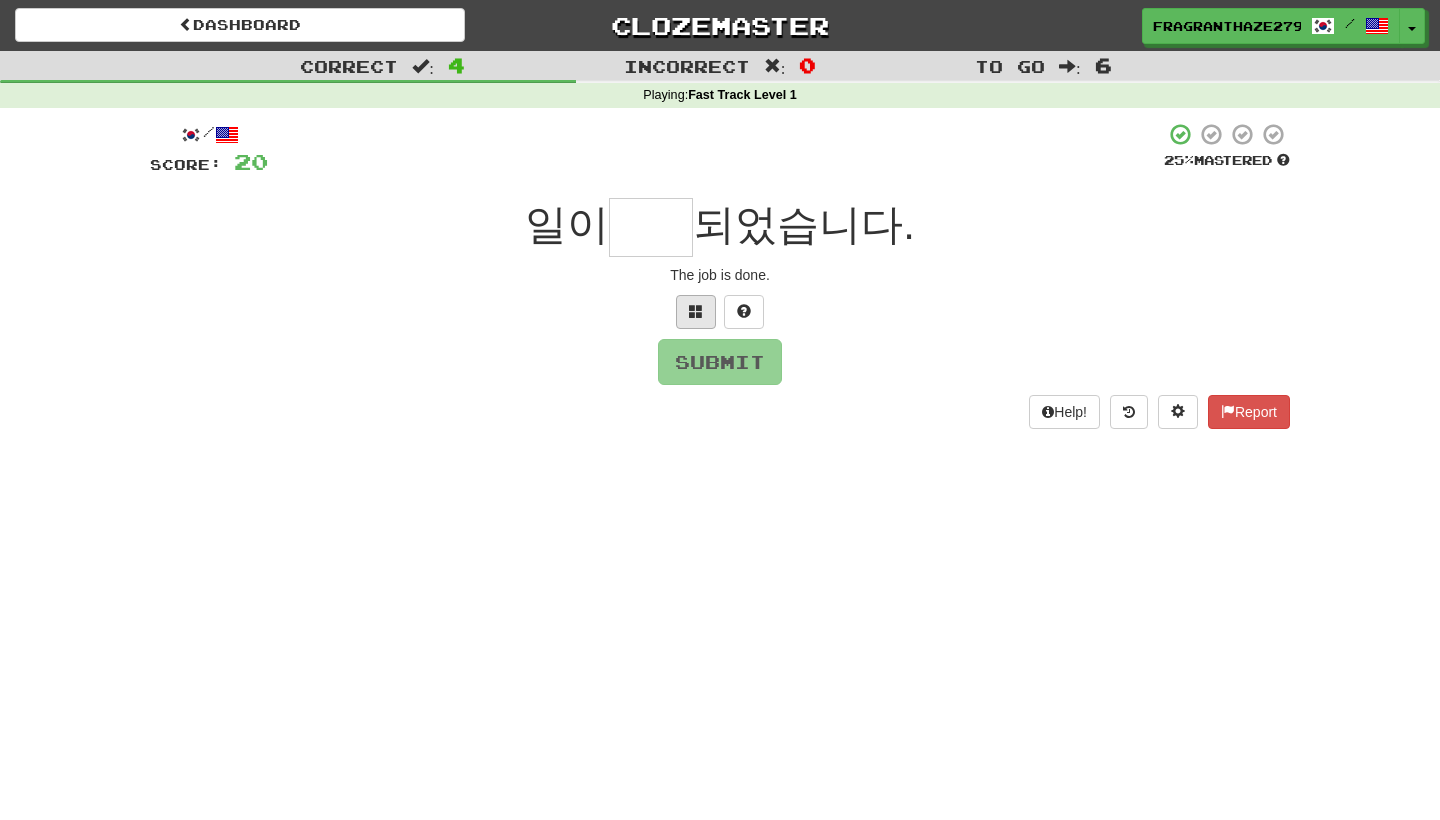 click at bounding box center [696, 311] 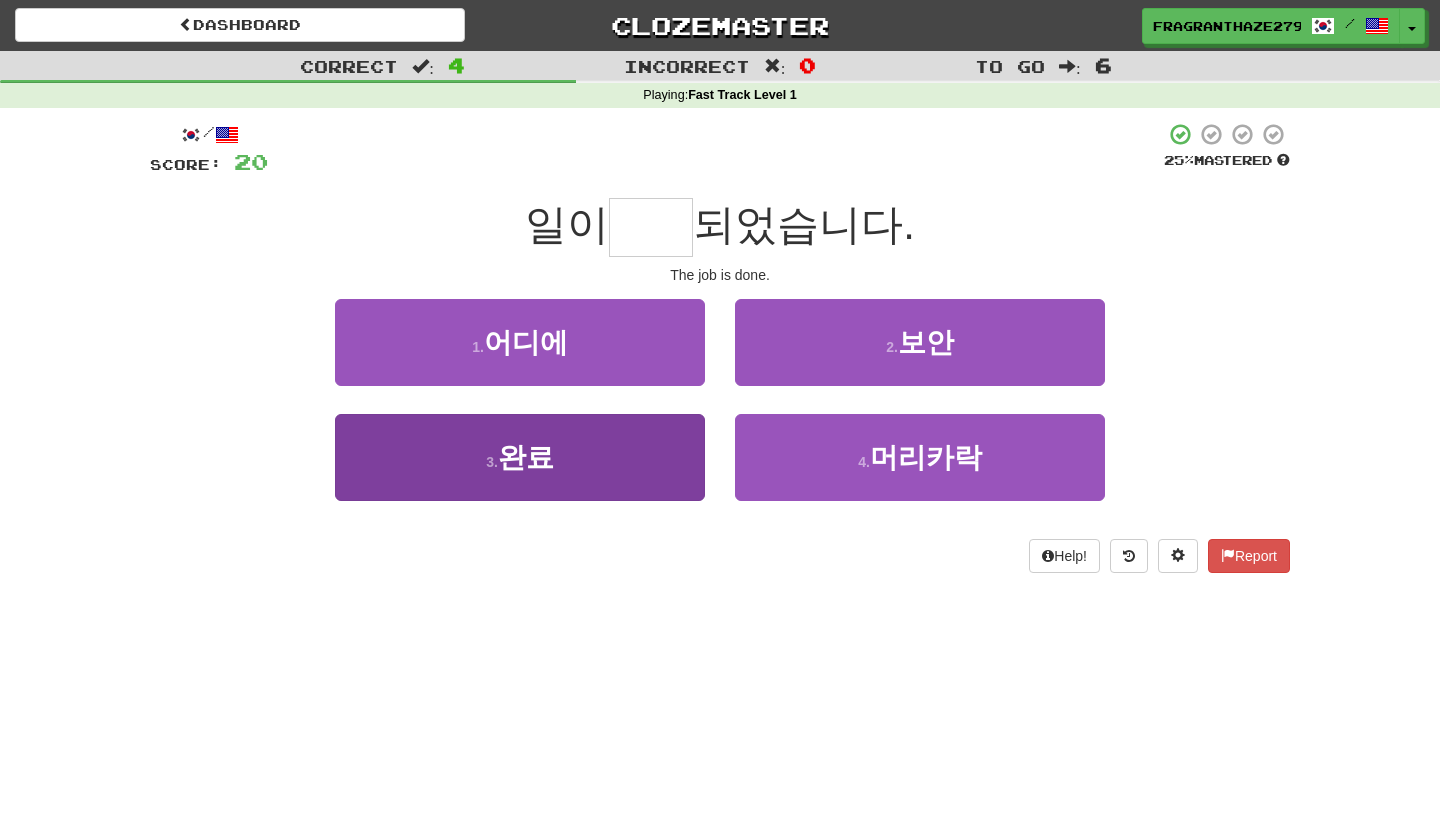 click on "3 .  완료" at bounding box center (520, 457) 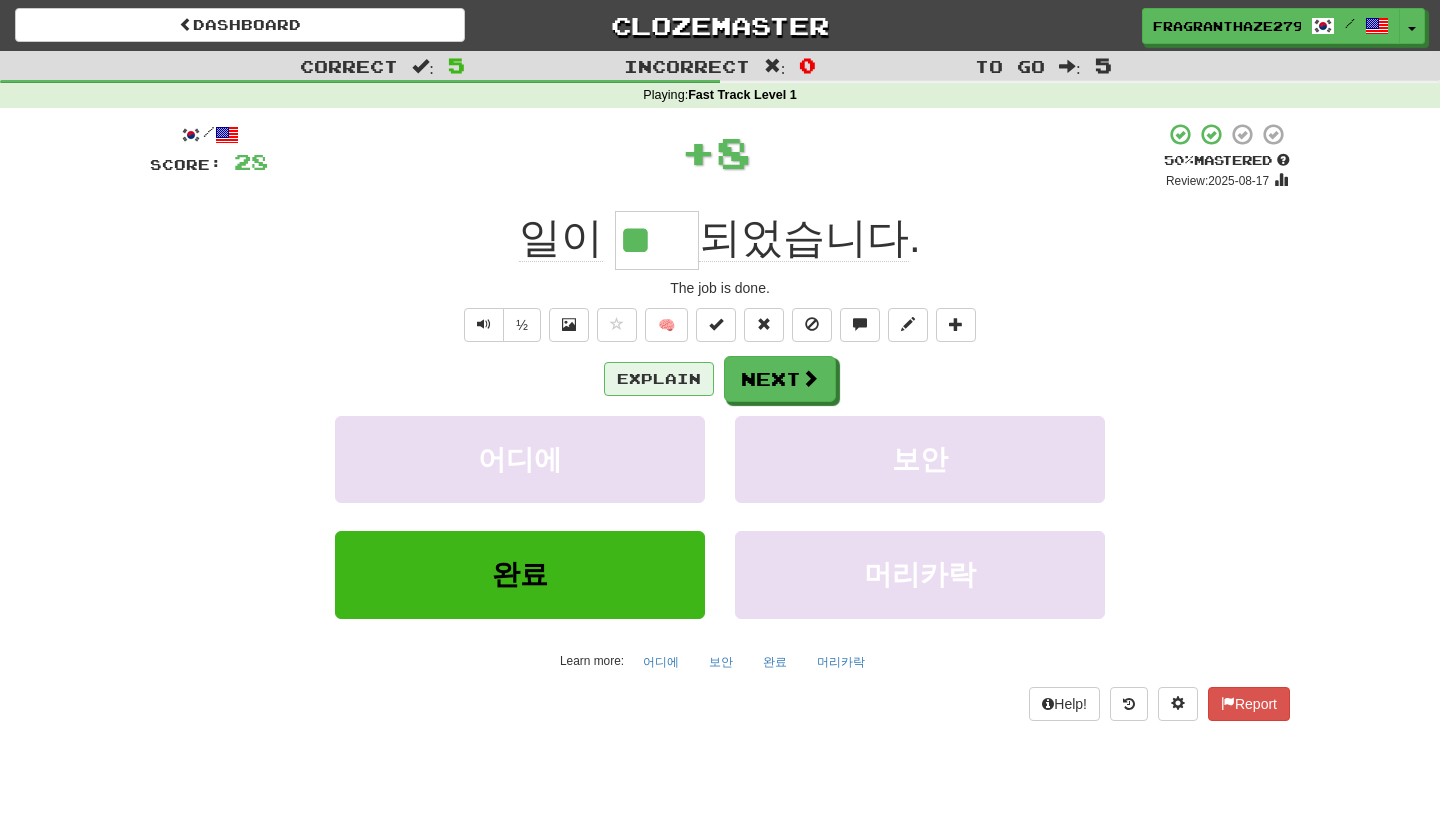 click on "Explain" at bounding box center [659, 379] 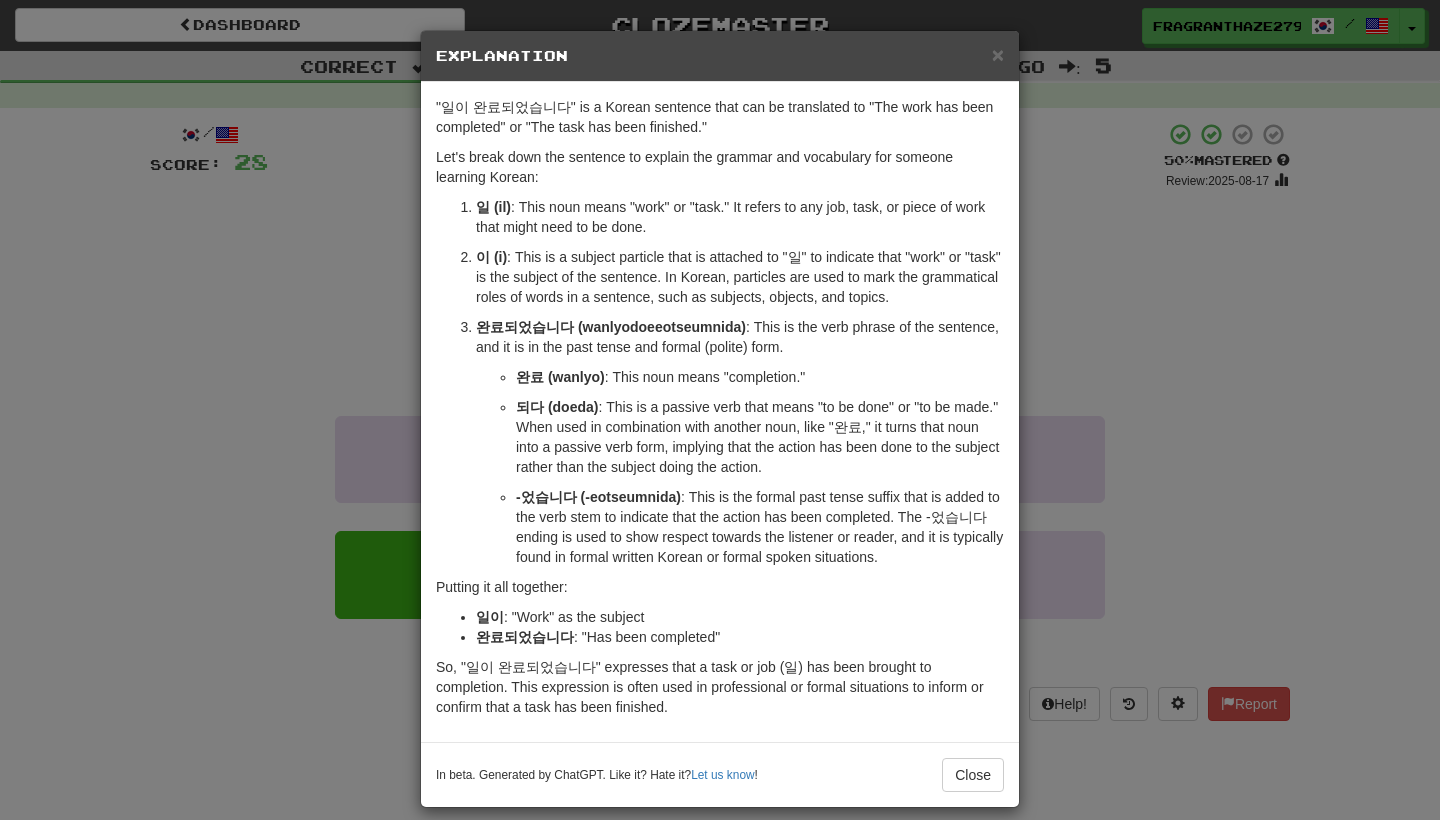 click on "× Explanation "일이 완료되었습니다" is a Korean sentence that can be translated to "The work has been completed" or "The task has been finished."
Let's break down the sentence to explain the grammar and vocabulary for someone learning Korean:
일 (il) : This noun means "work" or "task." It refers to any job, task, or piece of work that might need to be done.
이 (i) : This is a subject particle that is attached to "일" to indicate that "work" or "task" is the subject of the sentence. In Korean, particles are used to mark the grammatical roles of words in a sentence, such as subjects, objects, and topics.
완료되었습니다 (wanlyodoeeotseumnida) : This is the verb phrase of the sentence, and it is in the past tense and formal (polite) form.
완료 (wanlyo) : This noun means "completion."
되다 (doeda)
-었습니다 (-eotseumnida)
Putting it all together:
일이 : "Work" as the subject
완료되었습니다 :  "Has been completed"
! Close" at bounding box center [720, 410] 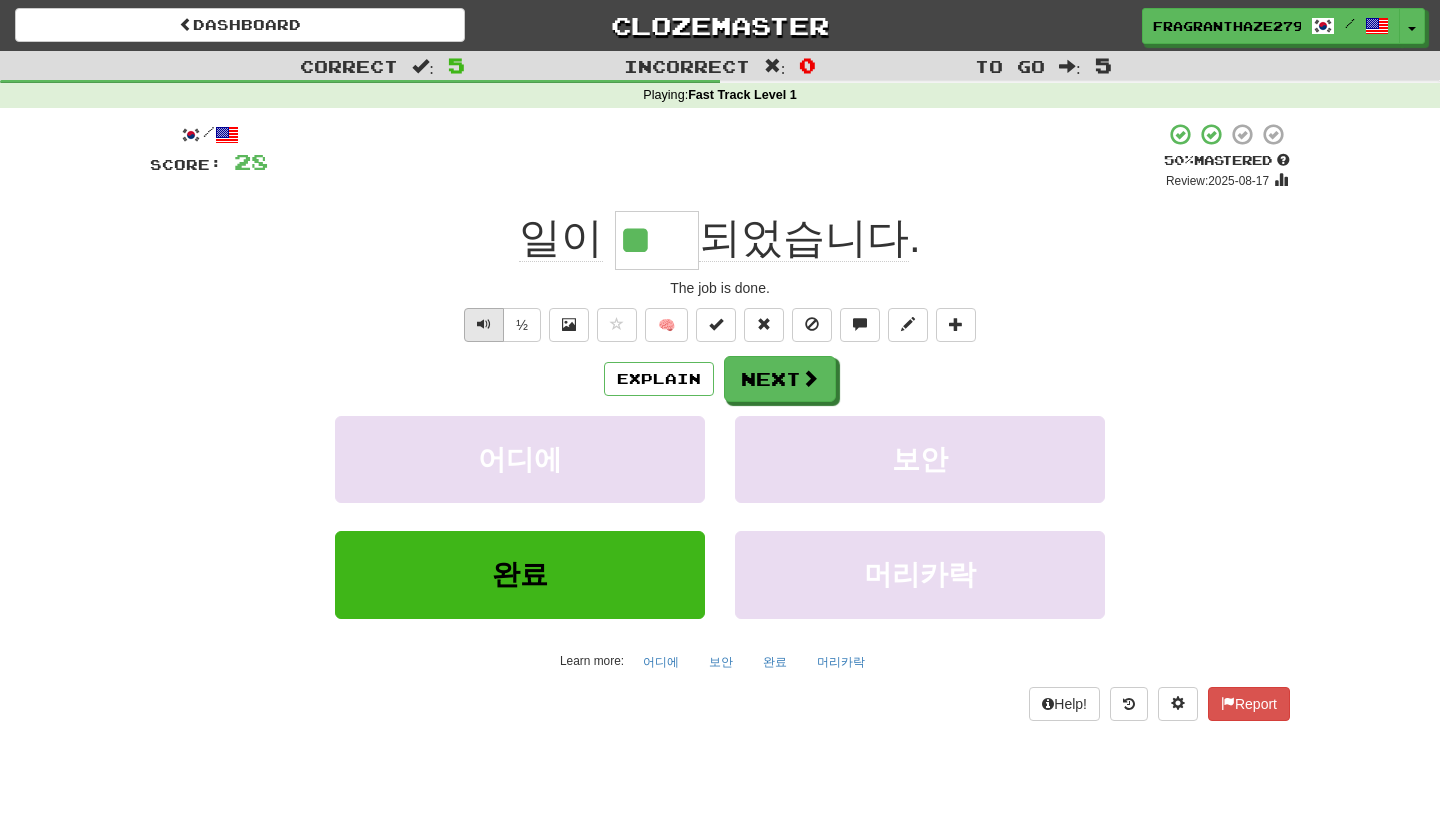 click at bounding box center (484, 325) 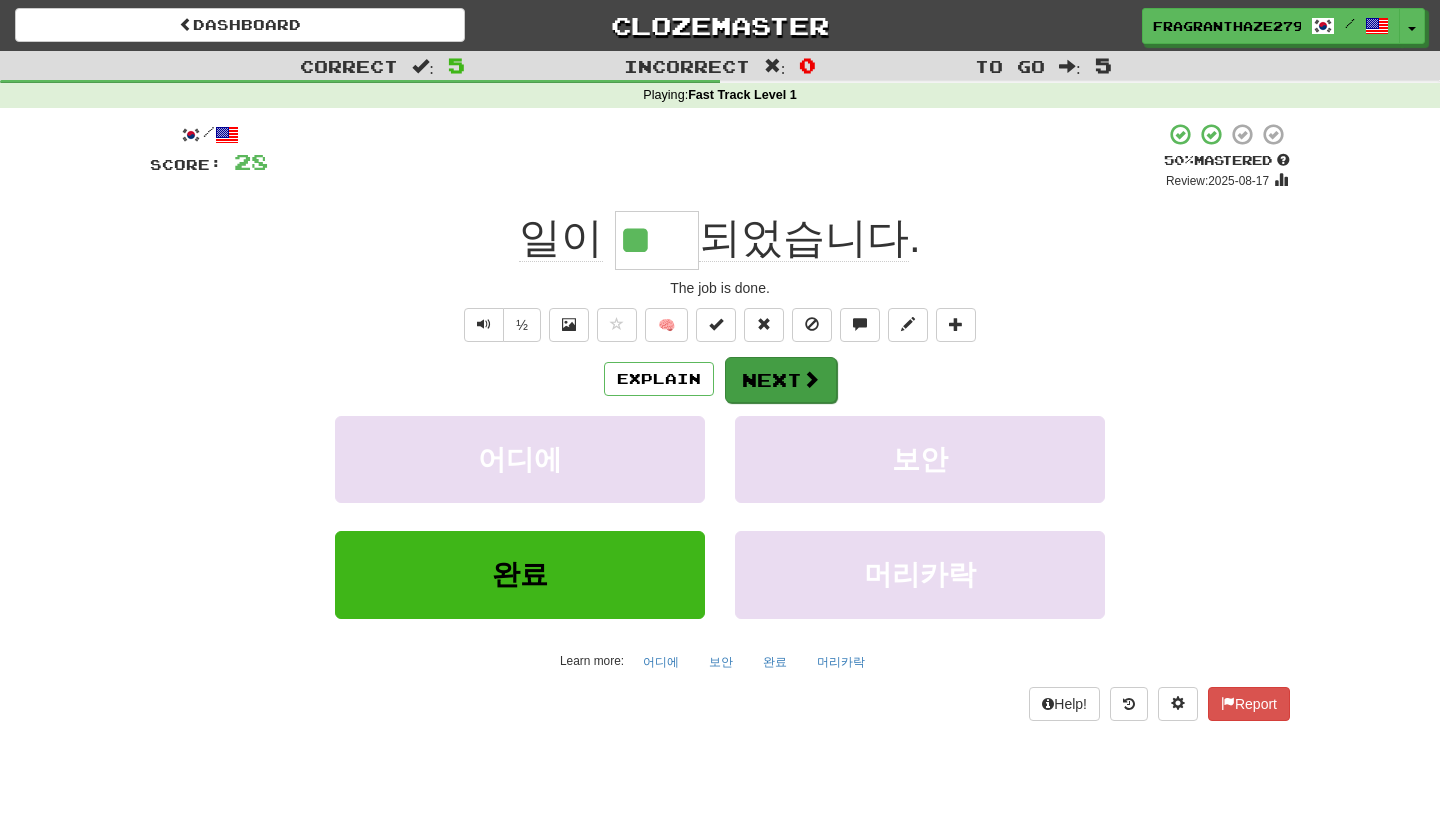 click at bounding box center (811, 379) 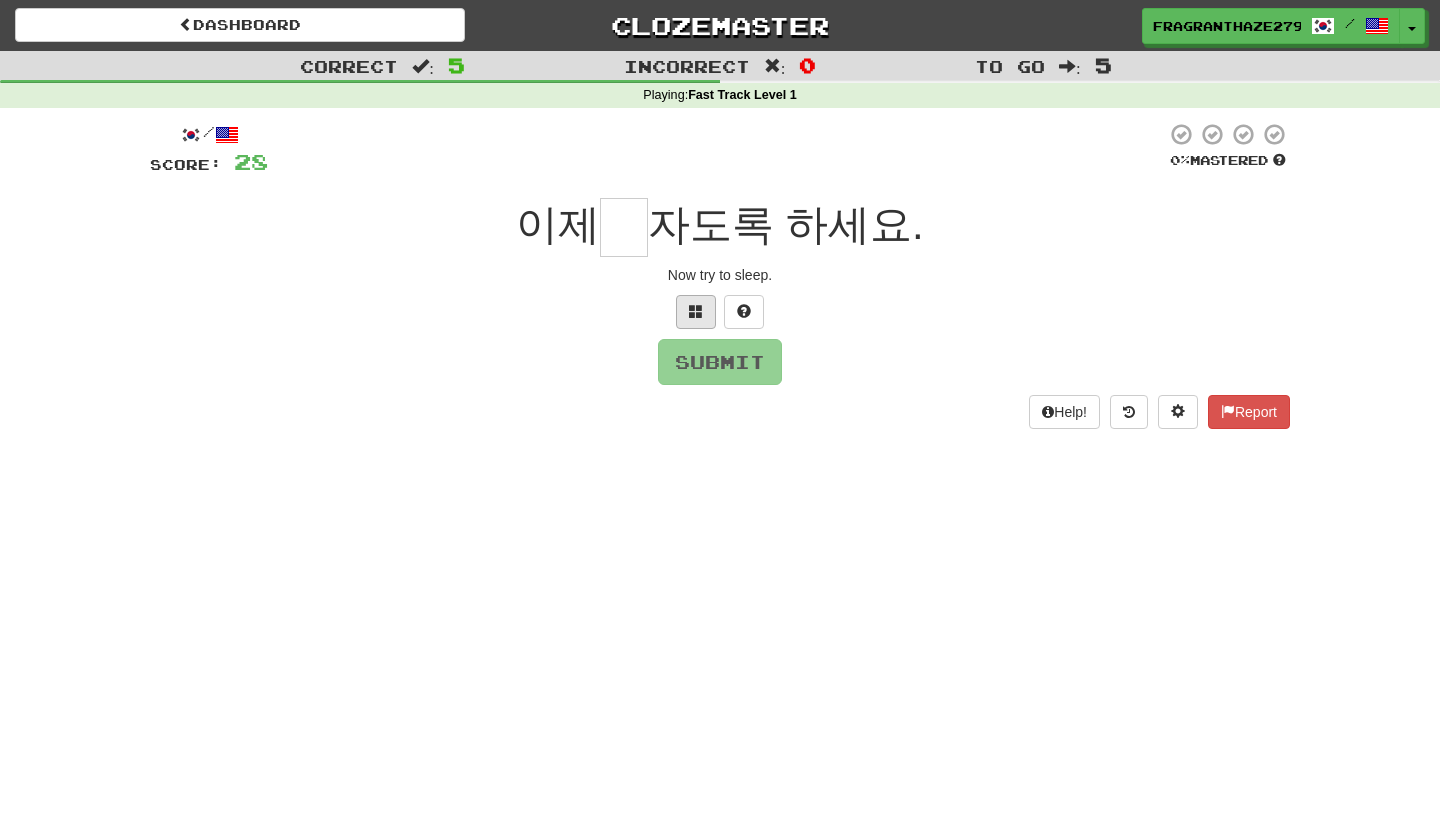 click at bounding box center [696, 312] 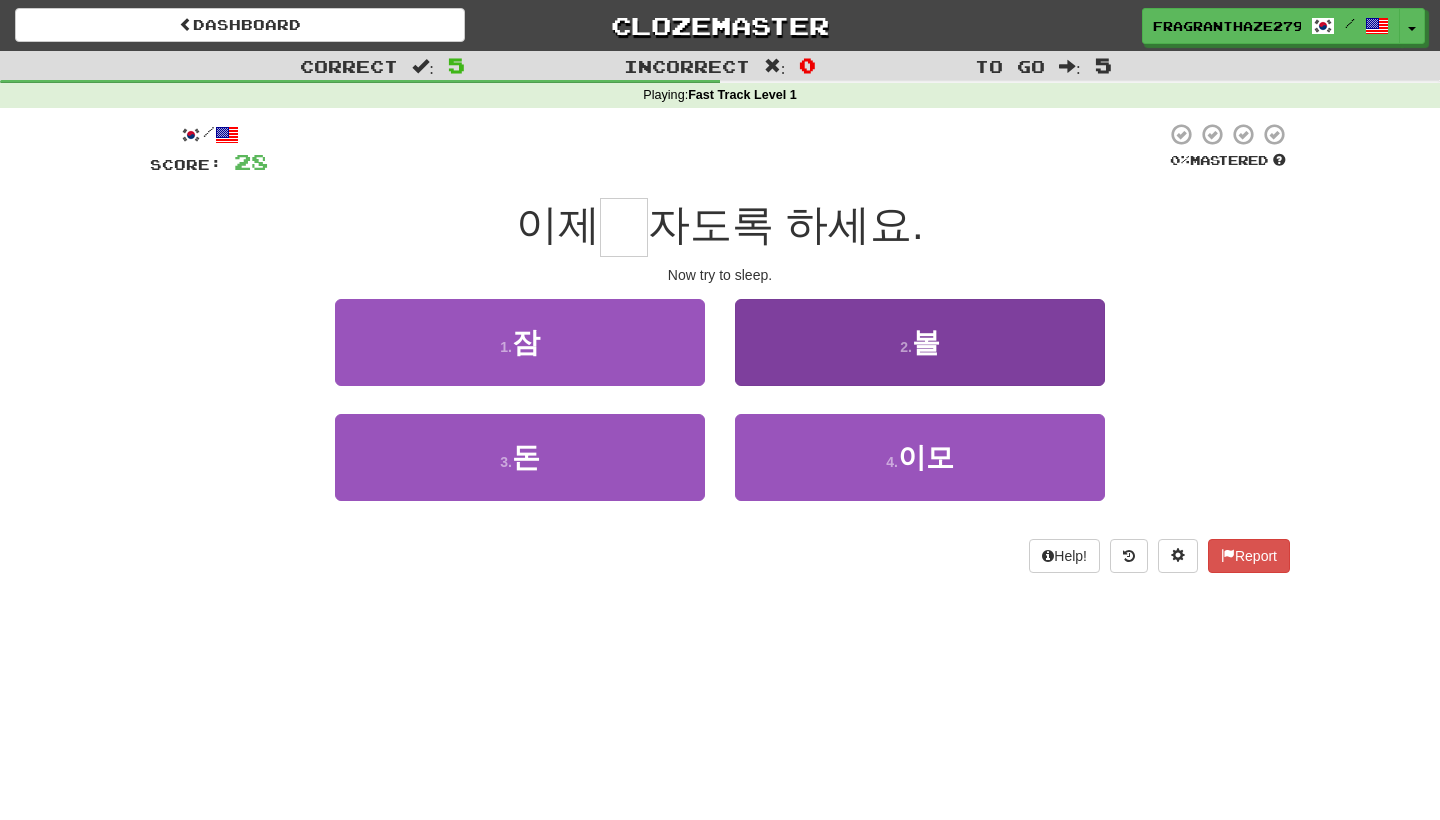 click on "2 .  볼" at bounding box center (920, 342) 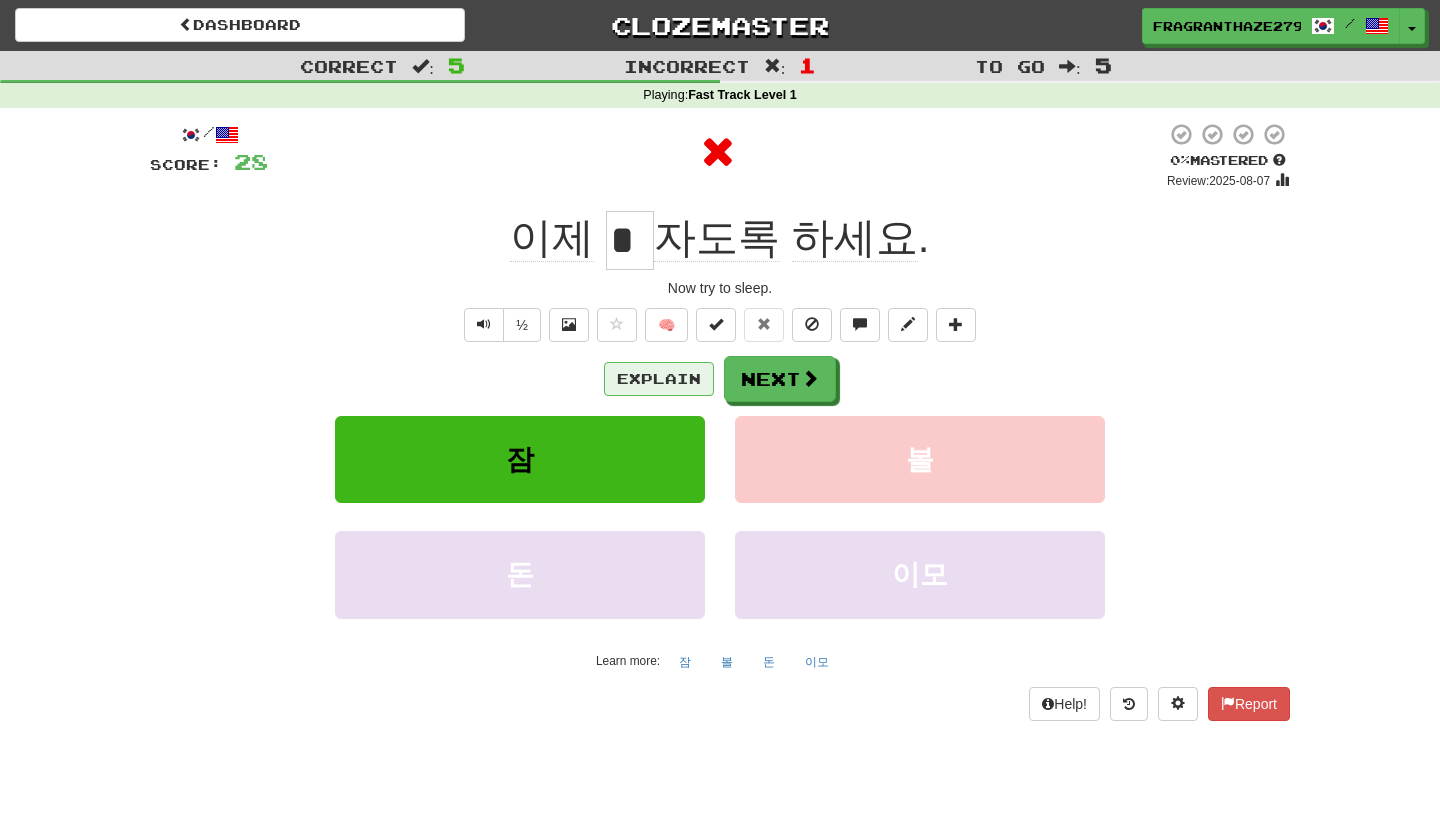 click on "Explain" at bounding box center [659, 379] 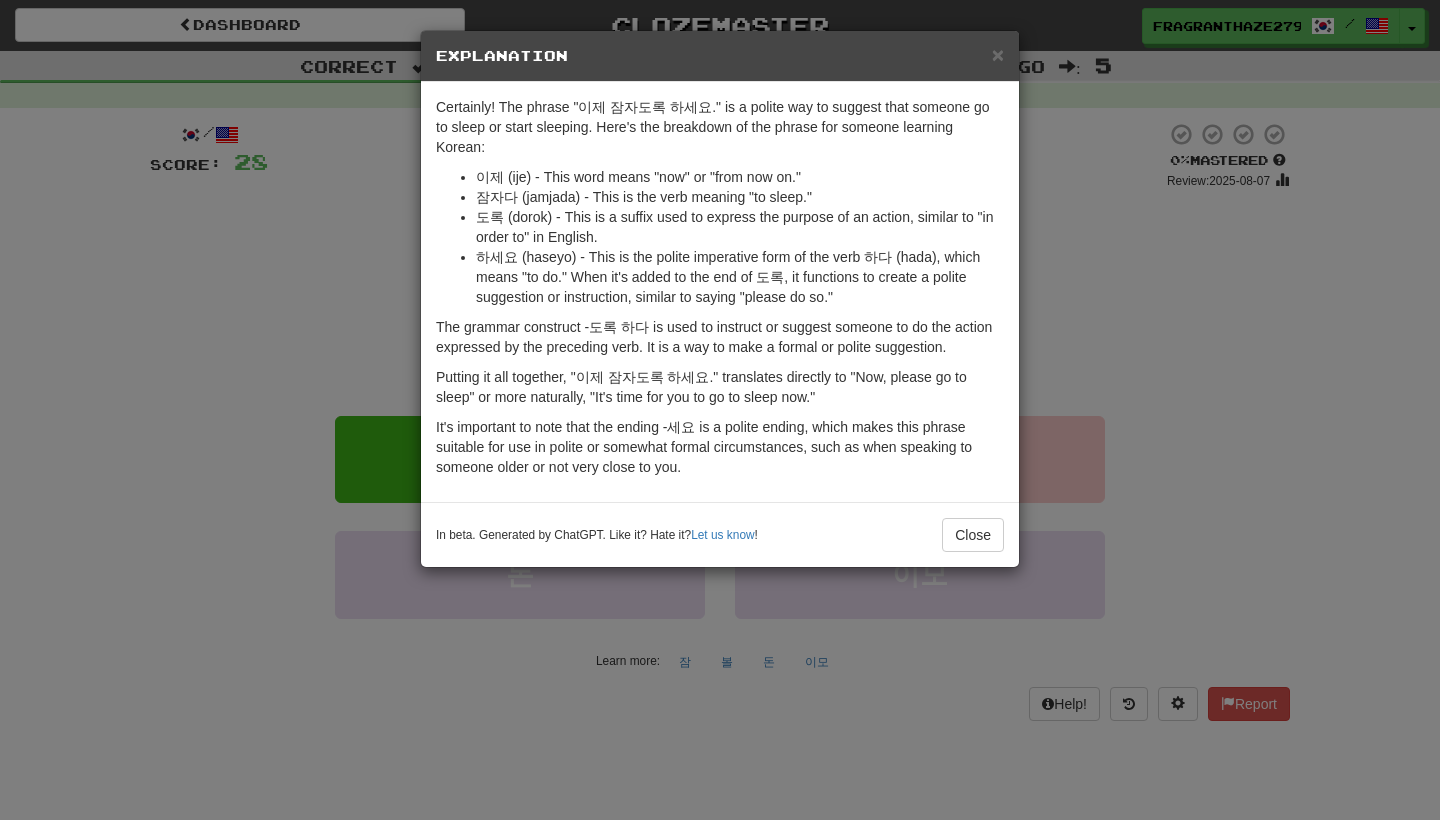 click on "× Explanation Certainly! The phrase "이제 잠자도록 하세요." is a polite way to suggest that someone go to sleep or start sleeping. Here's the breakdown of the phrase for someone learning Korean:
이제 (ije) - This word means "now" or "from now on."
잠자다 (jamjada) - This is the verb meaning "to sleep."
도록 (dorok) - This is a suffix used to express the purpose of an action, similar to "in order to" in English.
하세요 (haseyo) - This is the polite imperative form of the verb 하다 (hada), which means "to do." When it's added to the end of 도록, it functions to create a polite suggestion or instruction, similar to saying "please do so."
The grammar construct -도록 하다 is used to instruct or suggest someone to do the action expressed by the preceding verb. It is a way to make a formal or polite suggestion.
In beta. Generated by ChatGPT. Like it? Hate it?  Let us know ! Close" at bounding box center (720, 410) 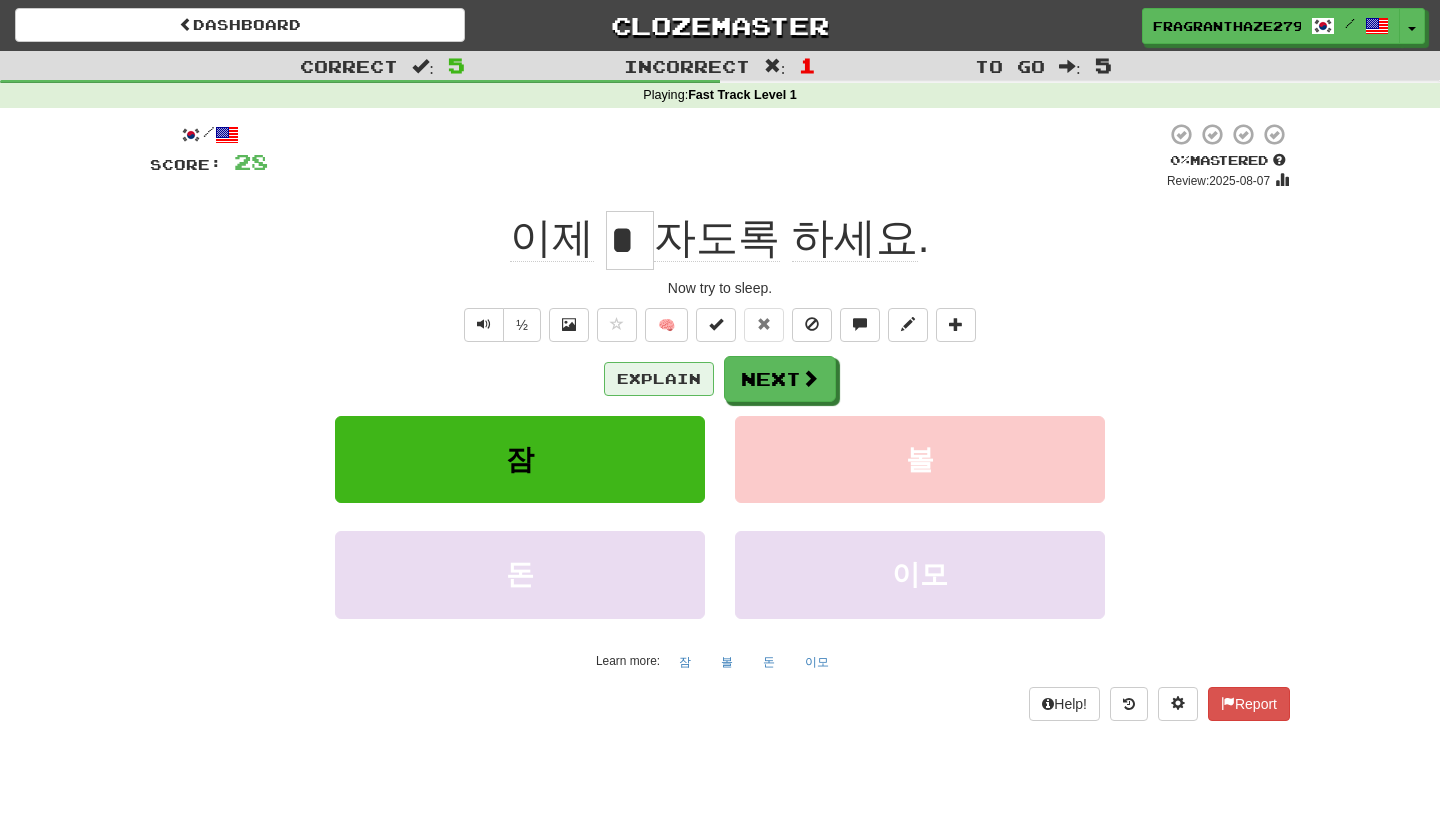 click on "Explain" at bounding box center (659, 379) 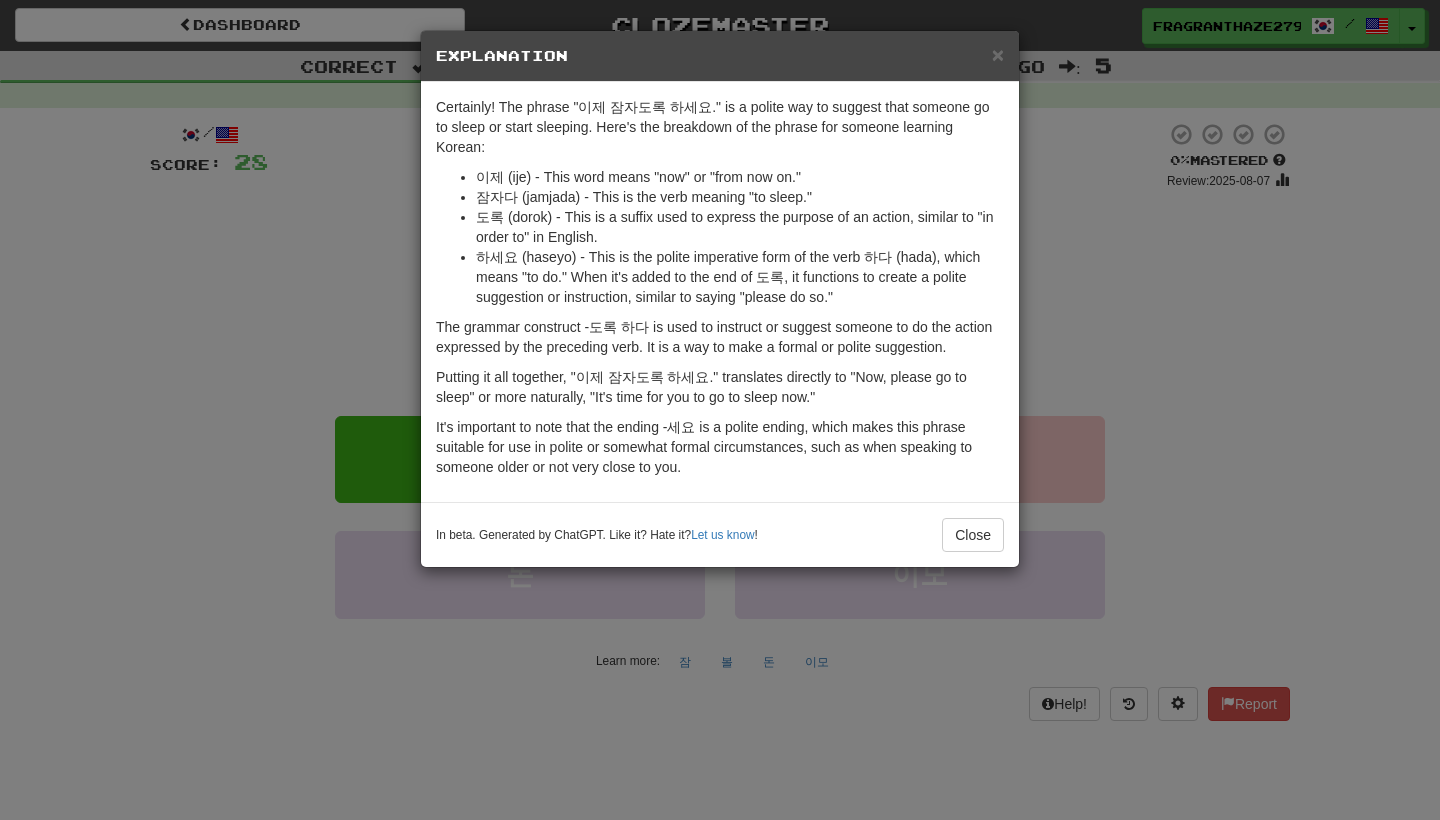 click on "× Explanation Certainly! The phrase "이제 잠자도록 하세요." is a polite way to suggest that someone go to sleep or start sleeping. Here's the breakdown of the phrase for someone learning Korean:
이제 (ije) - This word means "now" or "from now on."
잠자다 (jamjada) - This is the verb meaning "to sleep."
도록 (dorok) - This is a suffix used to express the purpose of an action, similar to "in order to" in English.
하세요 (haseyo) - This is the polite imperative form of the verb 하다 (hada), which means "to do." When it's added to the end of 도록, it functions to create a polite suggestion or instruction, similar to saying "please do so."
The grammar construct -도록 하다 is used to instruct or suggest someone to do the action expressed by the preceding verb. It is a way to make a formal or polite suggestion.
In beta. Generated by ChatGPT. Like it? Hate it?  Let us know ! Close" at bounding box center [720, 410] 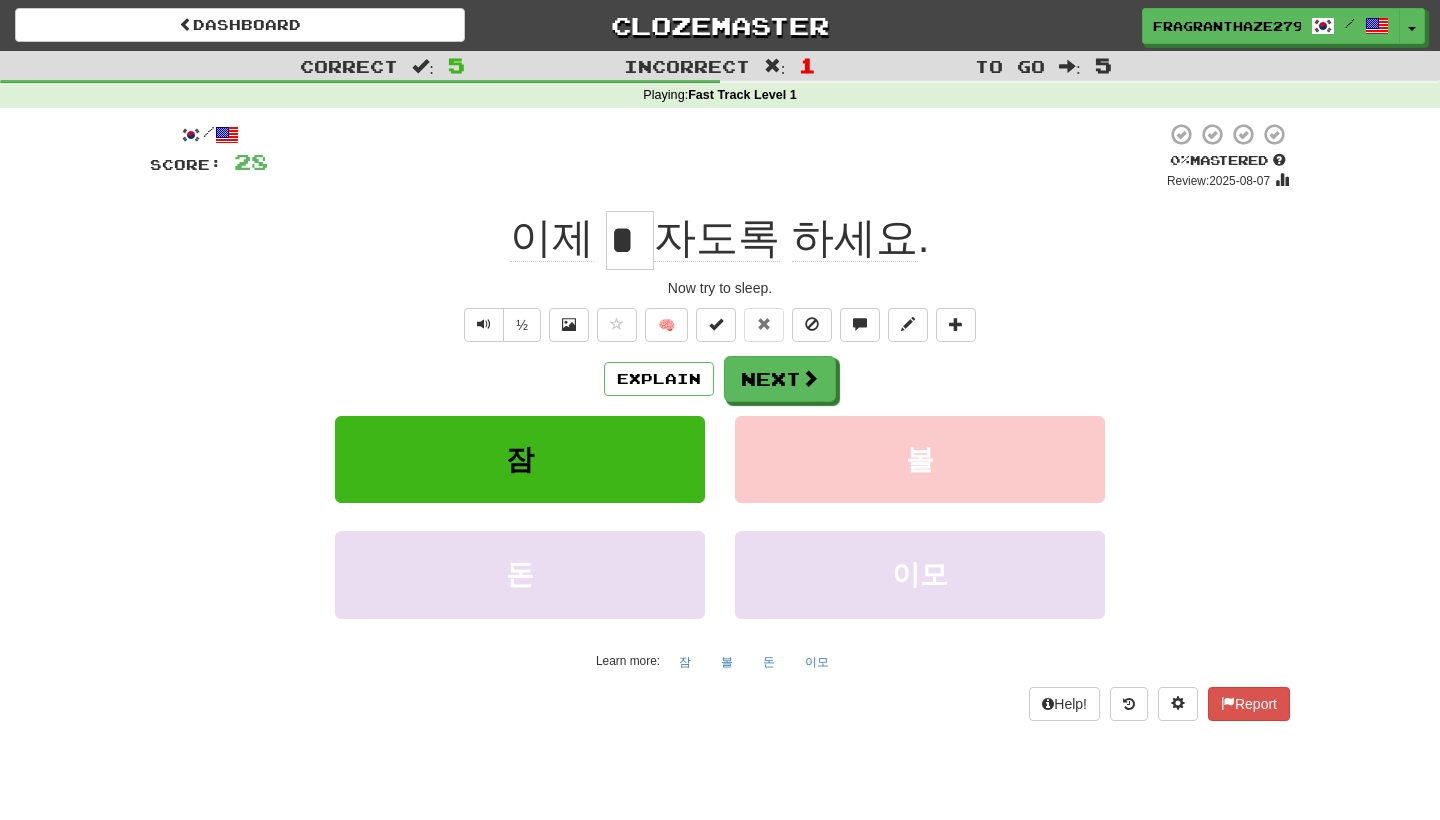 click on "Explain Next" at bounding box center [720, 379] 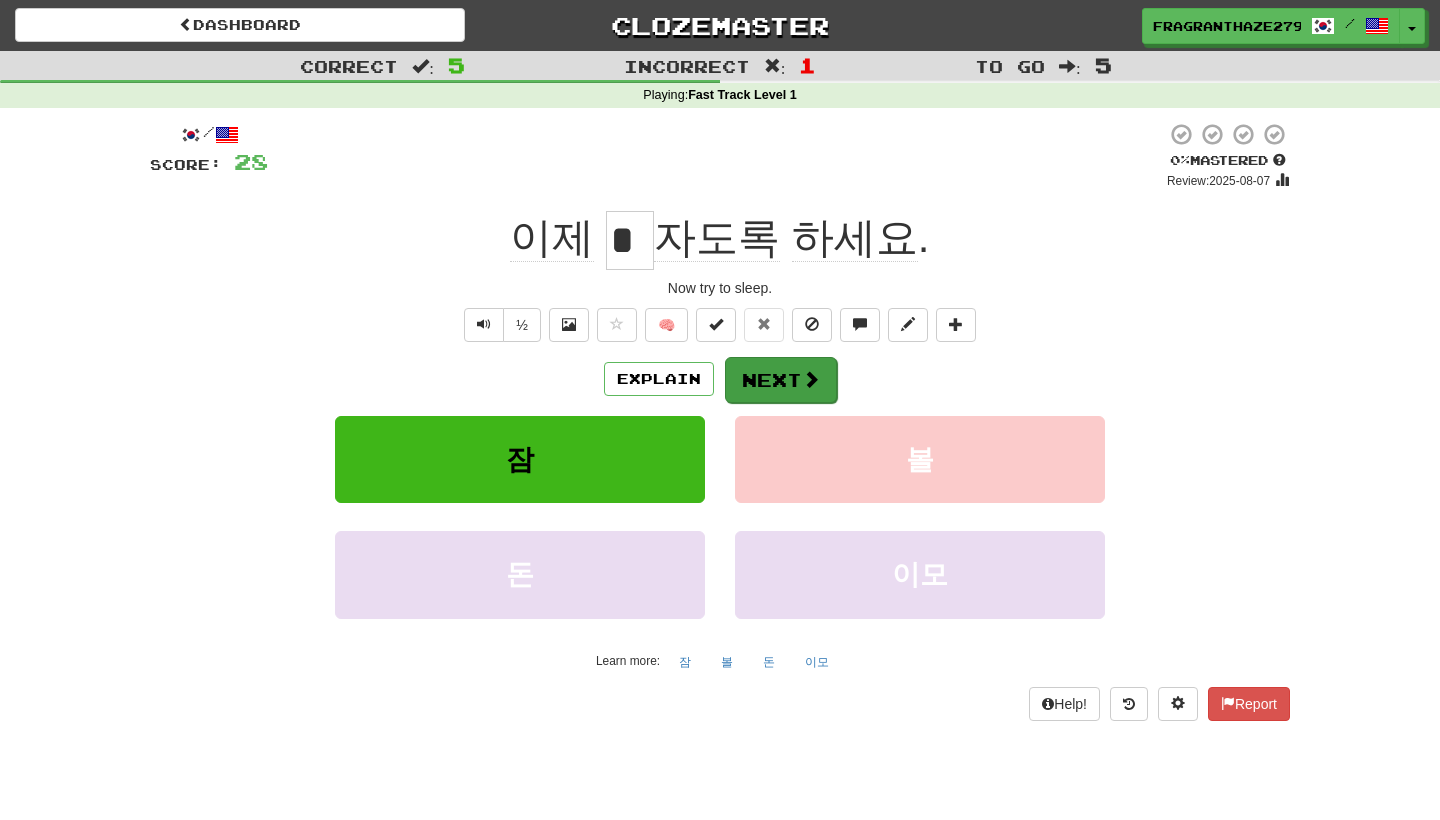 click on "Next" at bounding box center (781, 380) 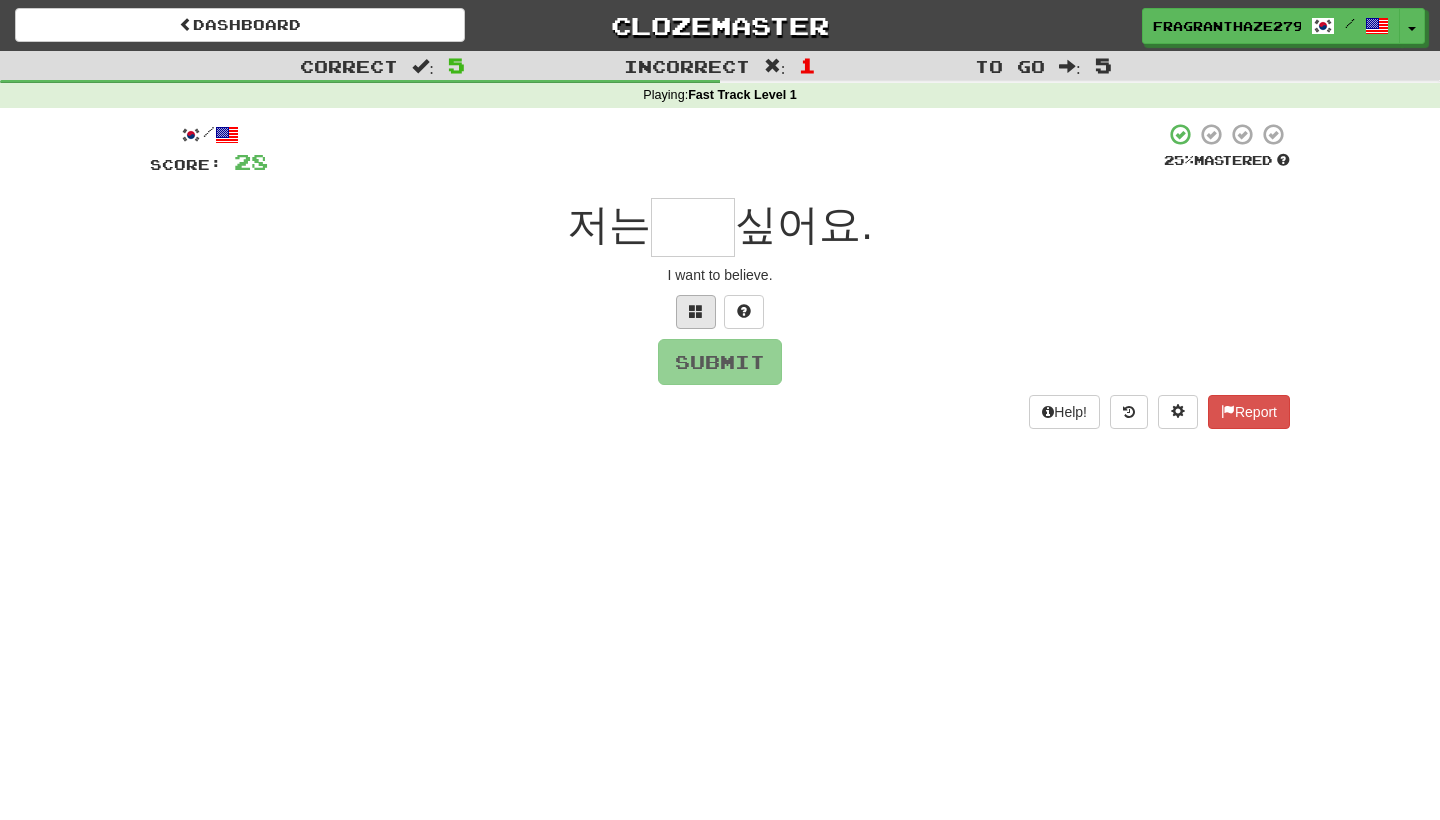 click at bounding box center (696, 311) 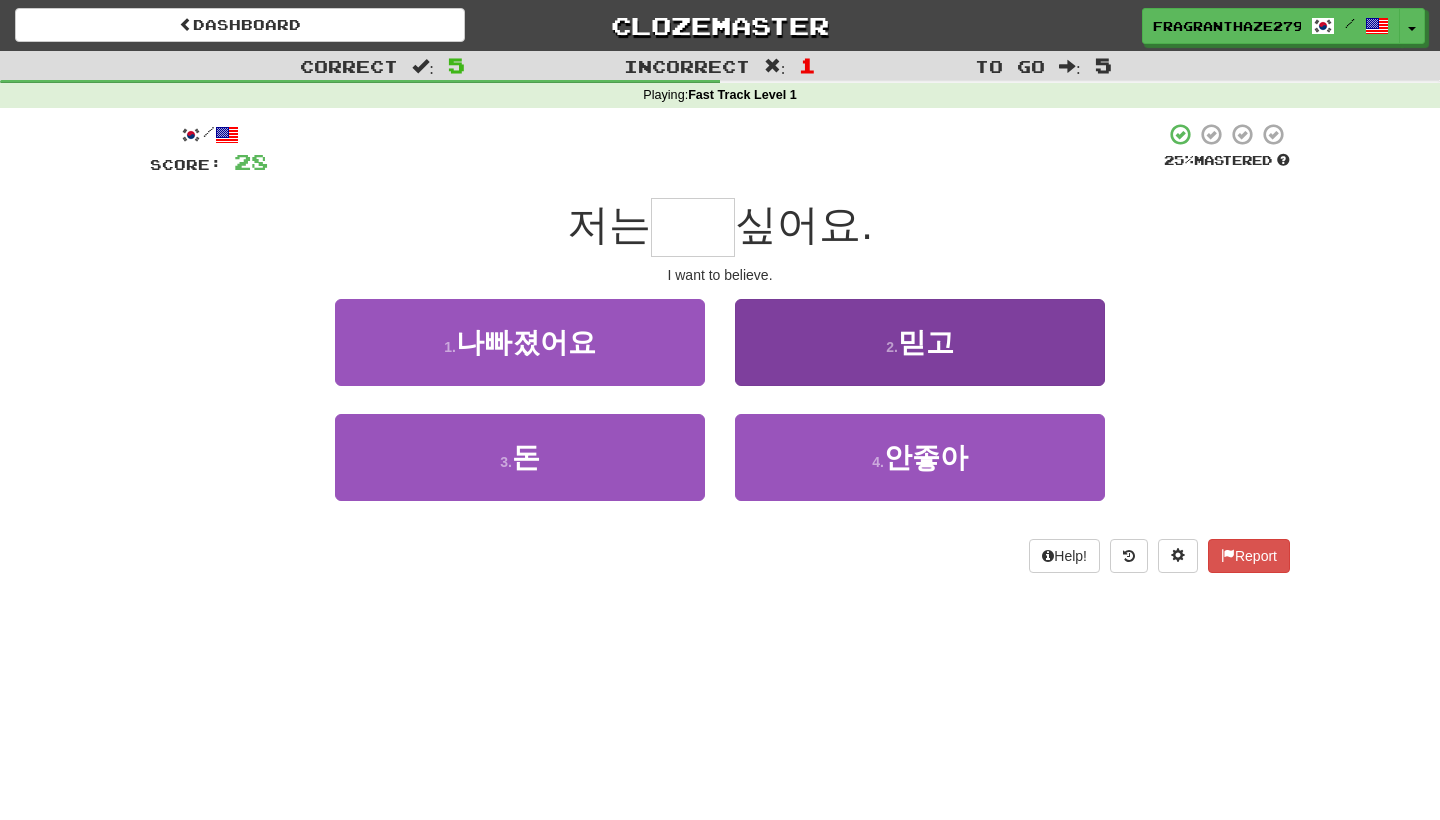 click on "2 .  믿고" at bounding box center (920, 342) 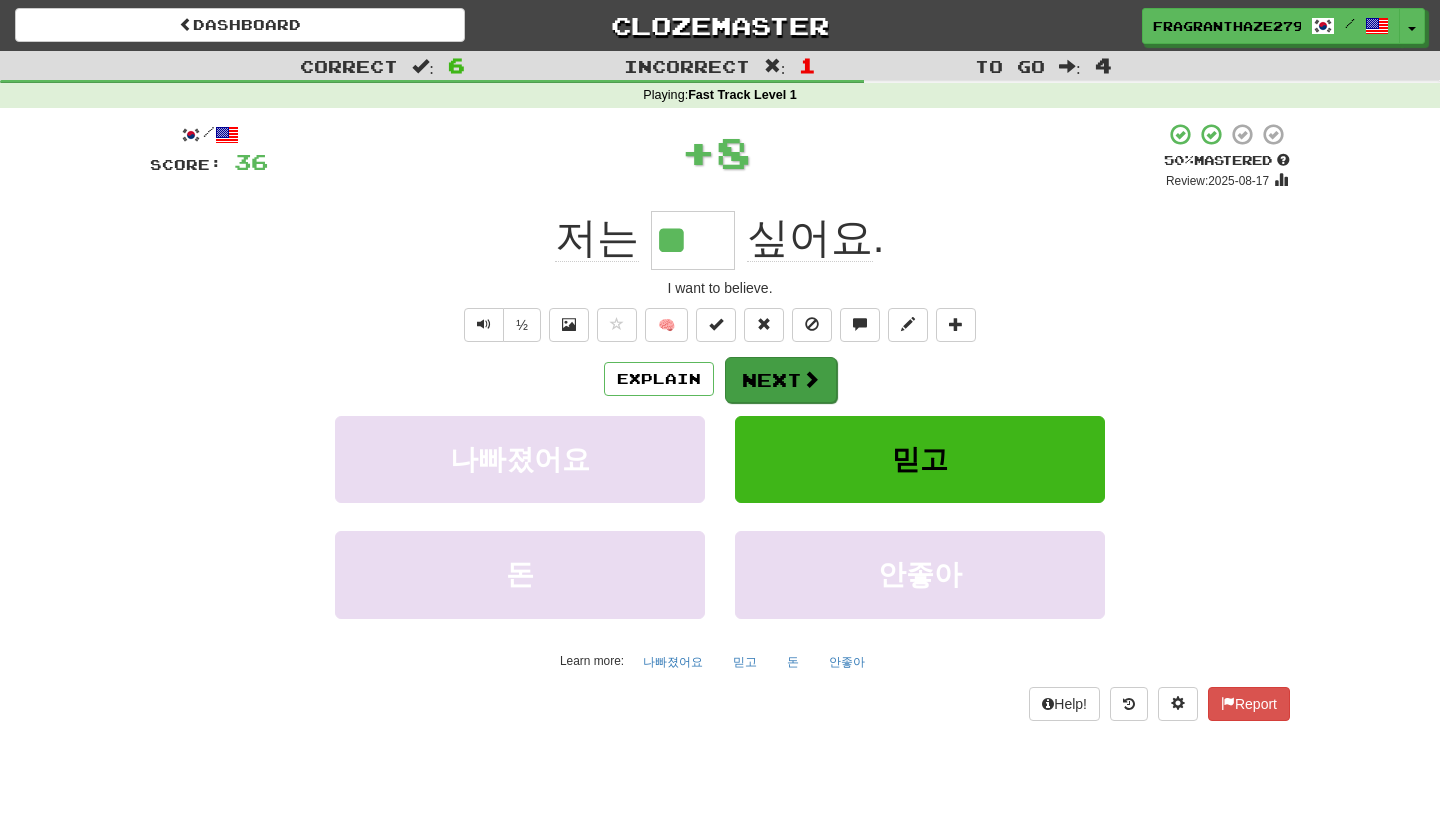 click on "Next" at bounding box center (781, 380) 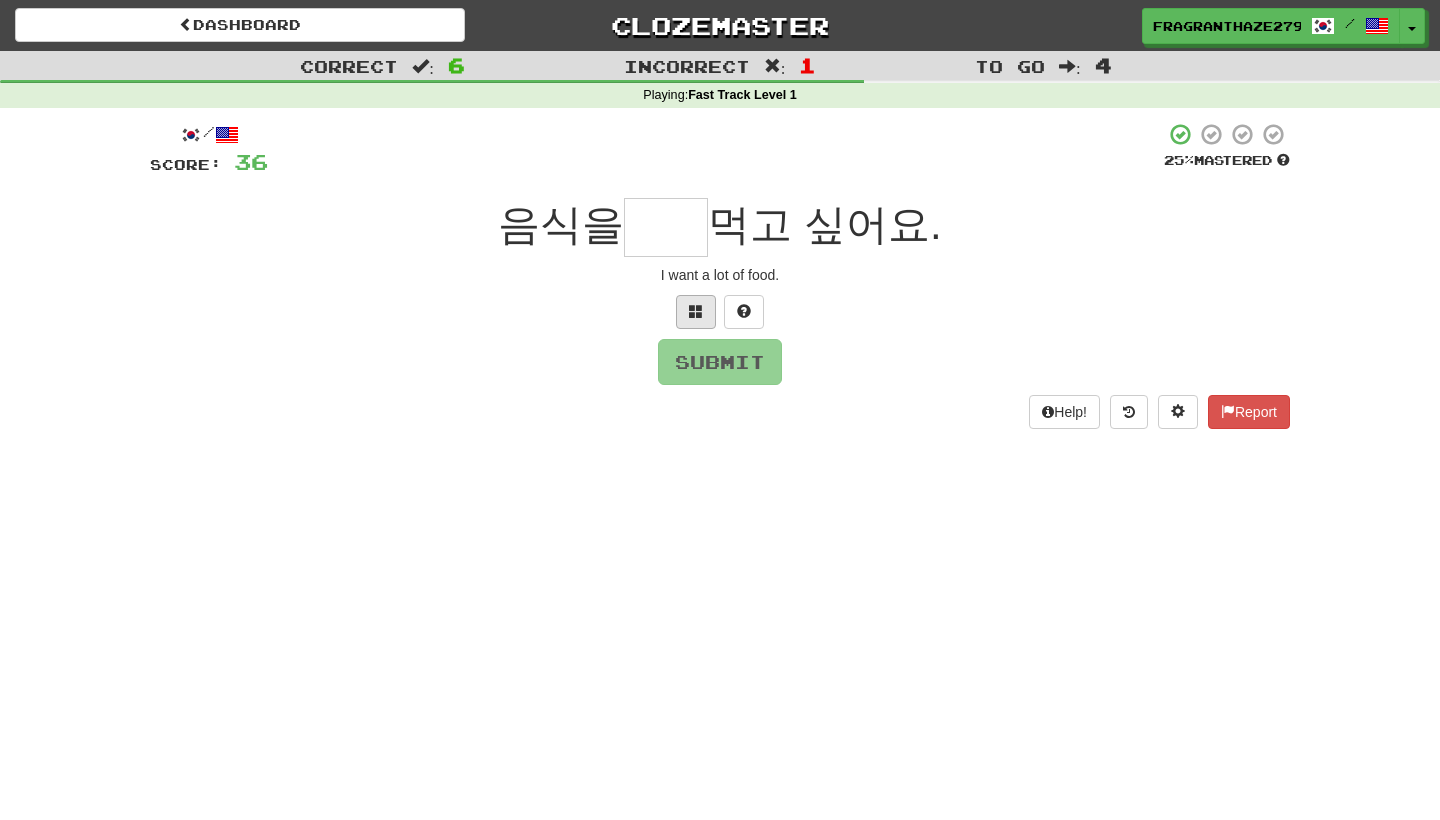 click at bounding box center (696, 312) 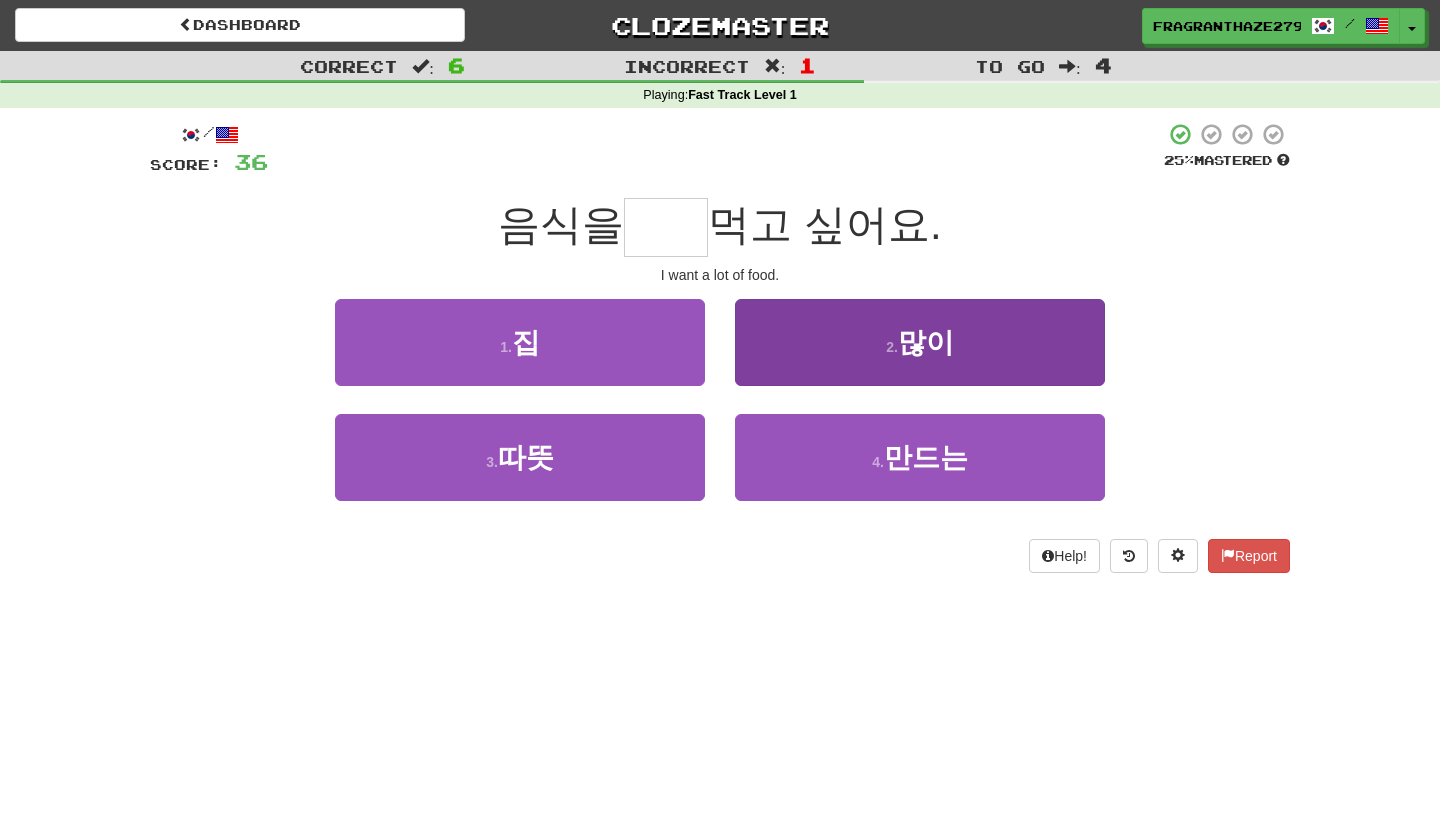 click on "2 .  많이" at bounding box center (920, 342) 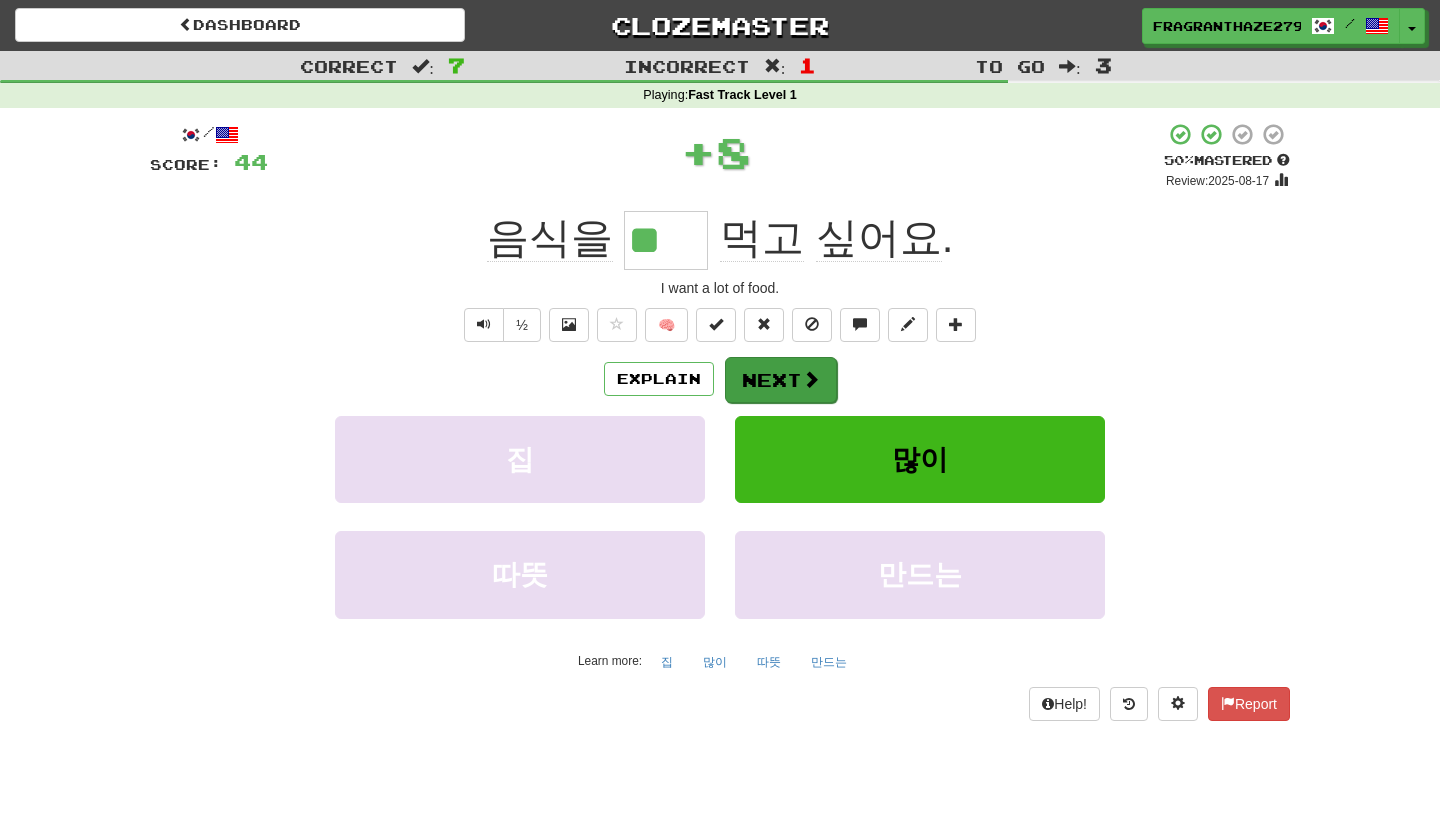 click on "Next" at bounding box center (781, 380) 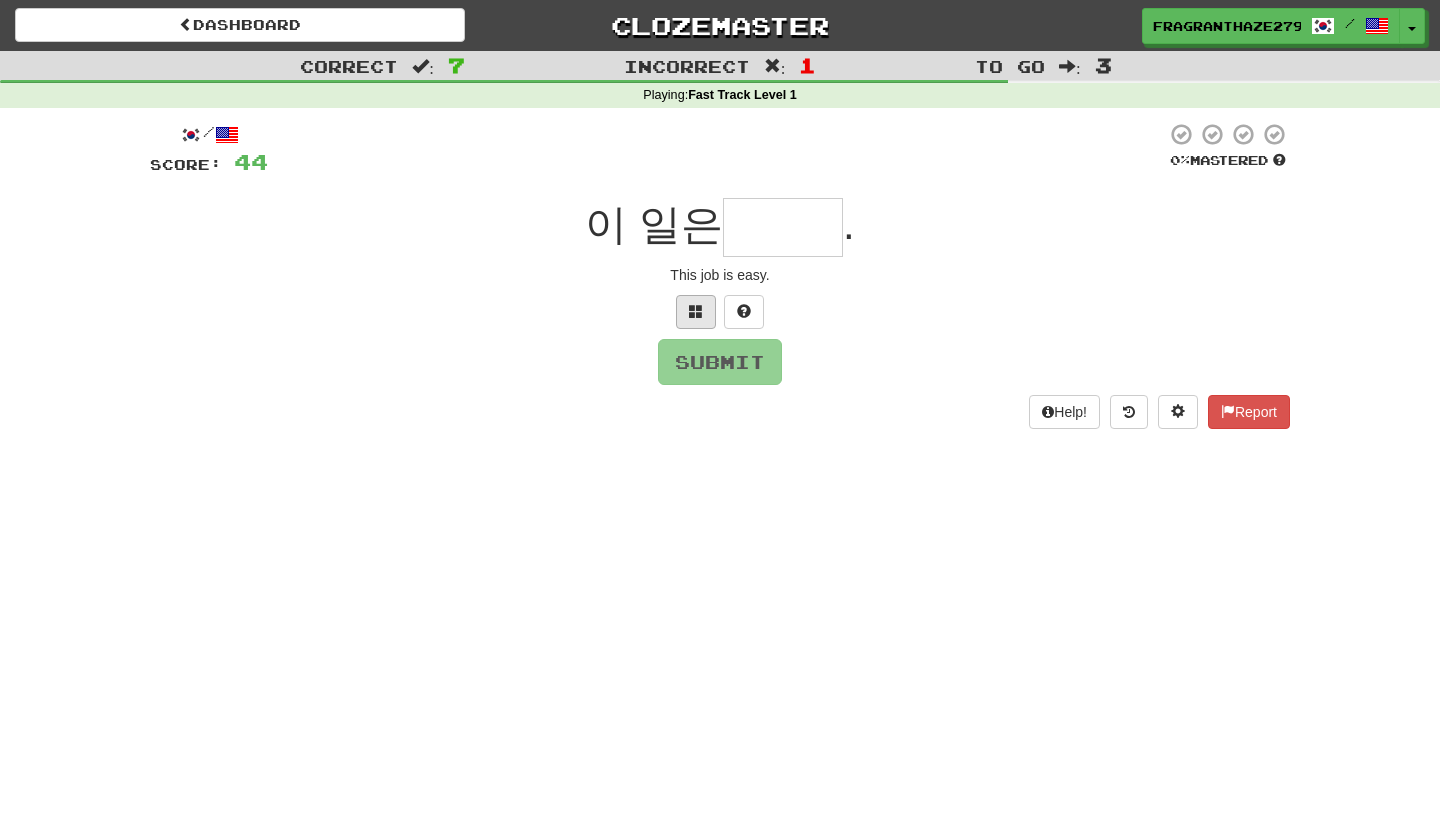 click at bounding box center (696, 312) 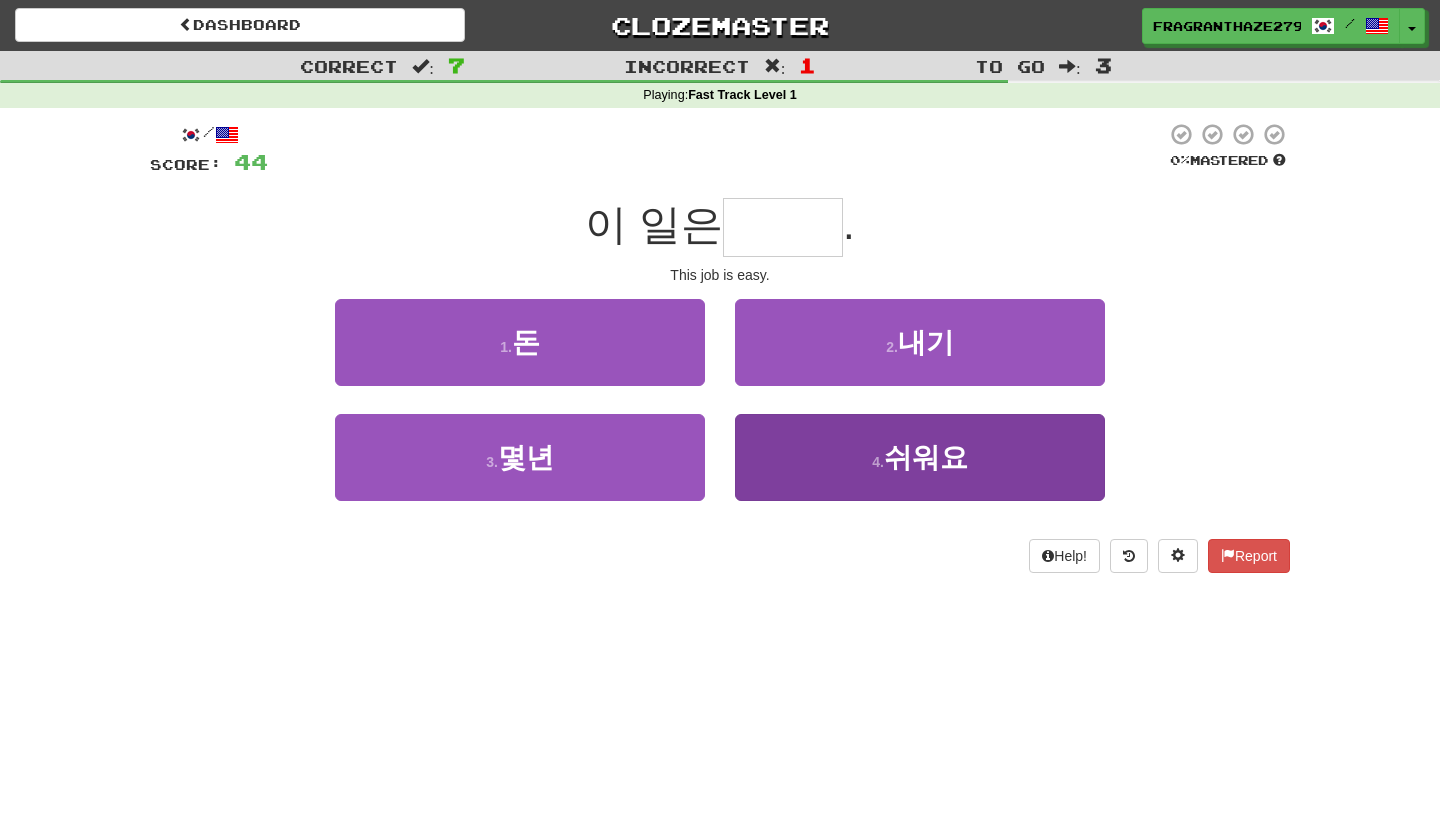 click on "쉬워요" at bounding box center [926, 457] 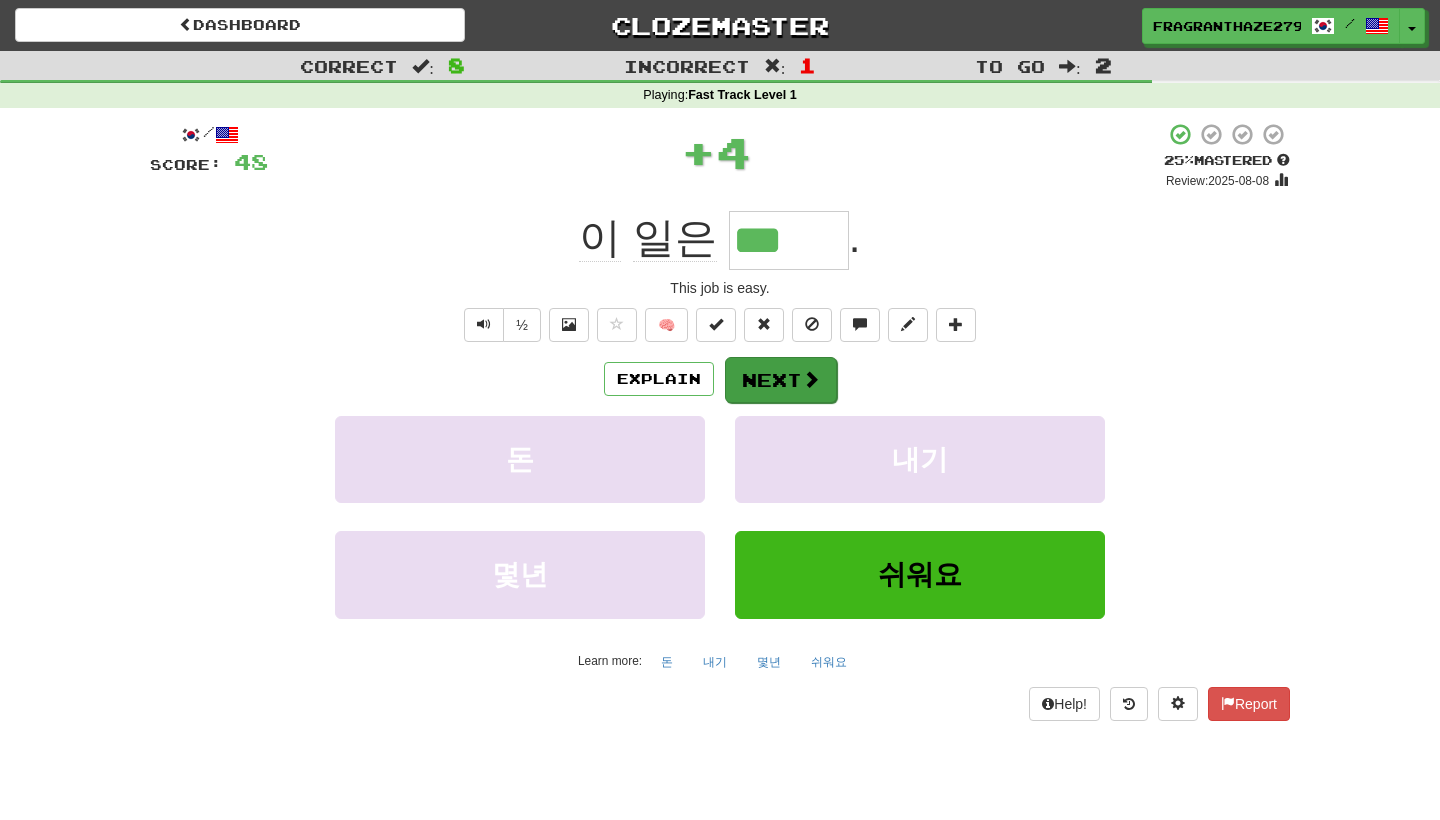 click on "Next" at bounding box center (781, 380) 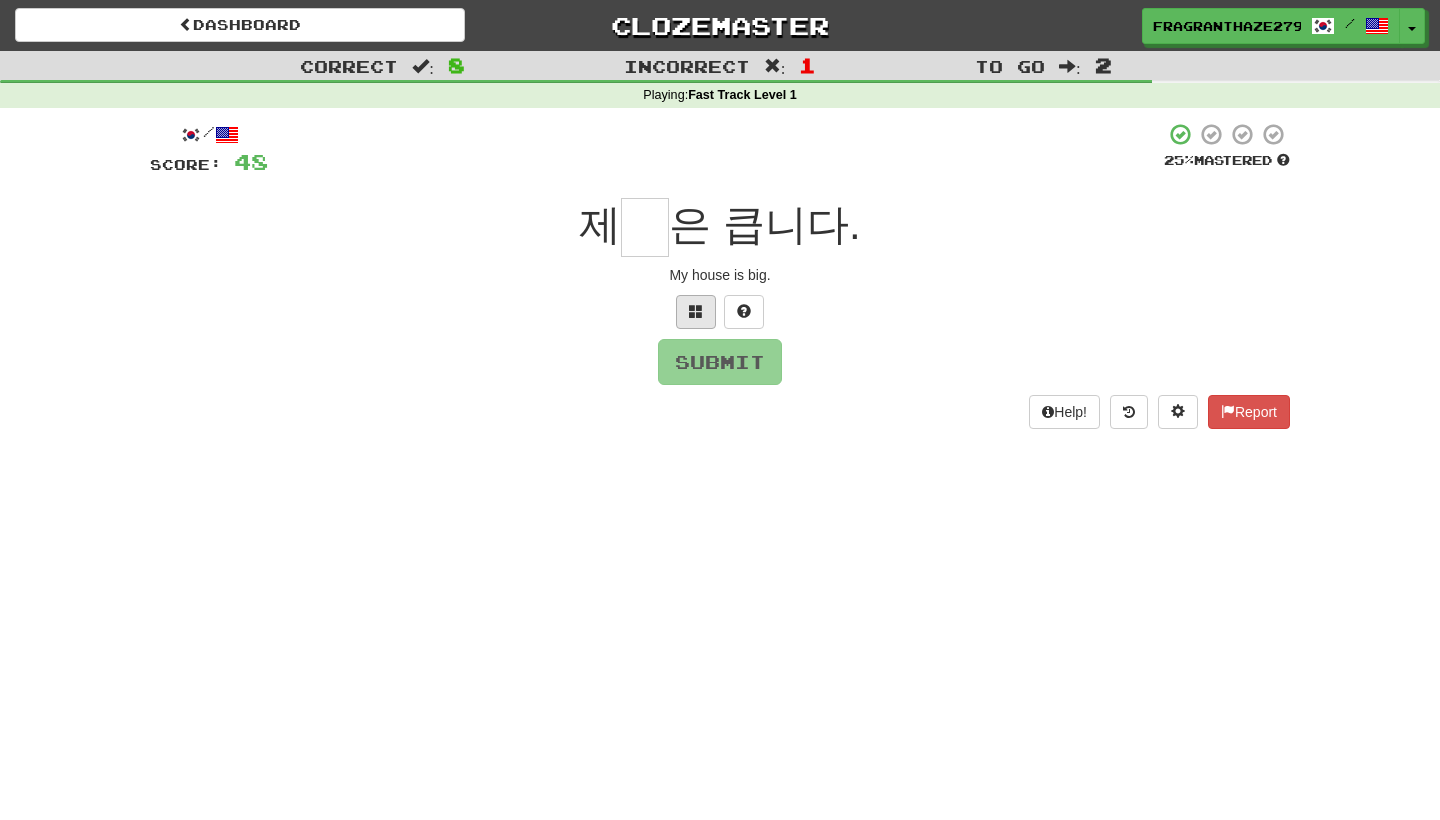 click at bounding box center (696, 312) 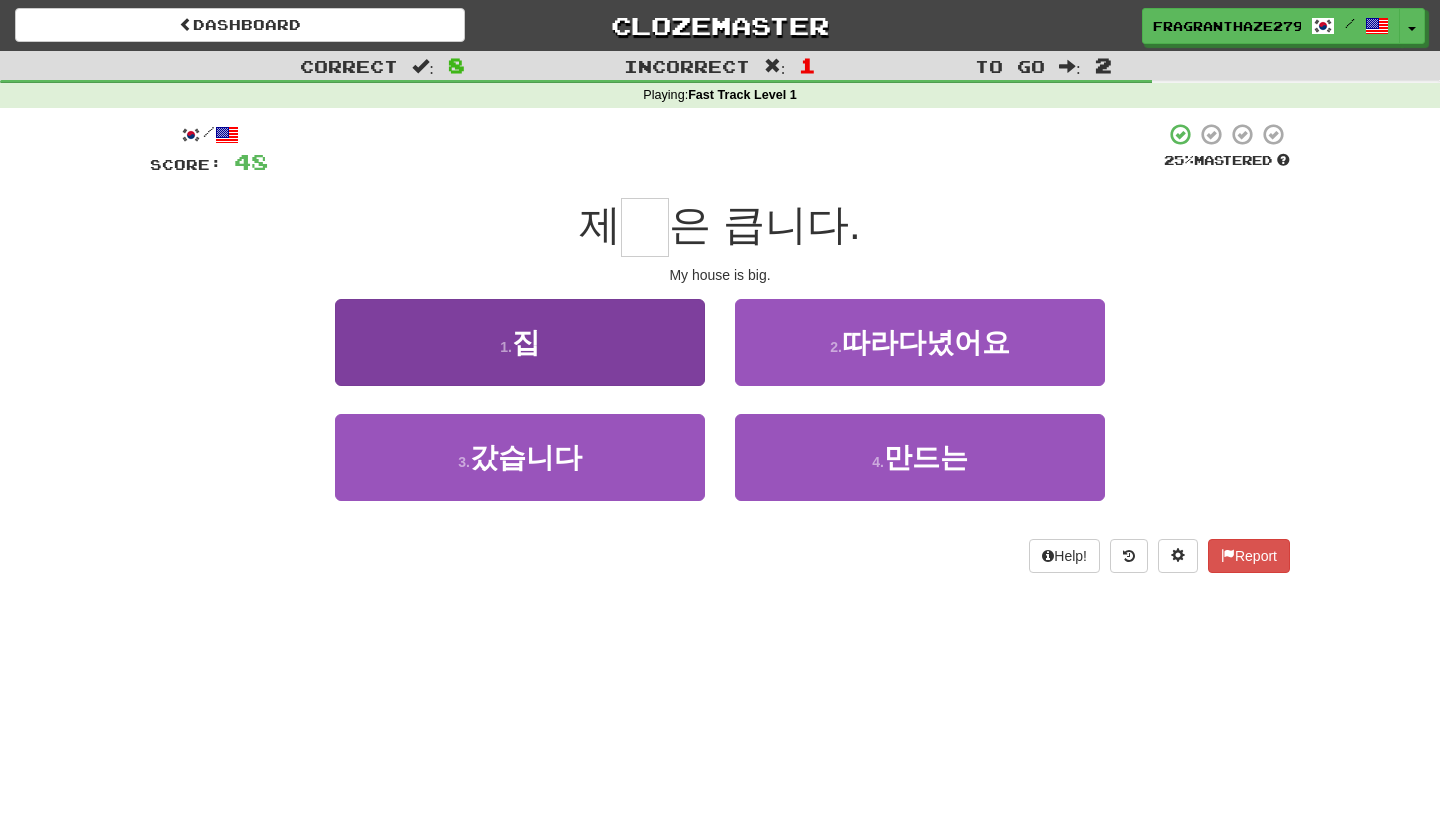 click on "1 .  집" at bounding box center [520, 342] 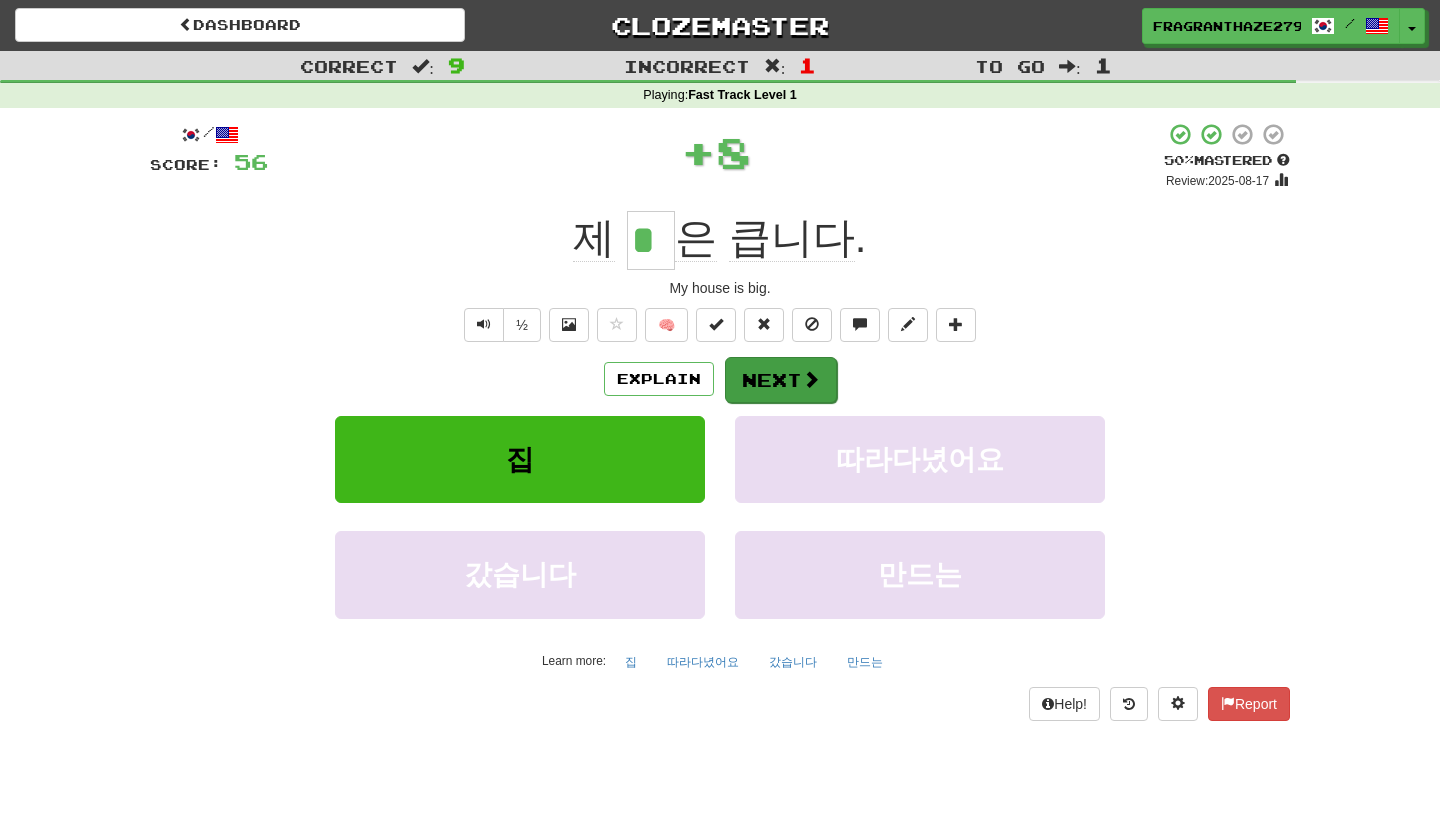 click on "Next" at bounding box center [781, 380] 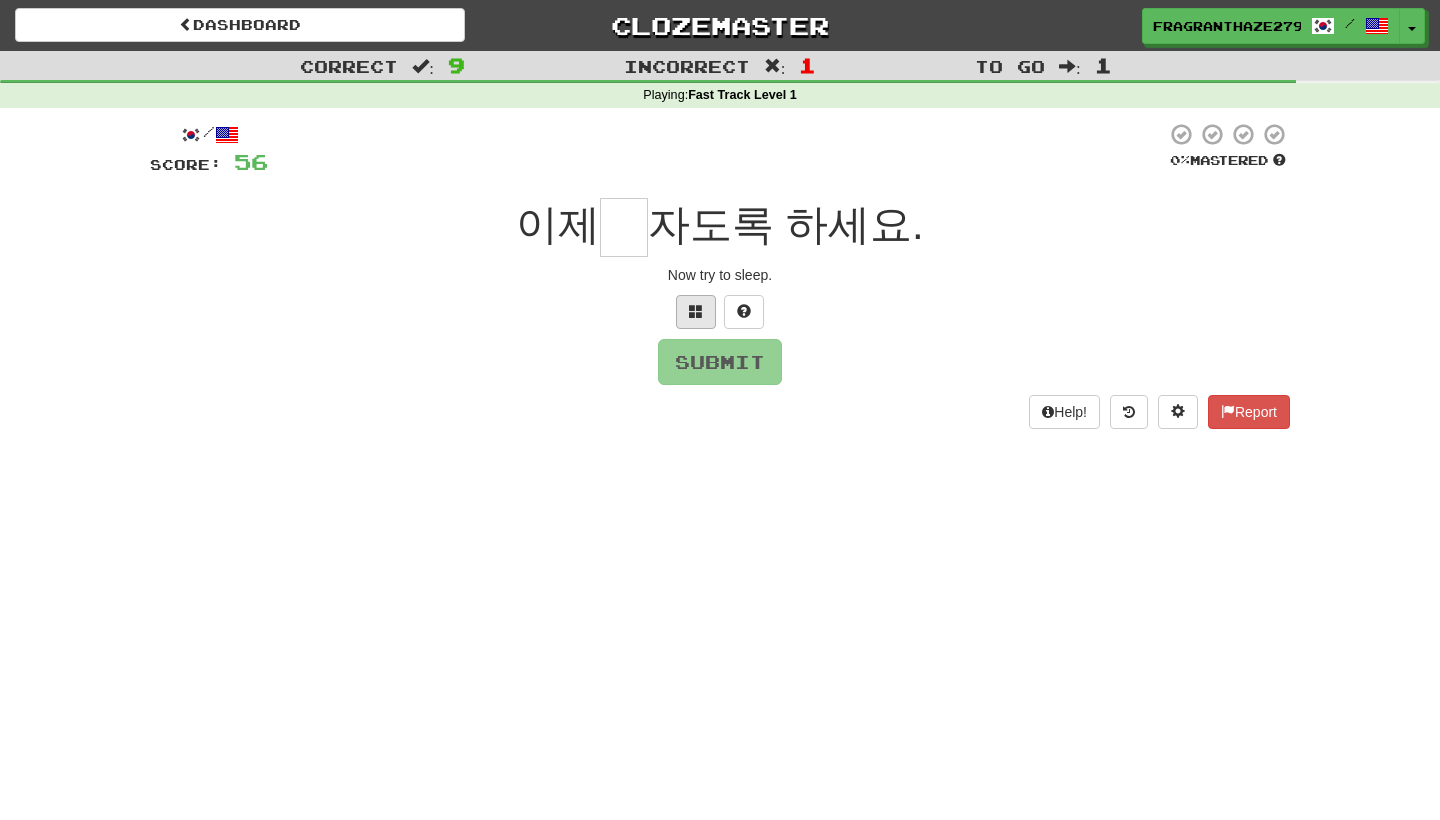 click at bounding box center [696, 312] 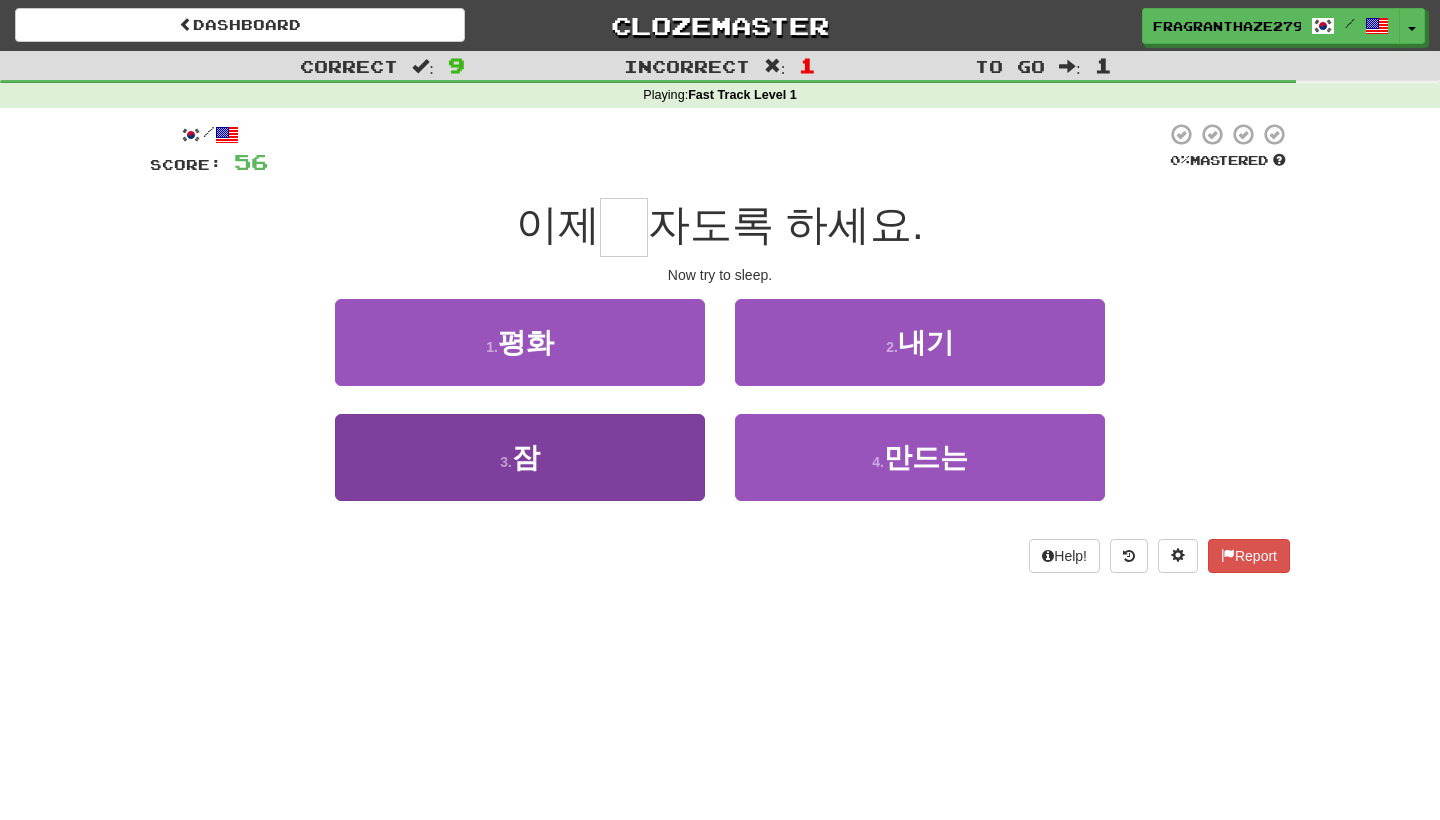 click on "3 .  잠" at bounding box center [520, 457] 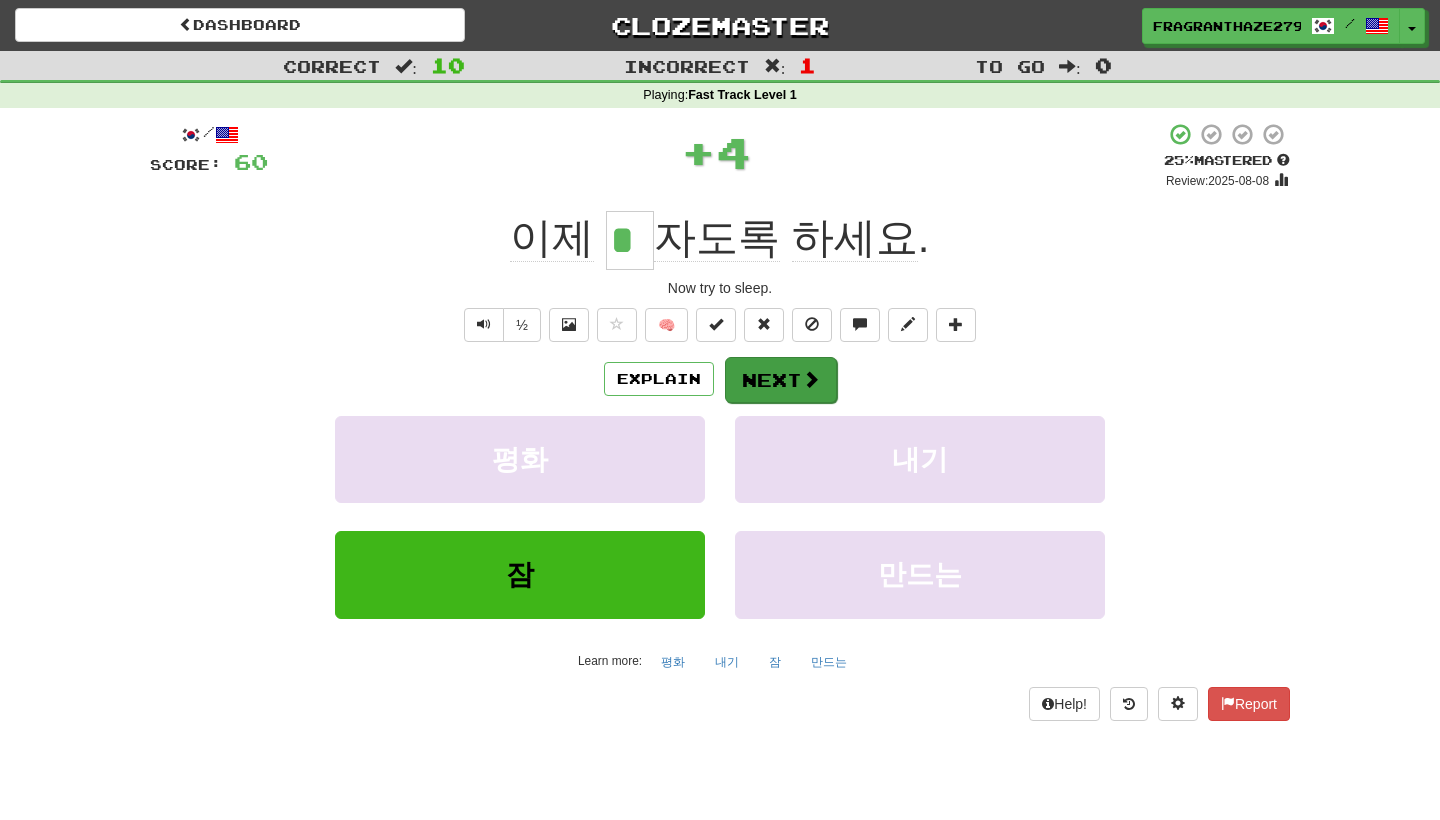 click on "Next" at bounding box center (781, 380) 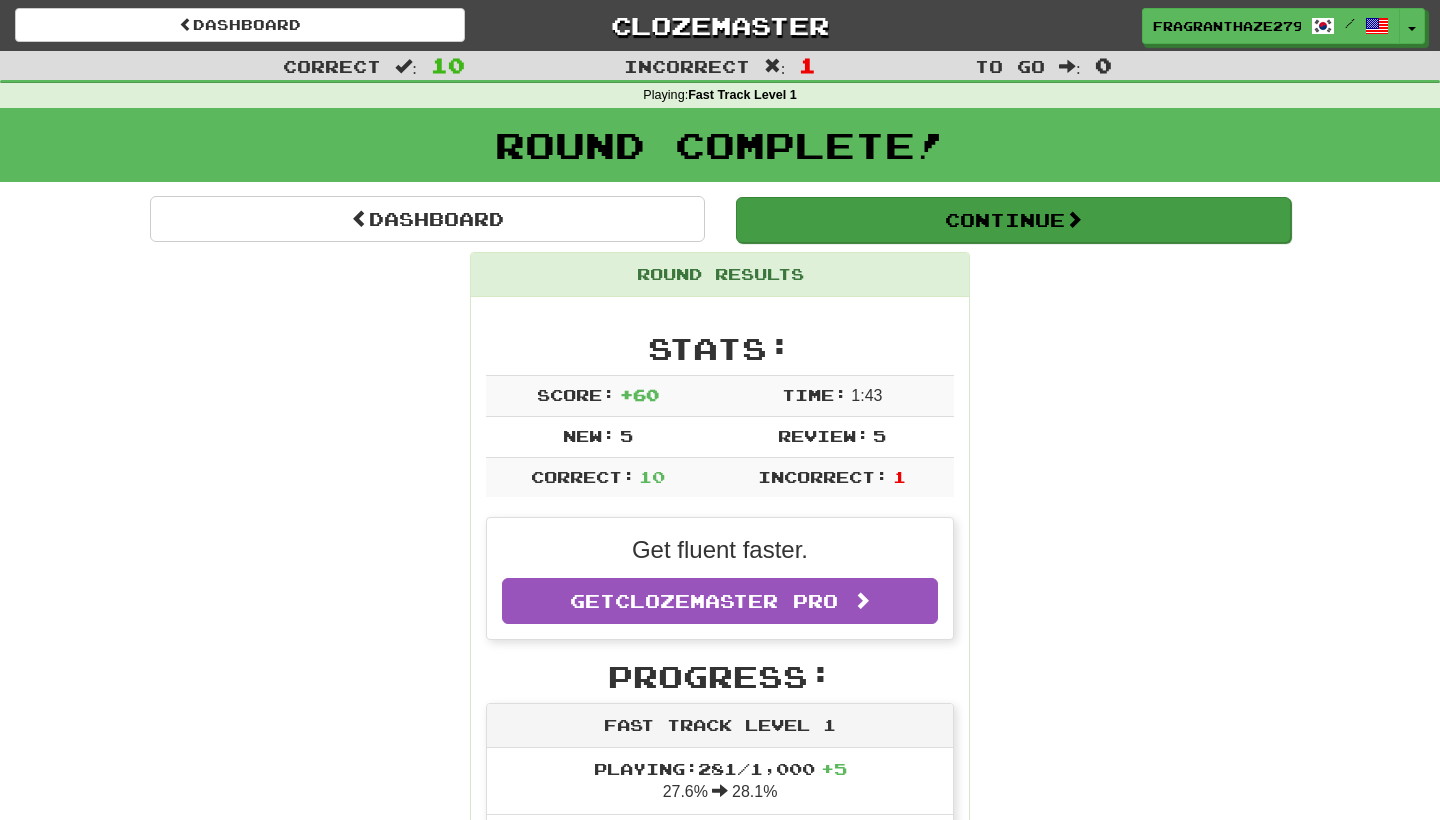 click on "Continue" at bounding box center [1013, 220] 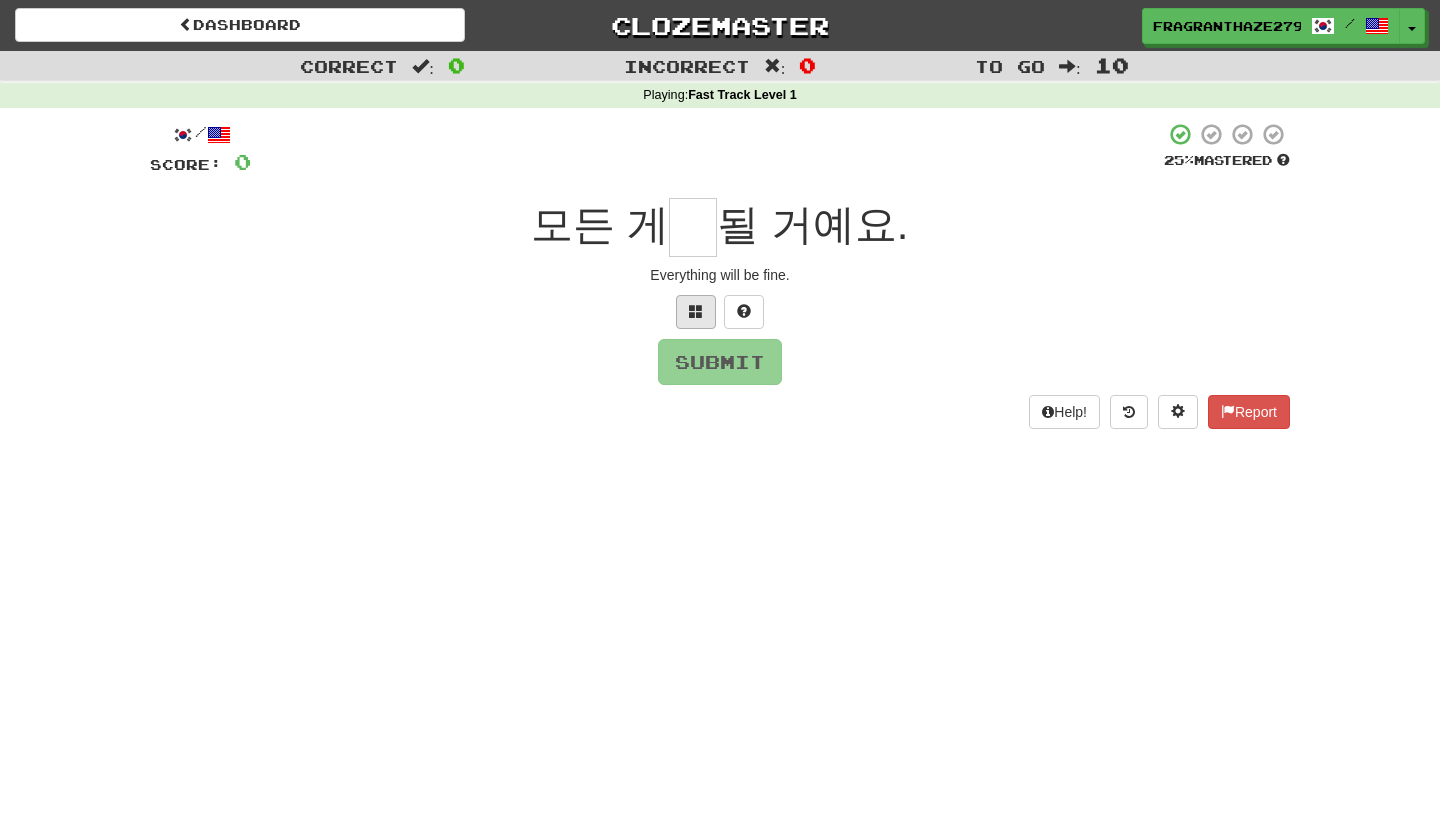 click at bounding box center [696, 311] 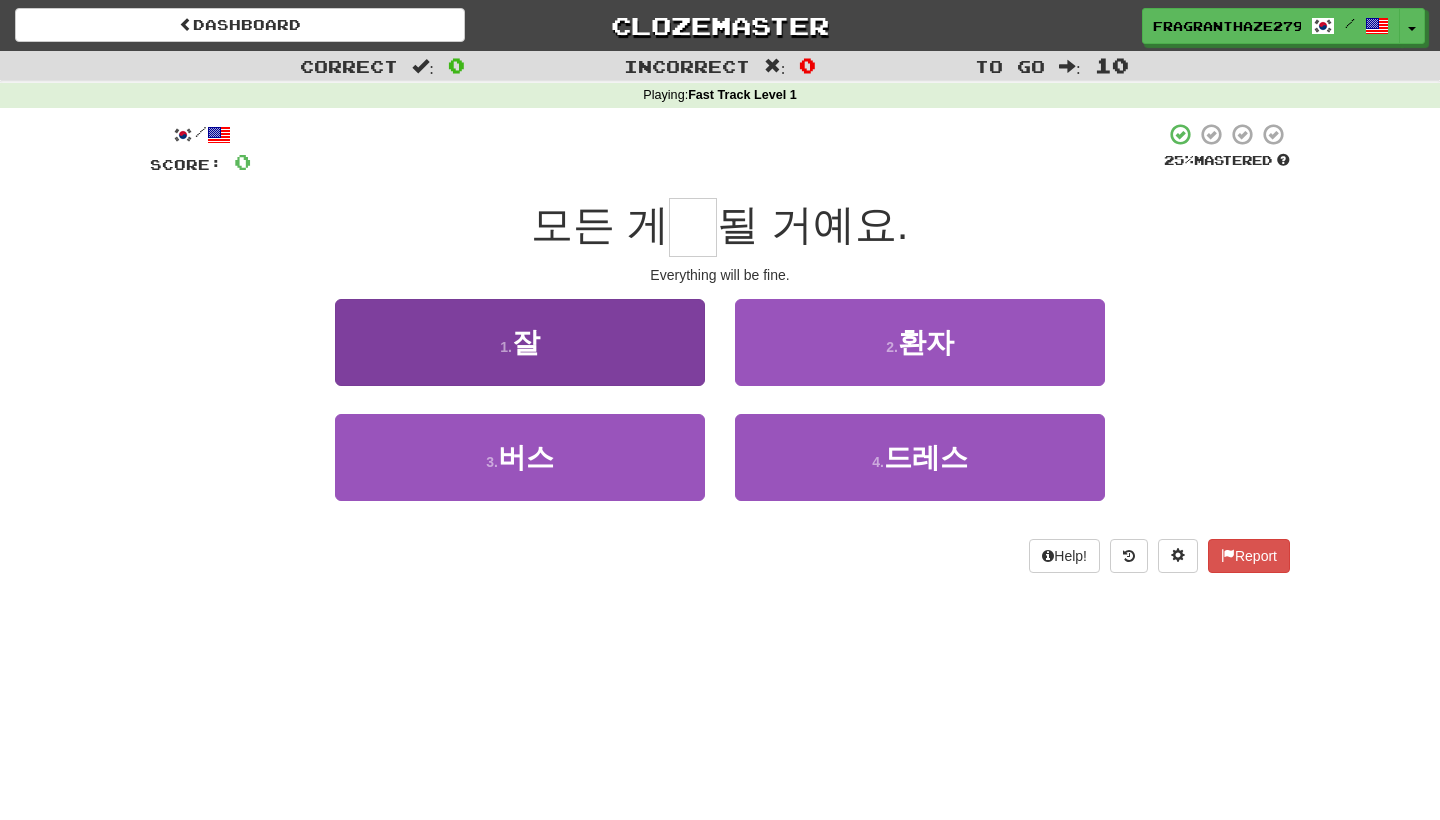 click on "1 .  잘" at bounding box center (520, 342) 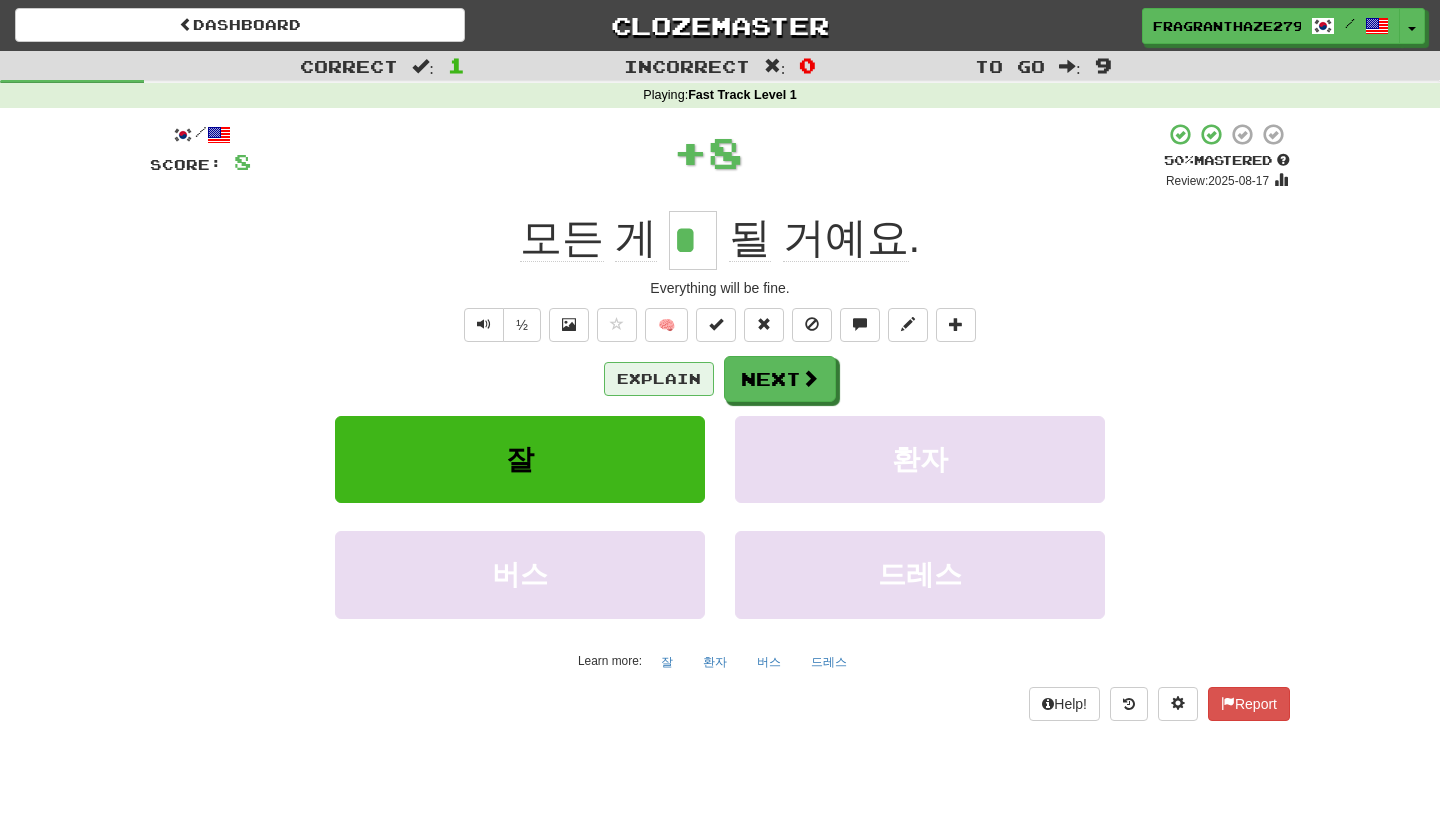 click on "Explain" at bounding box center [659, 379] 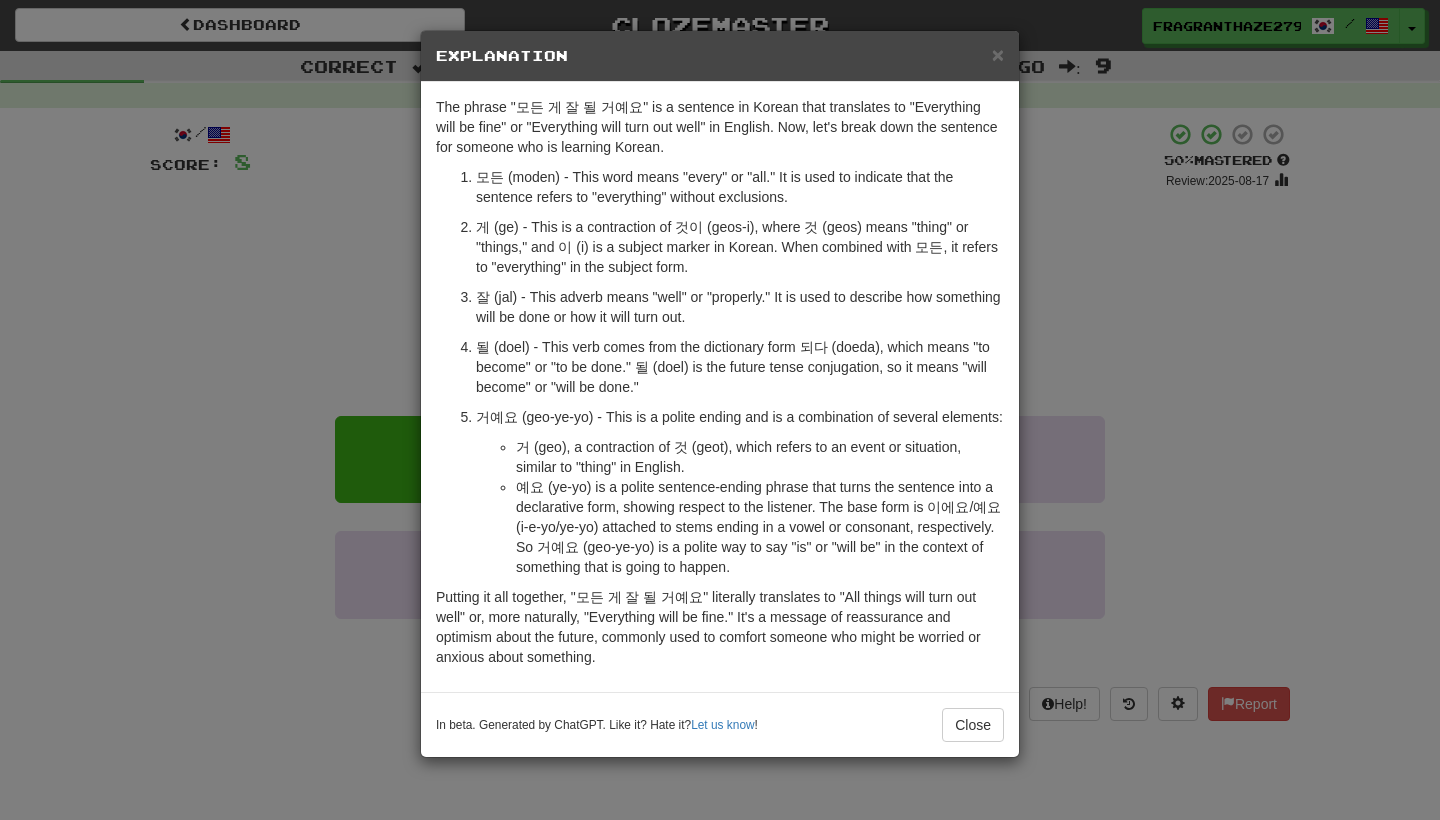click on "× Explanation The phrase "모든 게 잘 될 거예요" is a sentence in Korean that translates to "Everything will be fine" or "Everything will turn out well" in English. Now, let's break down the sentence for someone who is learning Korean.
모든 (moden) - This word means "every" or "all." It is used to indicate that the sentence refers to "everything" without exclusions.
게 (ge) - This is a contraction of 것이 (geos-i), where 것 (geos) means "thing" or "things," and 이 (i) is a subject marker in Korean. When combined with 모든, it refers to "everything" in the subject form.
잘 (jal) - This adverb means "well" or "properly." It is used to describe how something will be done or how it will turn out.
될 (doel) - This verb comes from the dictionary form 되다 (doeda), which means "to become" or "to be done." 될 (doel) is the future tense conjugation, so it means "will become" or "will be done."
In beta. Generated by ChatGPT. Like it? Hate it?  ! Close" at bounding box center [720, 410] 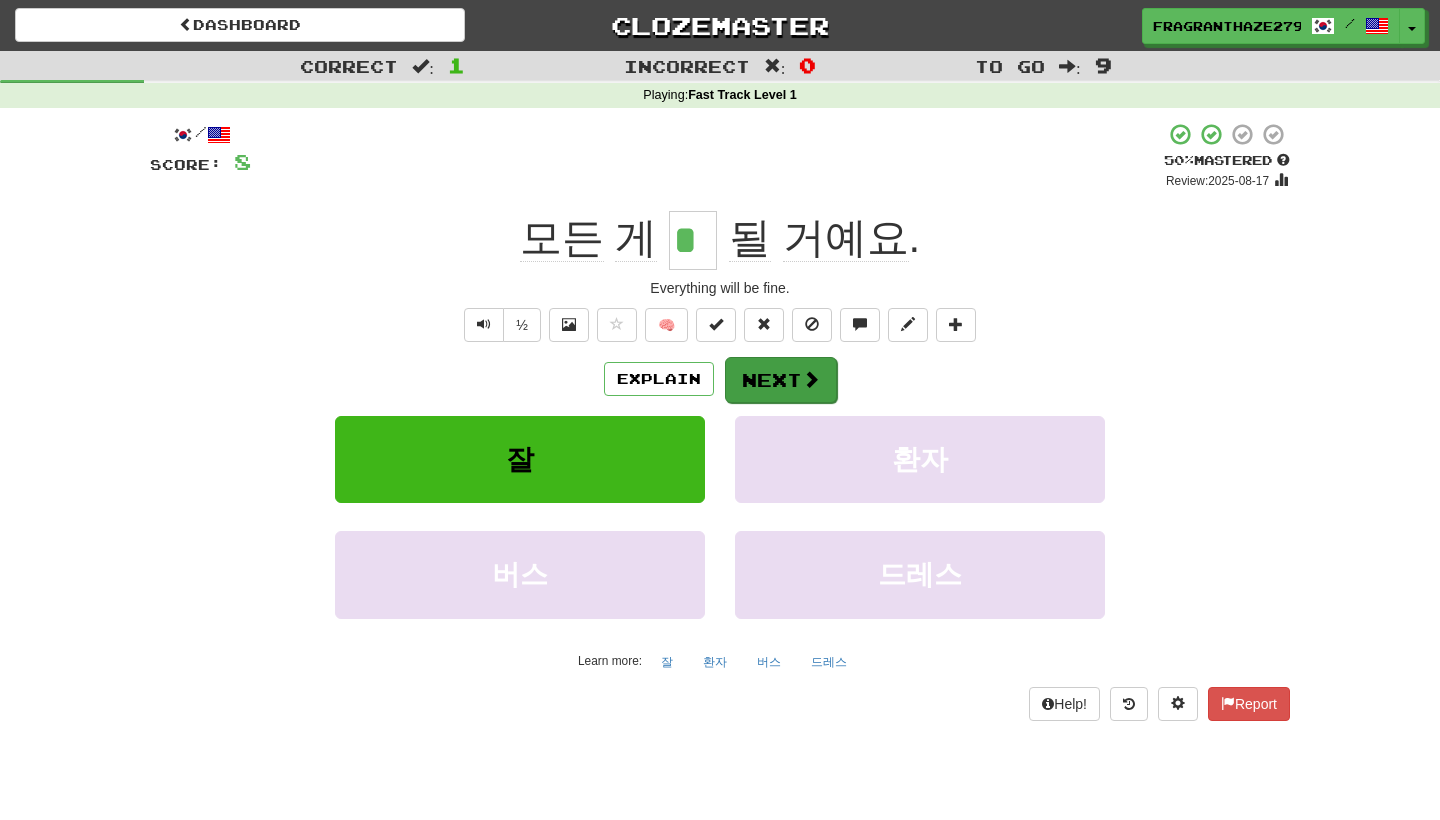 click at bounding box center (811, 379) 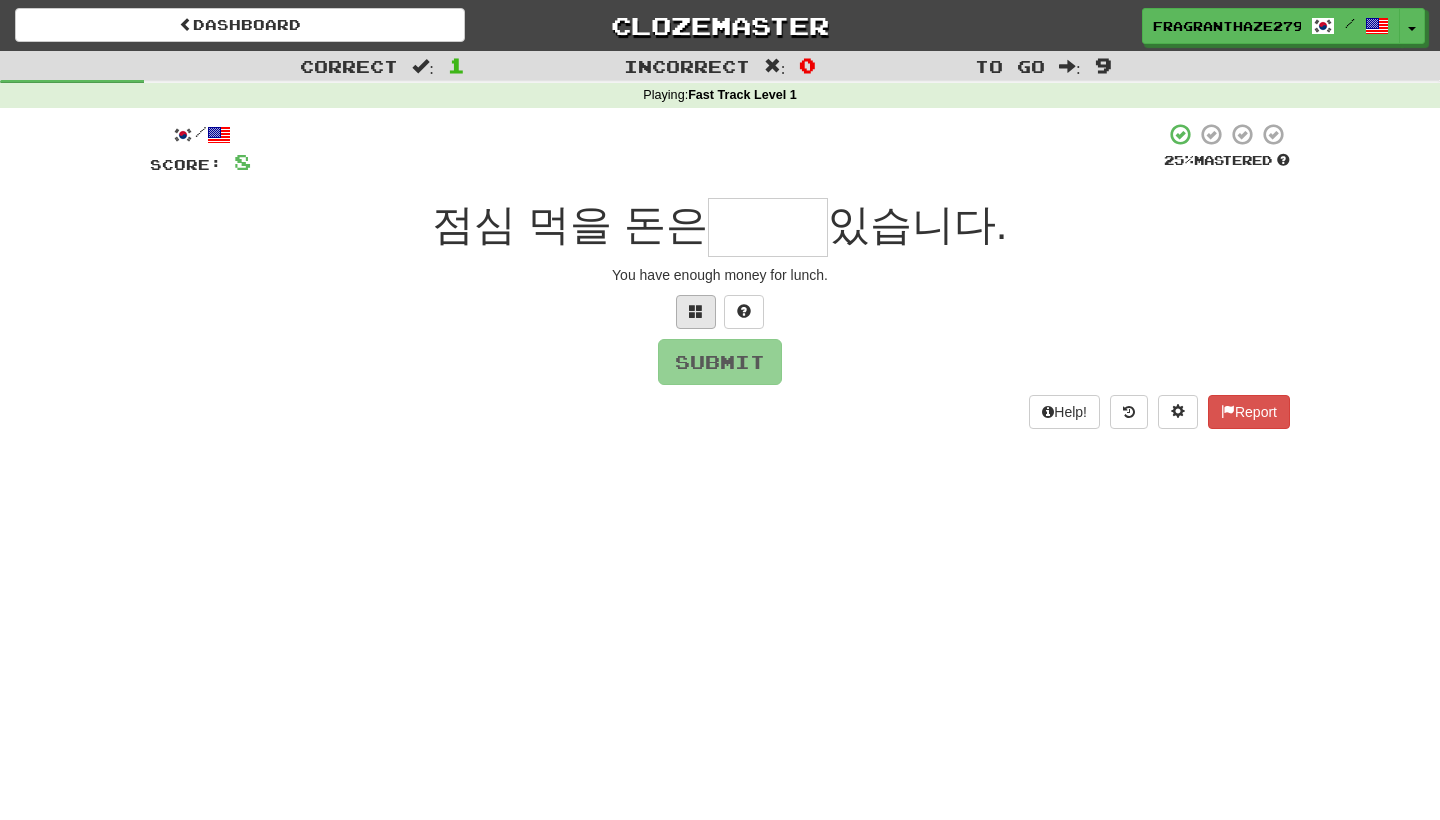 click at bounding box center [696, 312] 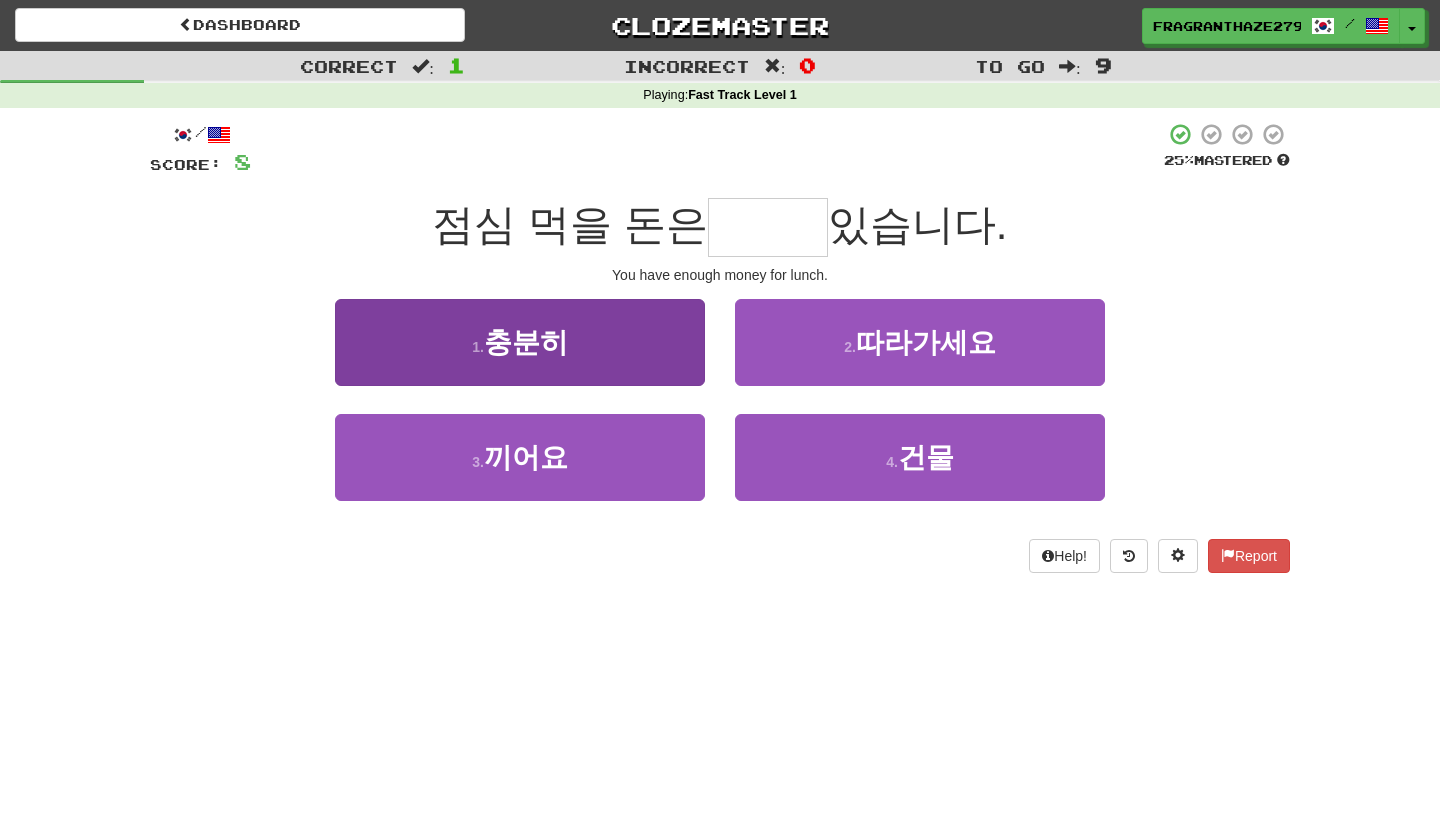 click on "1 .  충분히" at bounding box center (520, 342) 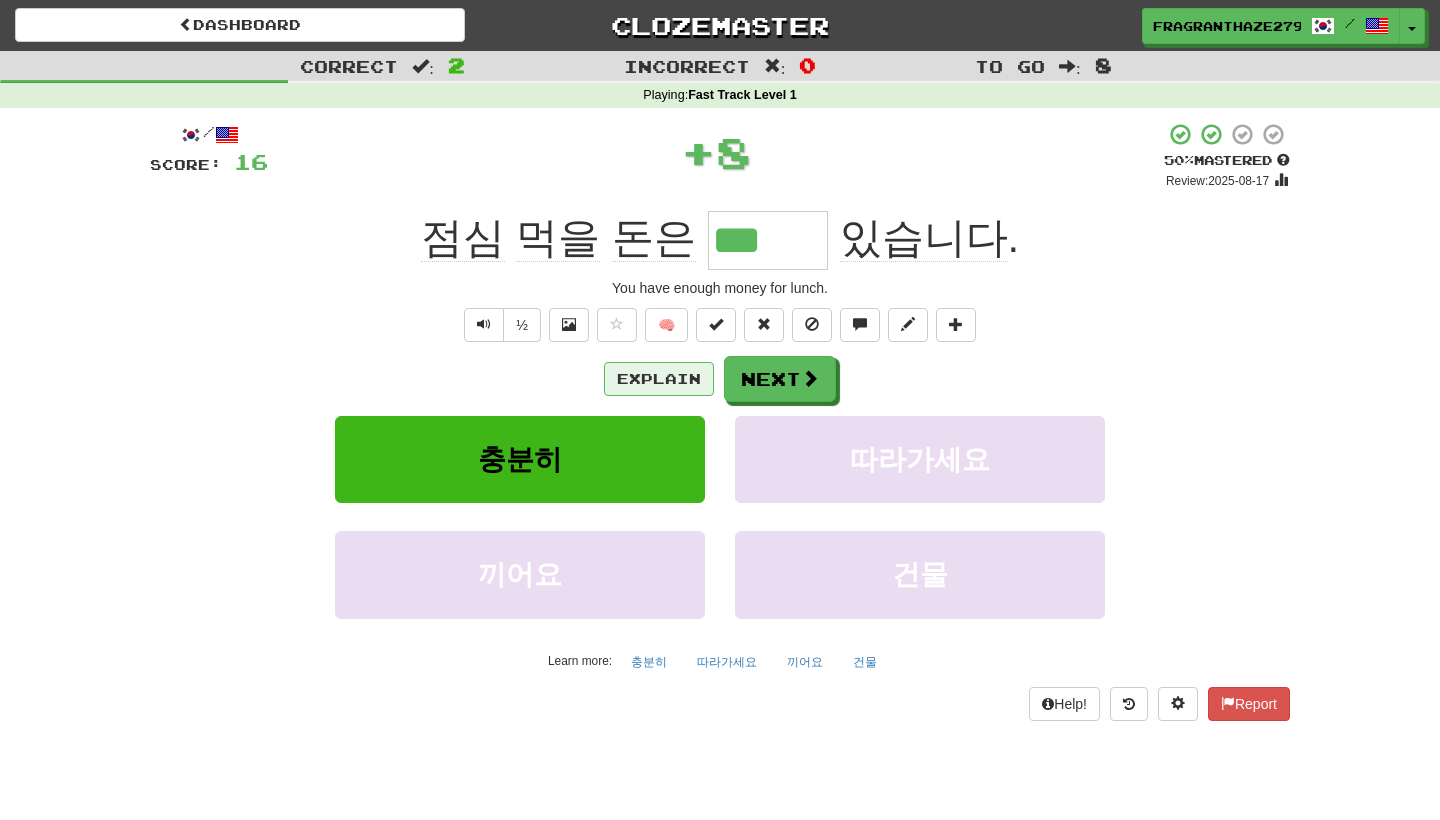 click on "Explain" at bounding box center (659, 379) 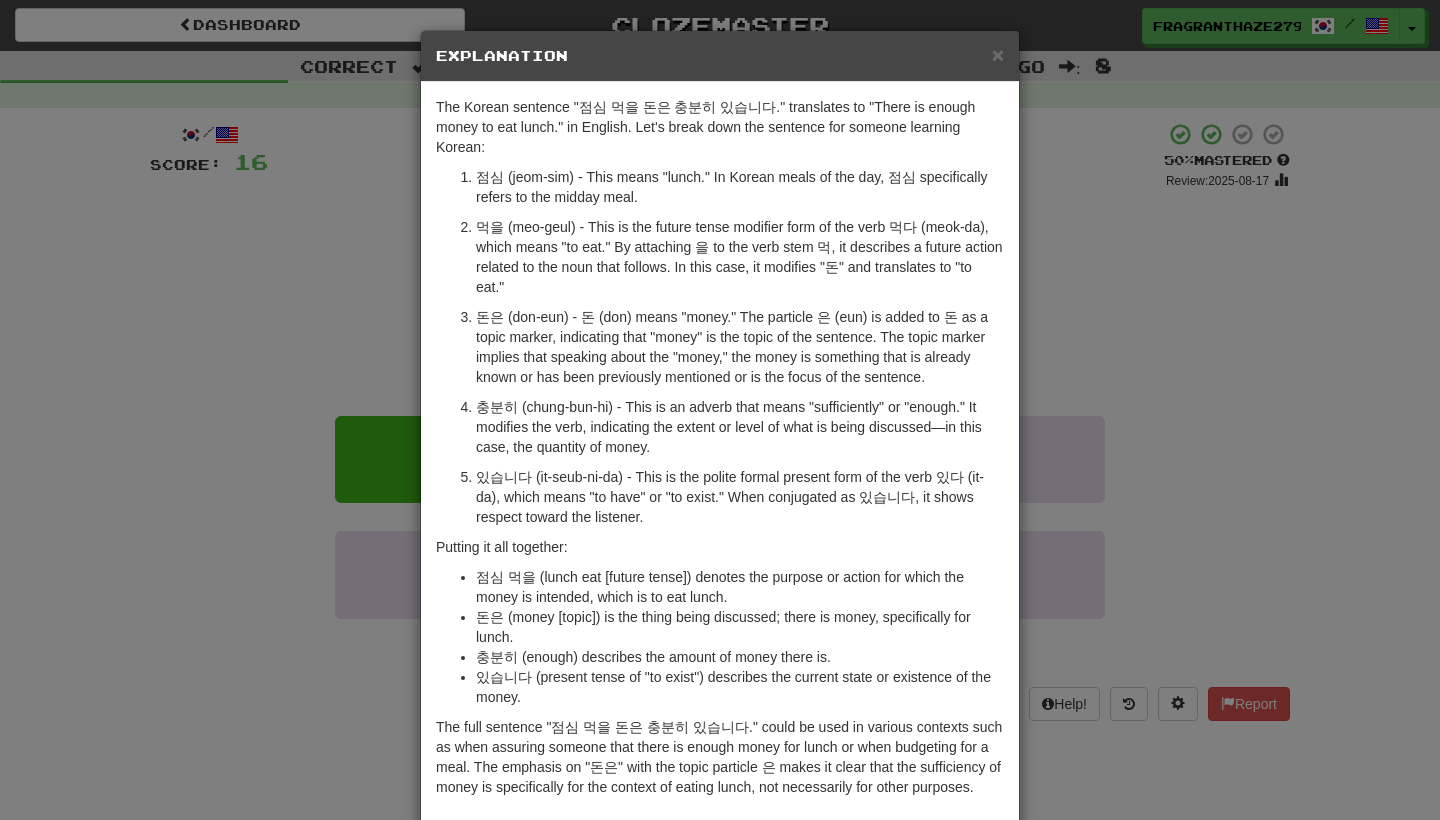 click on "× Explanation The Korean sentence "점심 먹을 돈은 충분히 있습니다." translates to "There is enough money to eat lunch." in English. Let's break down the sentence for someone learning Korean:
점심 (jeom-sim) - This means "lunch." In Korean meals of the day, 점심 specifically refers to the midday meal.
먹을 (meo-geul) - This is the future tense modifier form of the verb 먹다 (meok-da), which means "to eat." By attaching 을 to the verb stem 먹, it describes a future action related to the noun that follows. In this case, it modifies "돈" and translates to "to eat."
돈은 (don-eun) - 돈 (don) means "money." The particle 은 (eun) is added to 돈 as a topic marker, indicating that "money" is the topic of the sentence. The topic marker implies that speaking about the "money," the money is something that is already known or has been previously mentioned or is the focus of the sentence.
Putting it all together:
Let us know ! Close" at bounding box center (720, 410) 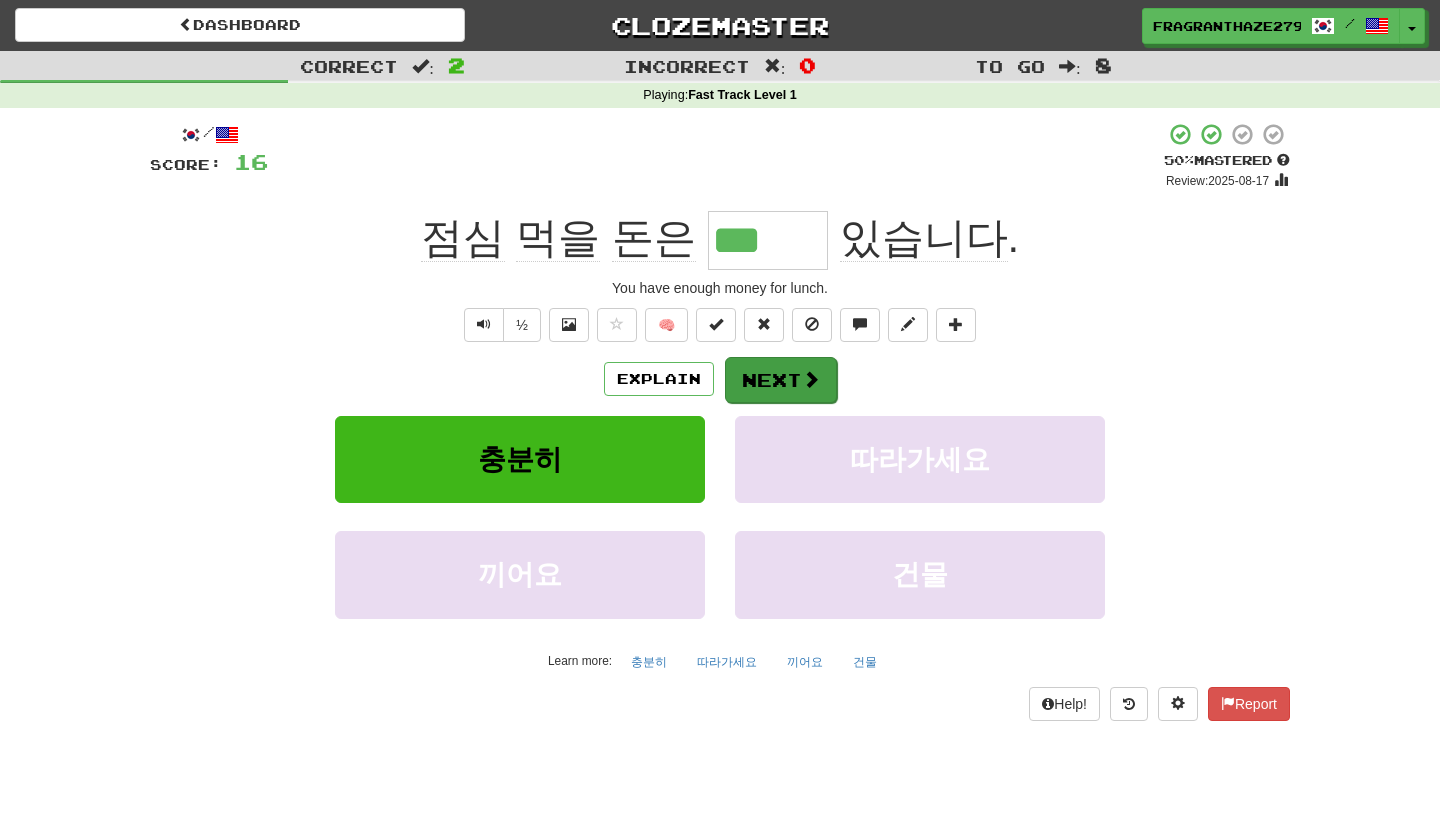 click on "Next" at bounding box center (781, 380) 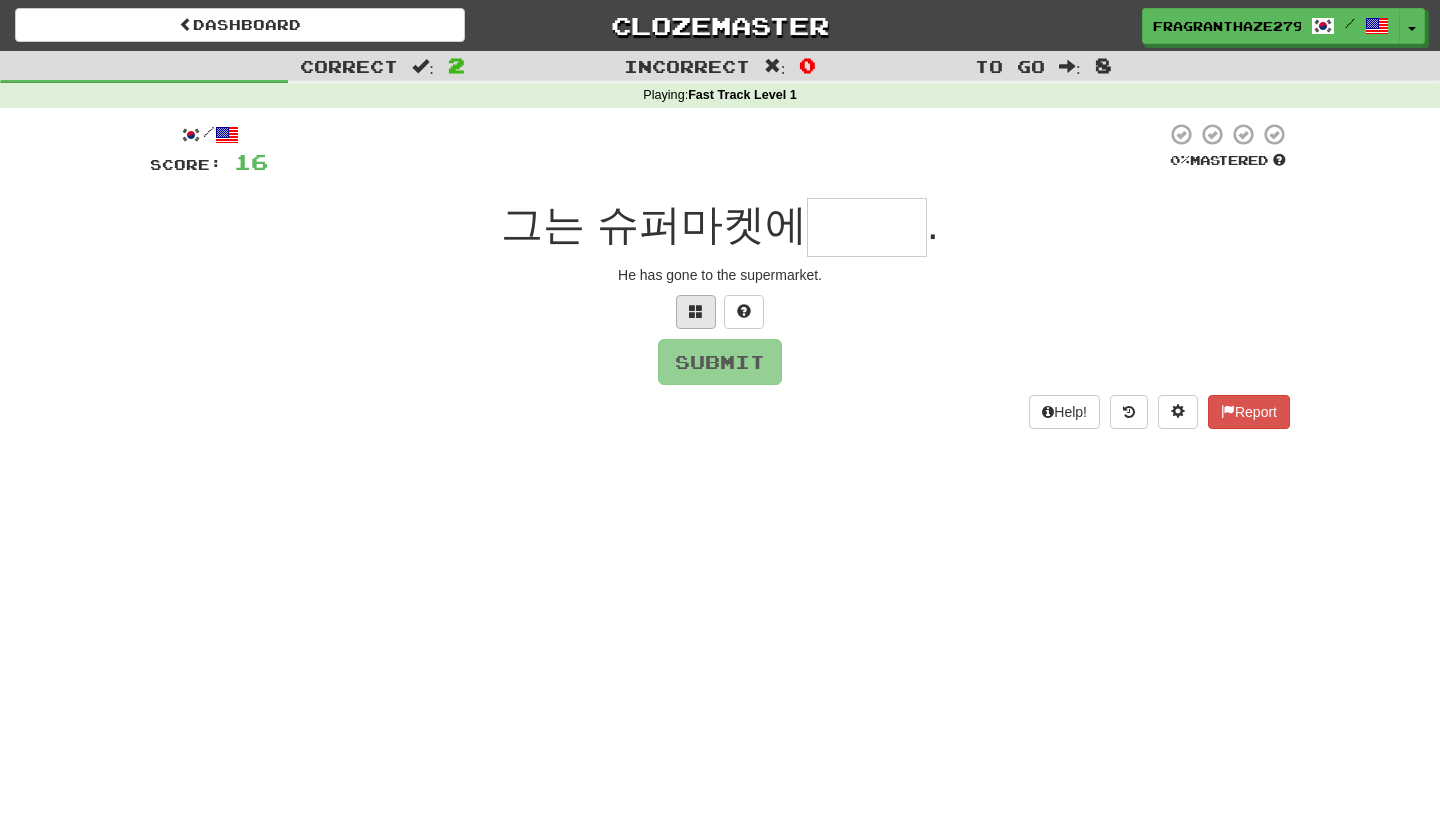 click at bounding box center [696, 312] 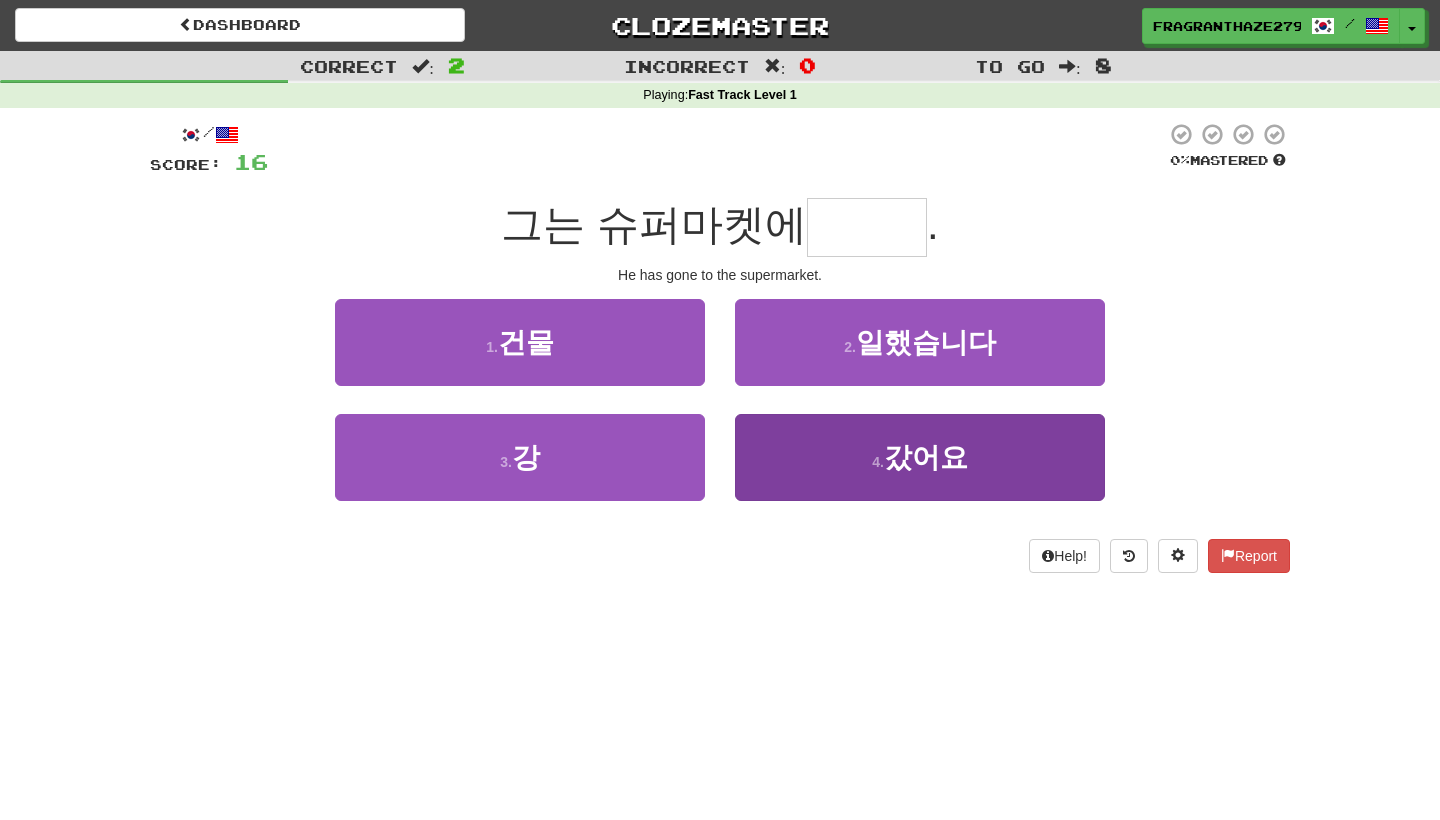 click on "4 .  갔어요" at bounding box center [920, 457] 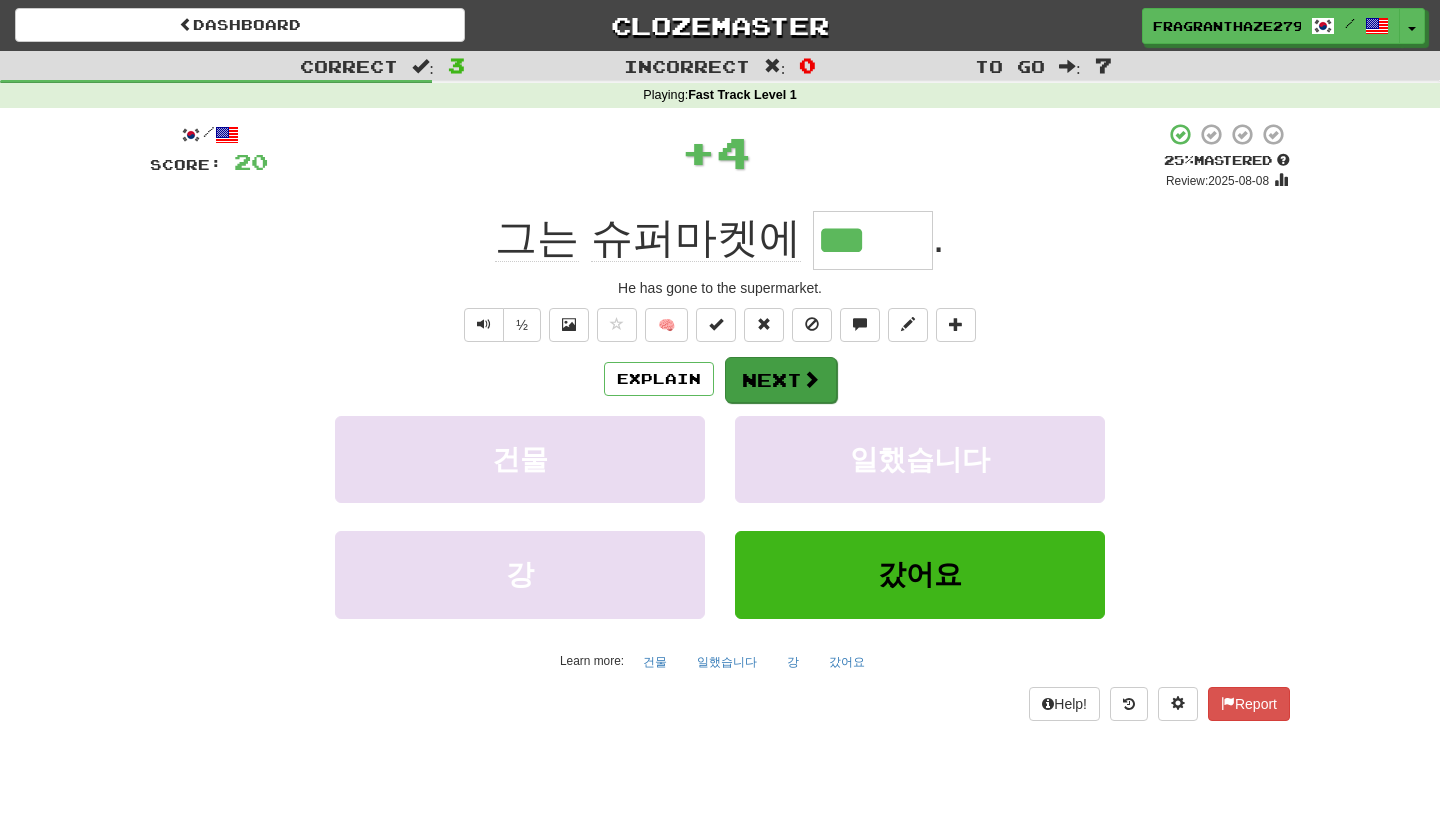 click on "Next" at bounding box center [781, 380] 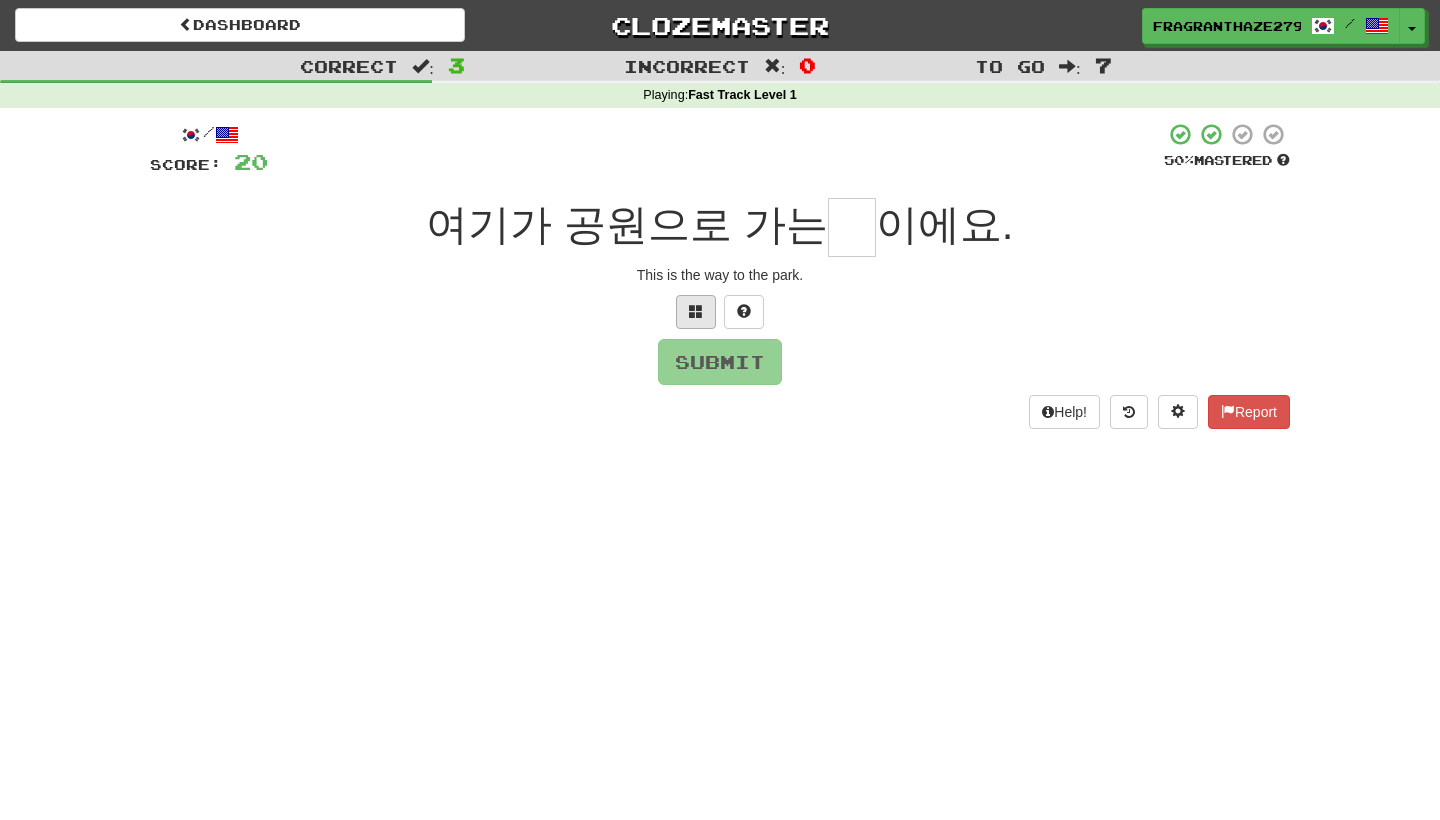 click at bounding box center (696, 311) 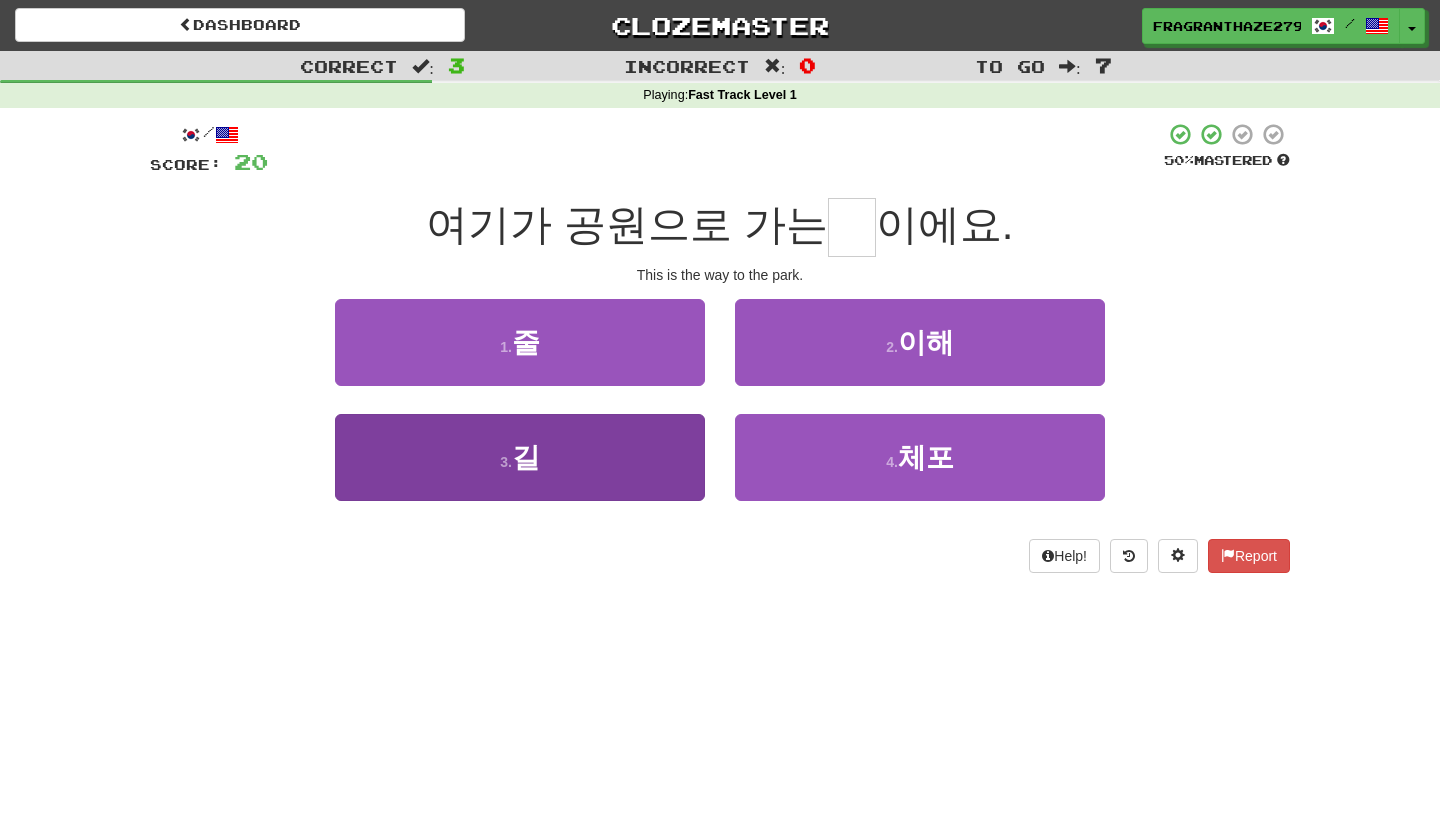 click on "3 .  길" at bounding box center [520, 457] 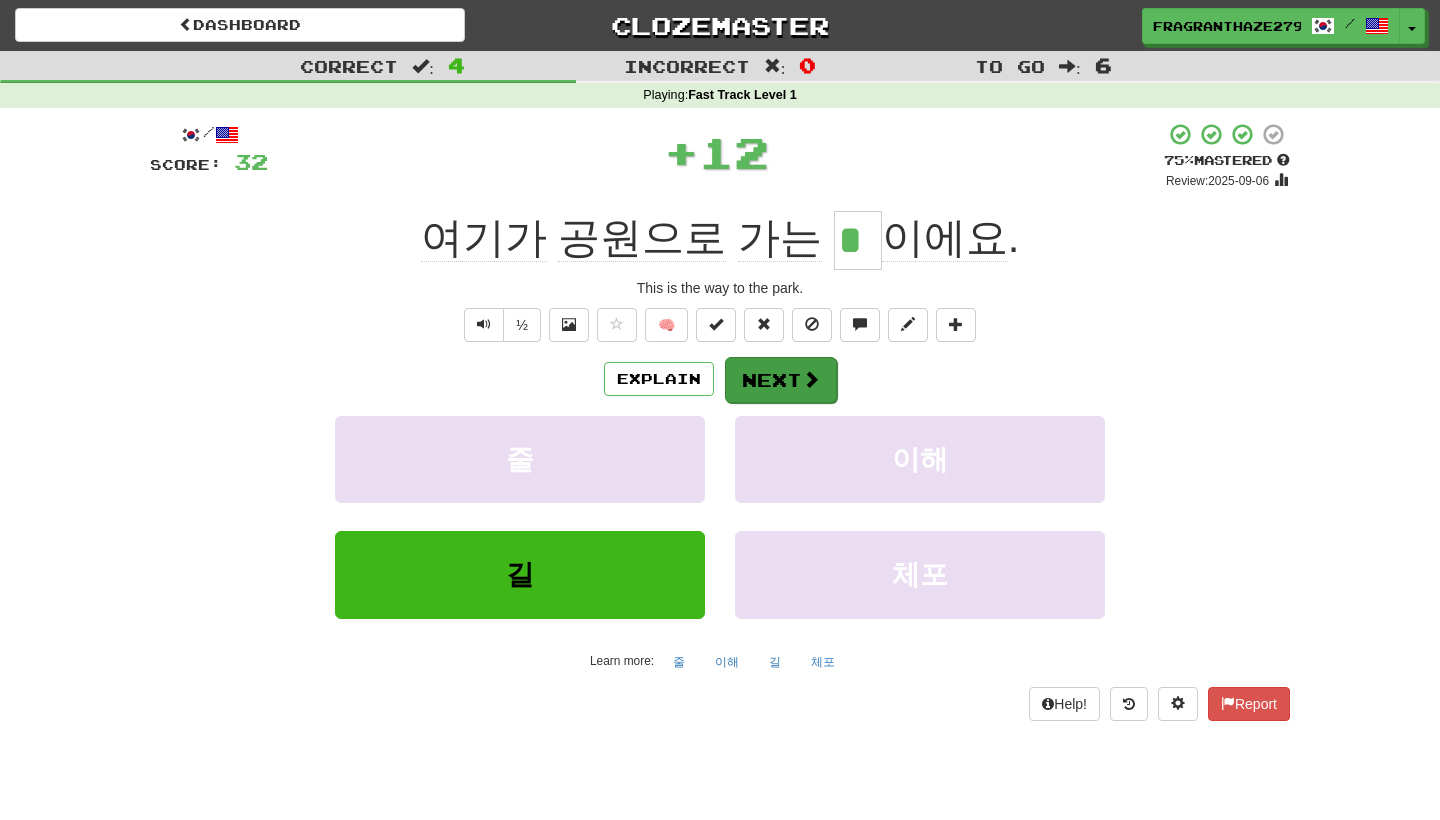 click on "Next" at bounding box center (781, 380) 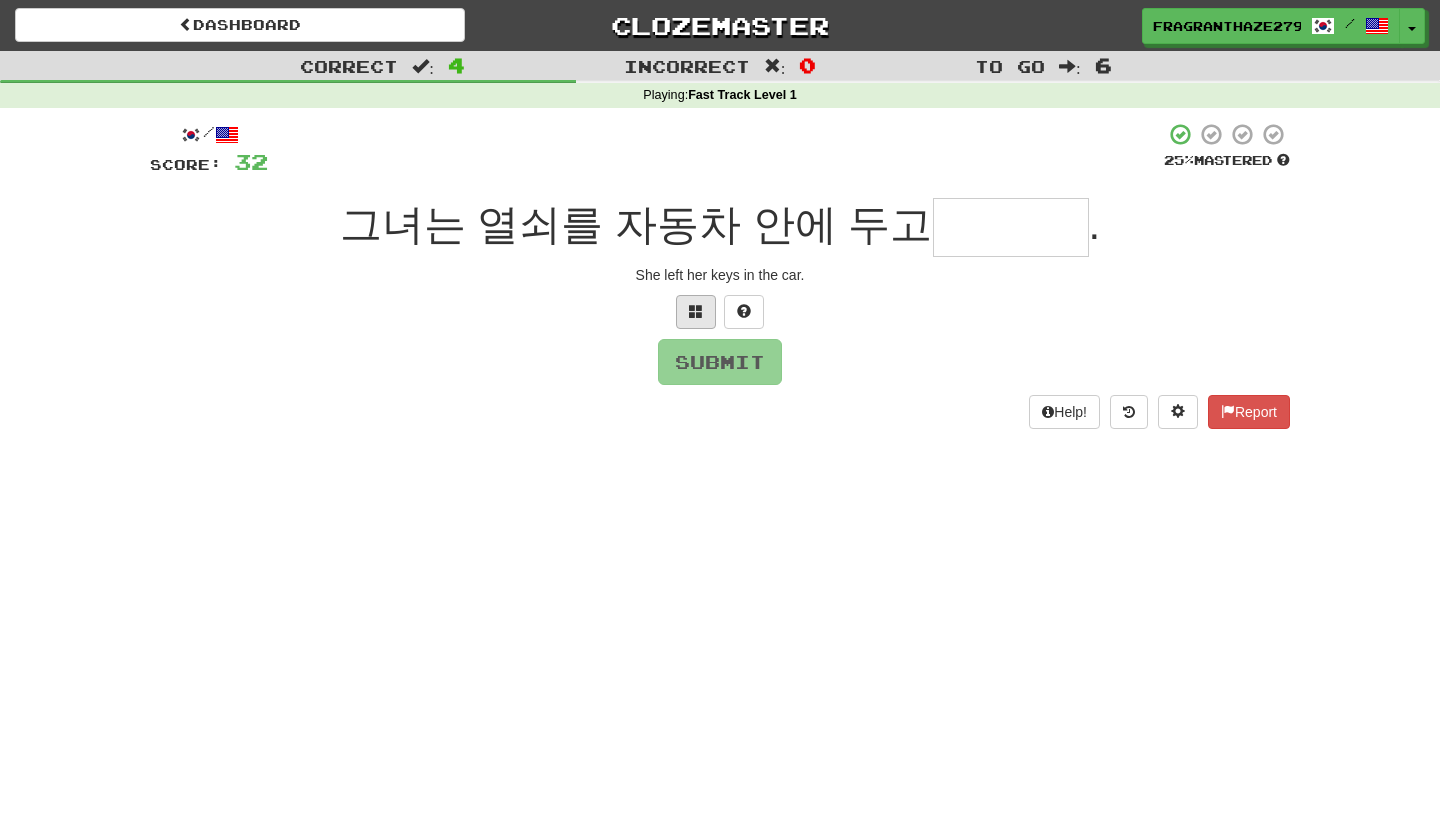 click at bounding box center (696, 311) 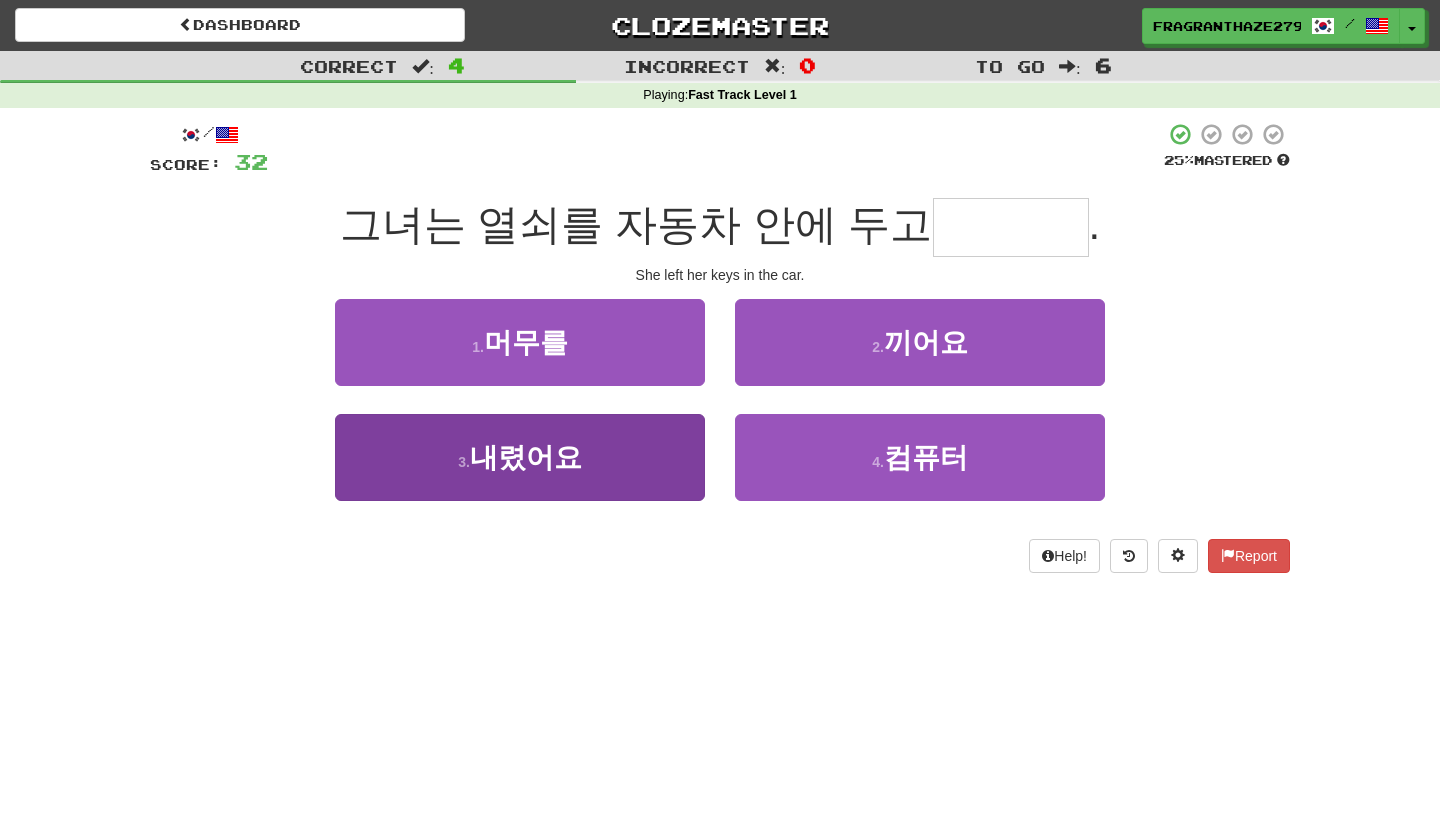 click on "3 .  내렸어요" at bounding box center [520, 457] 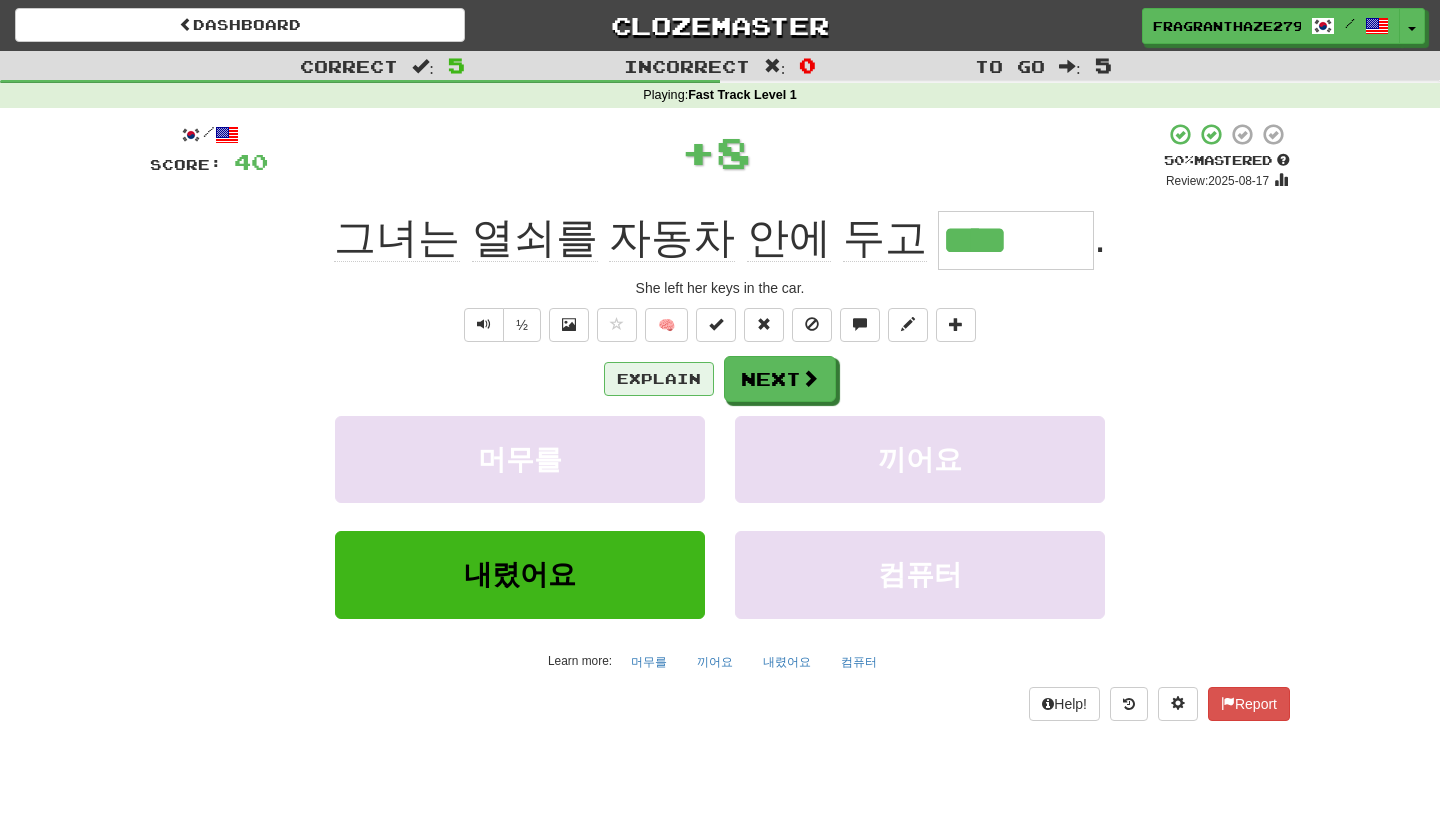 click on "Explain" at bounding box center [659, 379] 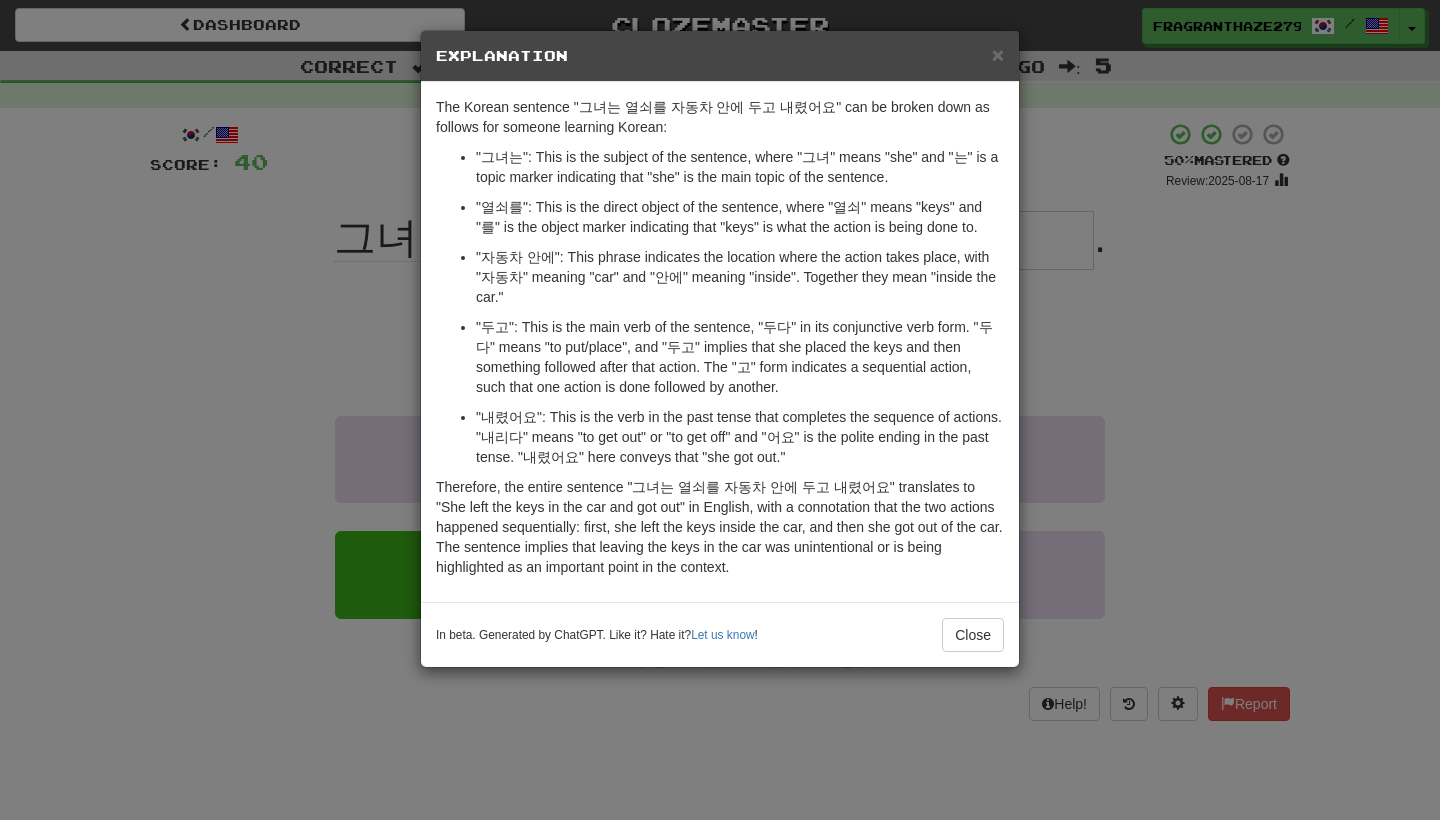 click on "× Explanation The Korean sentence "그녀는 열쇠를 자동차 안에 두고 내렸어요" can be broken down as follows for someone learning Korean:
"그녀는": This is the subject of the sentence, where "그녀" means "she" and "는" is a topic marker indicating that "she" is the main topic of the sentence.
"열쇠를": This is the direct object of the sentence, where "열쇠" means "keys" and "를" is the object marker indicating that "keys" is what the action is being done to.
"자동차 안에": This phrase indicates the location where the action takes place, with "자동차" meaning "car" and "안에" meaning "inside". Together they mean "inside the car."
"두고": This is the main verb of the sentence, "두다" in its conjunctive verb form. "두다" means "to put/place", and "두고" implies that she placed the keys and then something followed after that action. The "고" form indicates a sequential action, such that one action is done followed by another.
!" at bounding box center [720, 410] 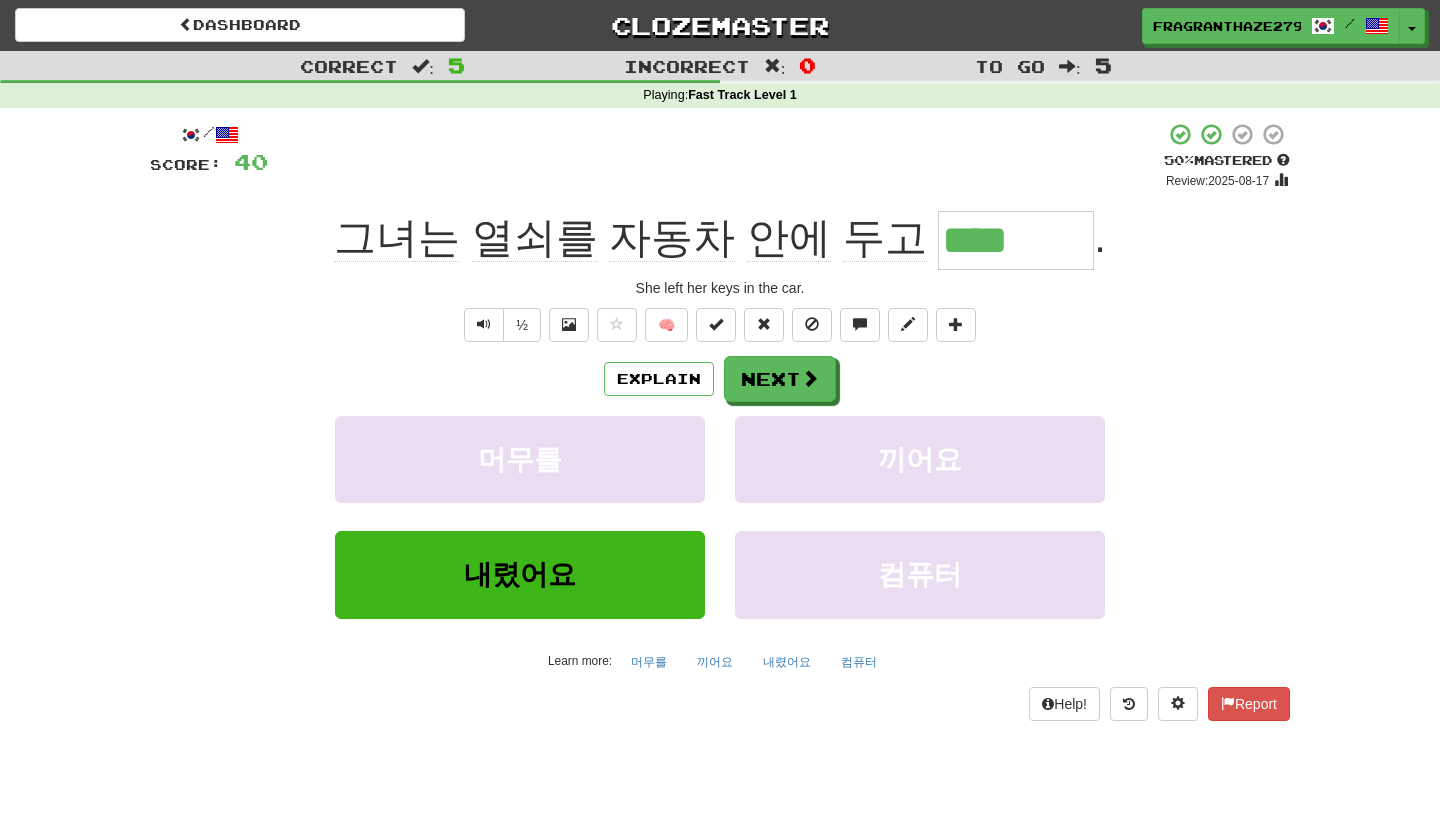 click on "Explain Next 머무를 끼어요 내렸어요 컴퓨터 Learn more: 머무를 끼어요 내렸어요 컴퓨터" at bounding box center [720, 516] 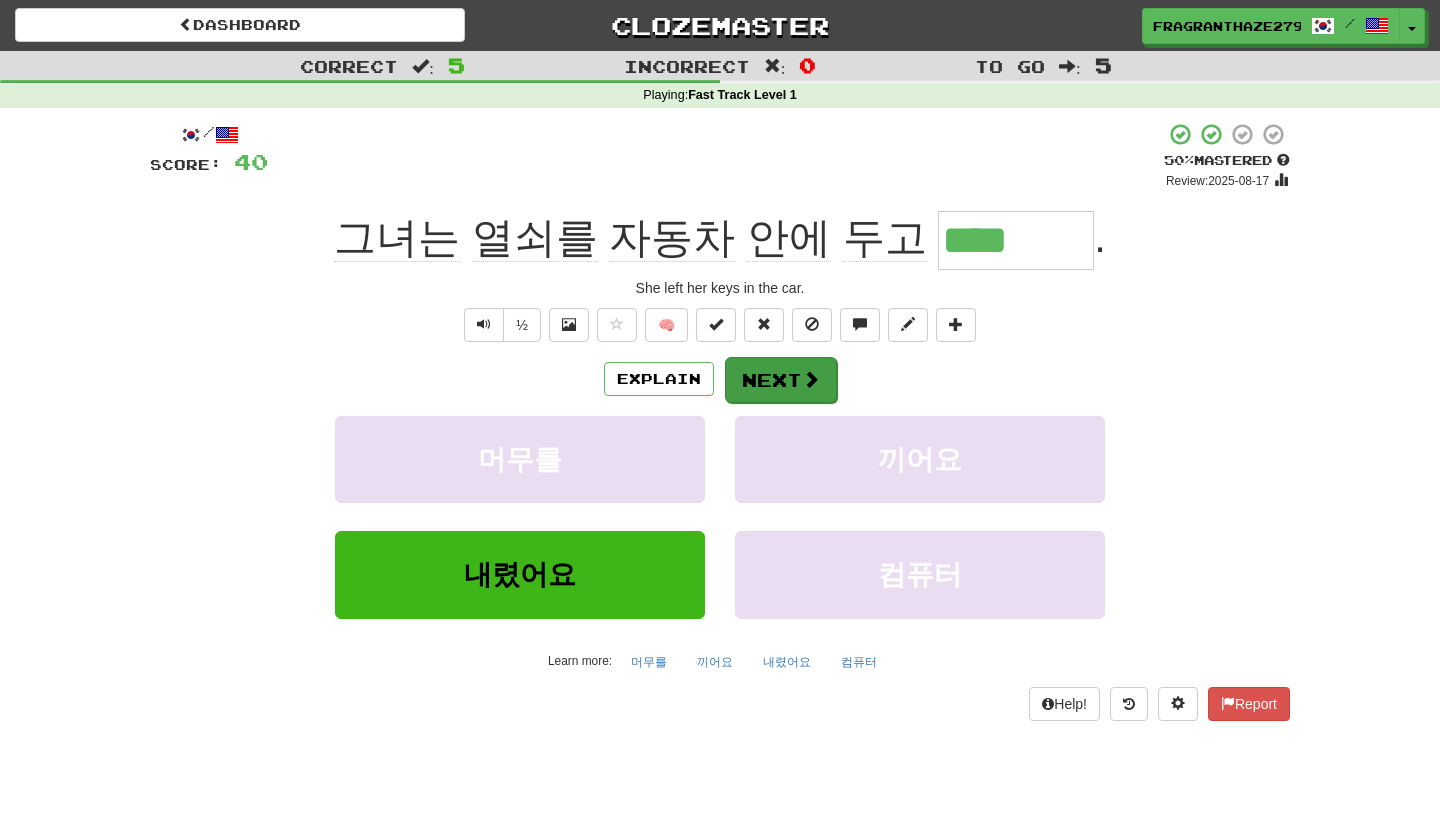 click on "Next" at bounding box center [781, 380] 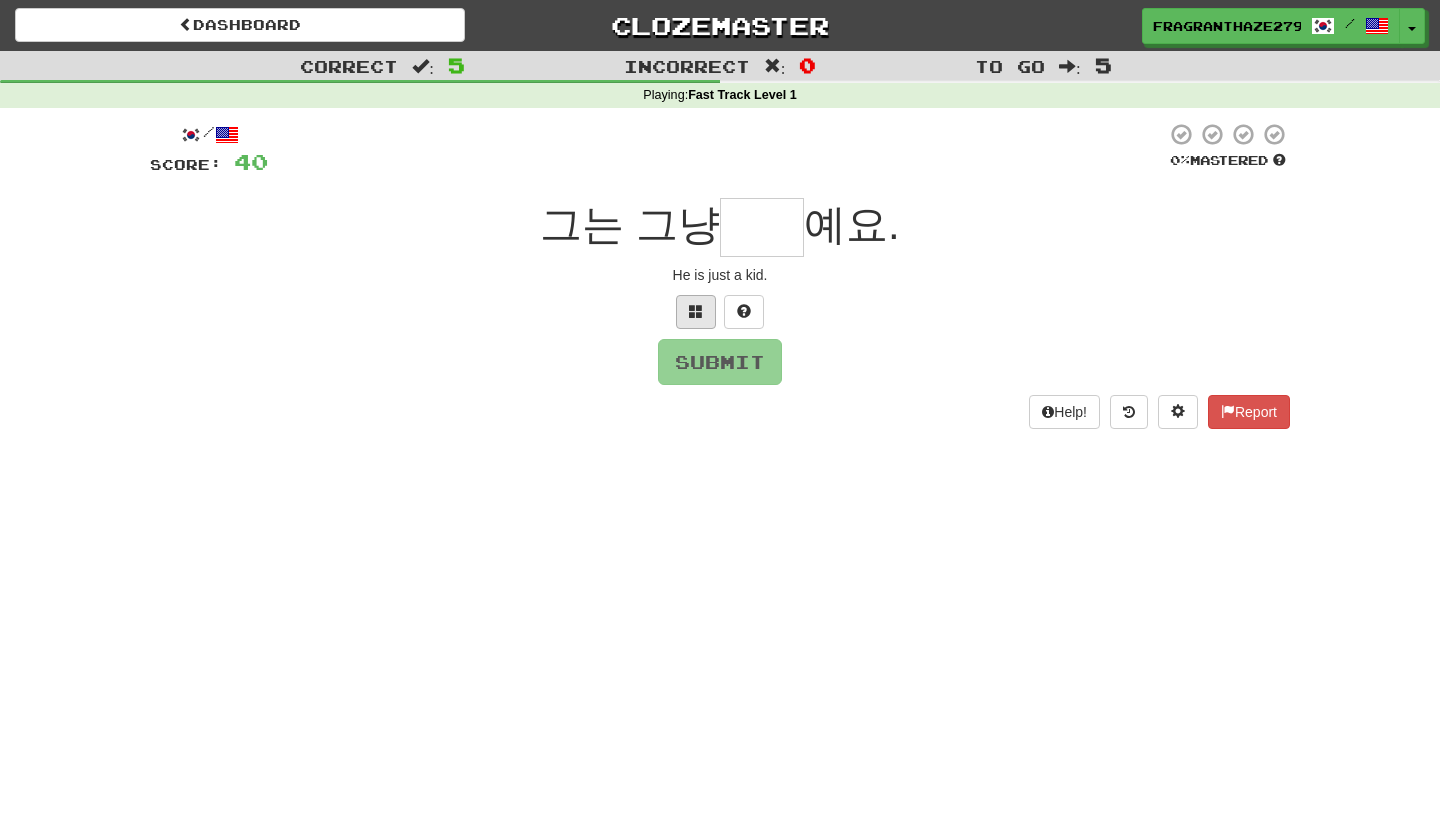 click at bounding box center (696, 312) 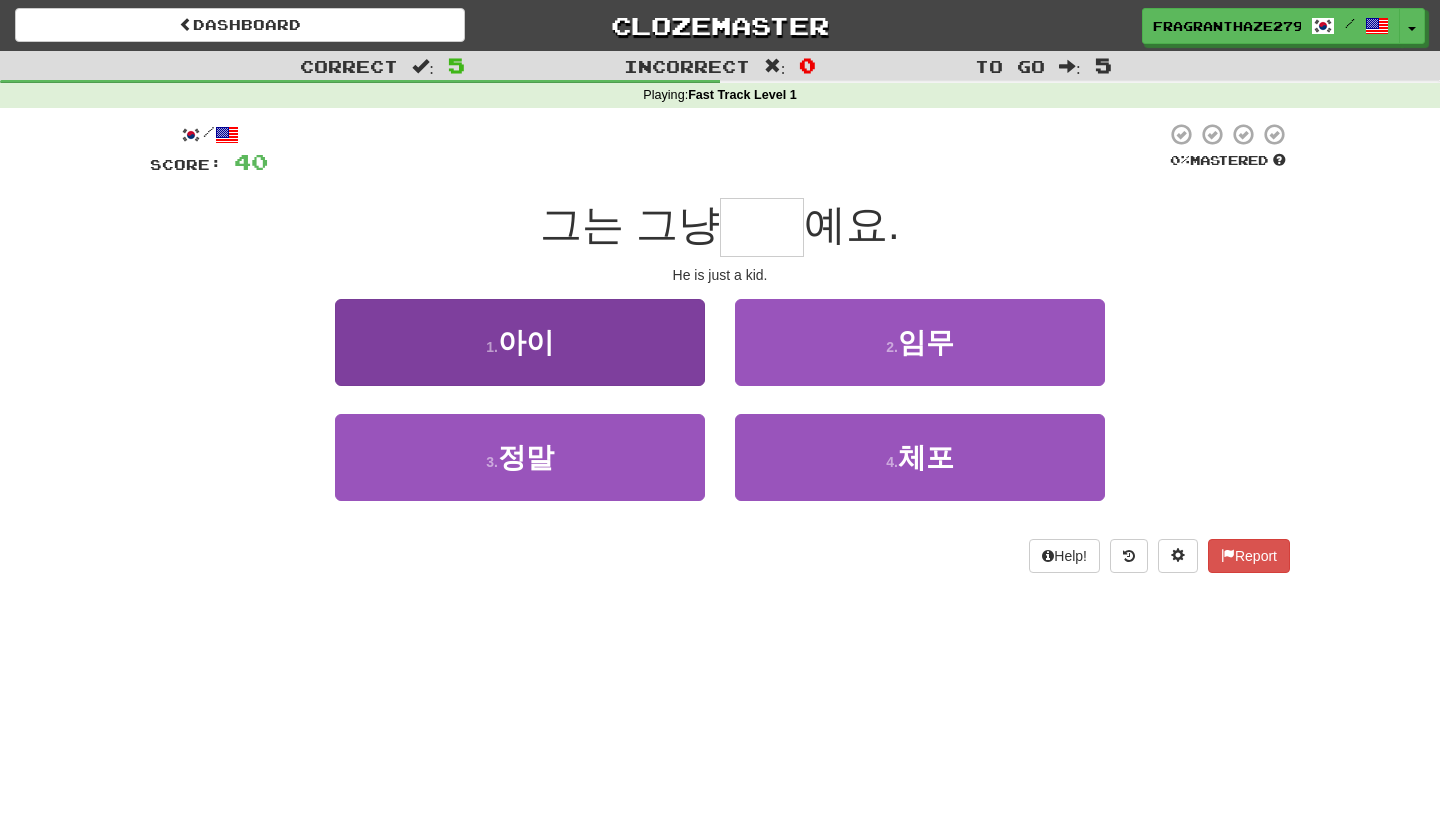 click on "1 .  아이" at bounding box center [520, 342] 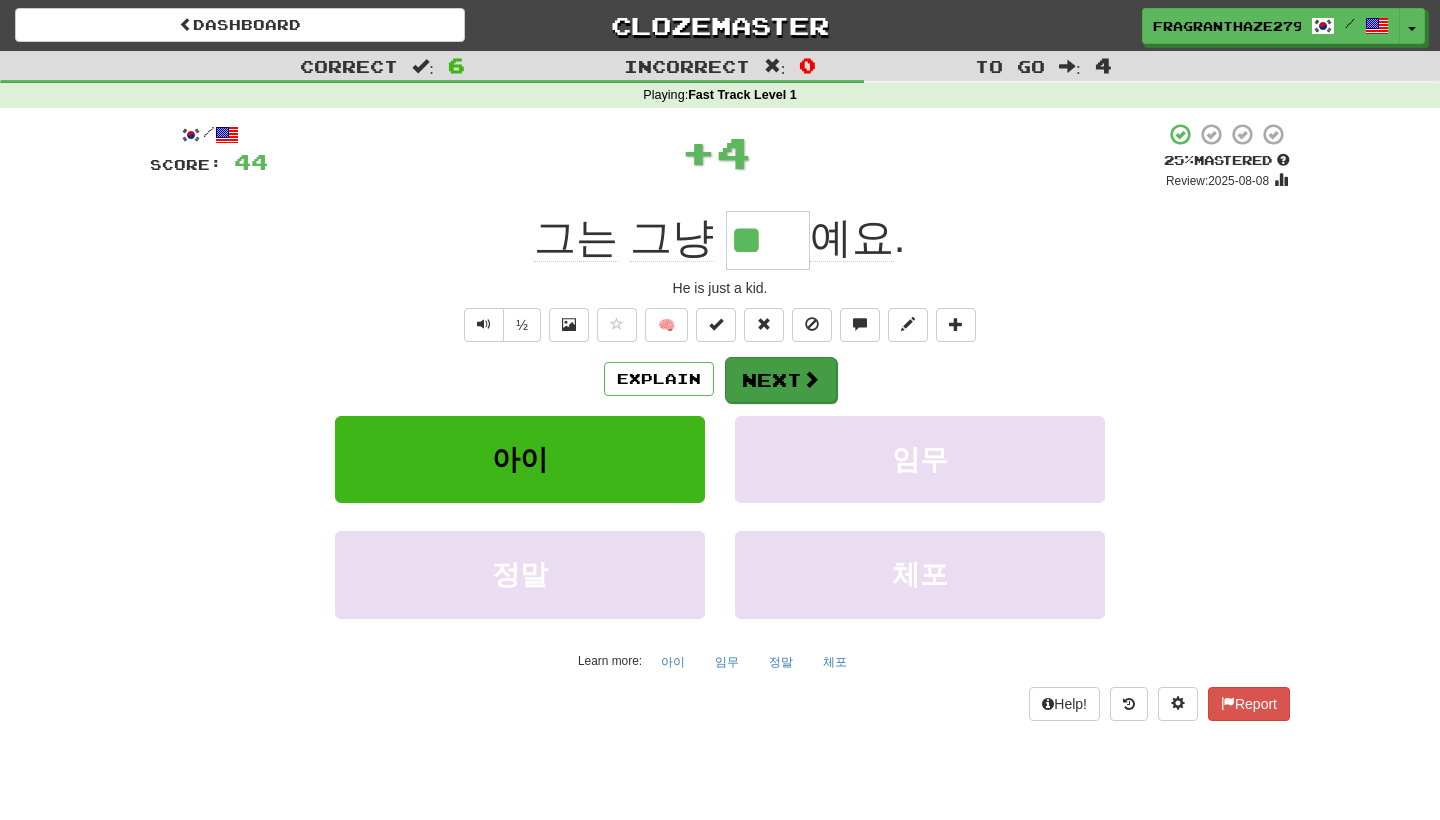 click on "Next" at bounding box center [781, 380] 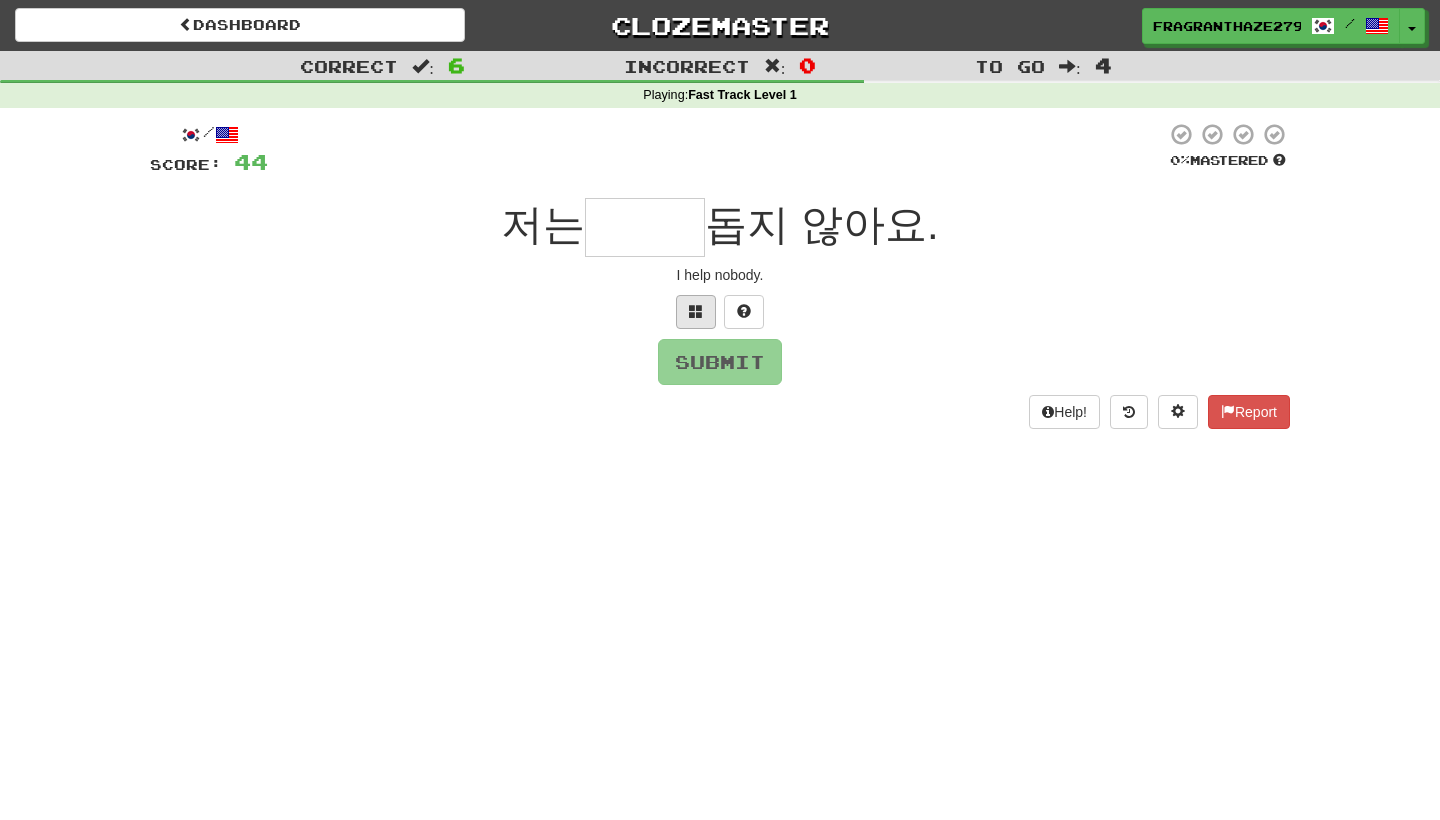 click at bounding box center (696, 312) 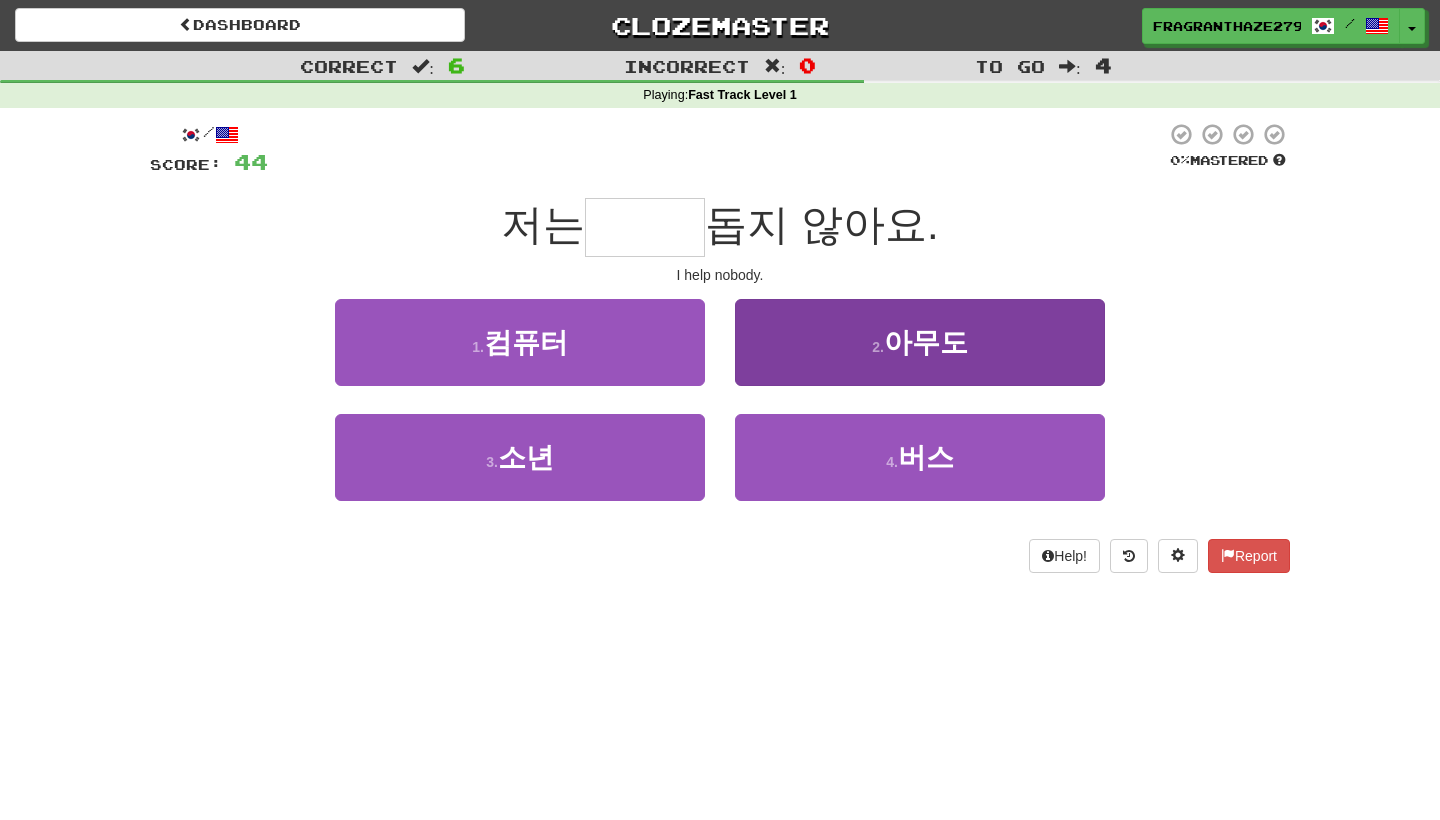 click on "2 .  아무도" at bounding box center [920, 342] 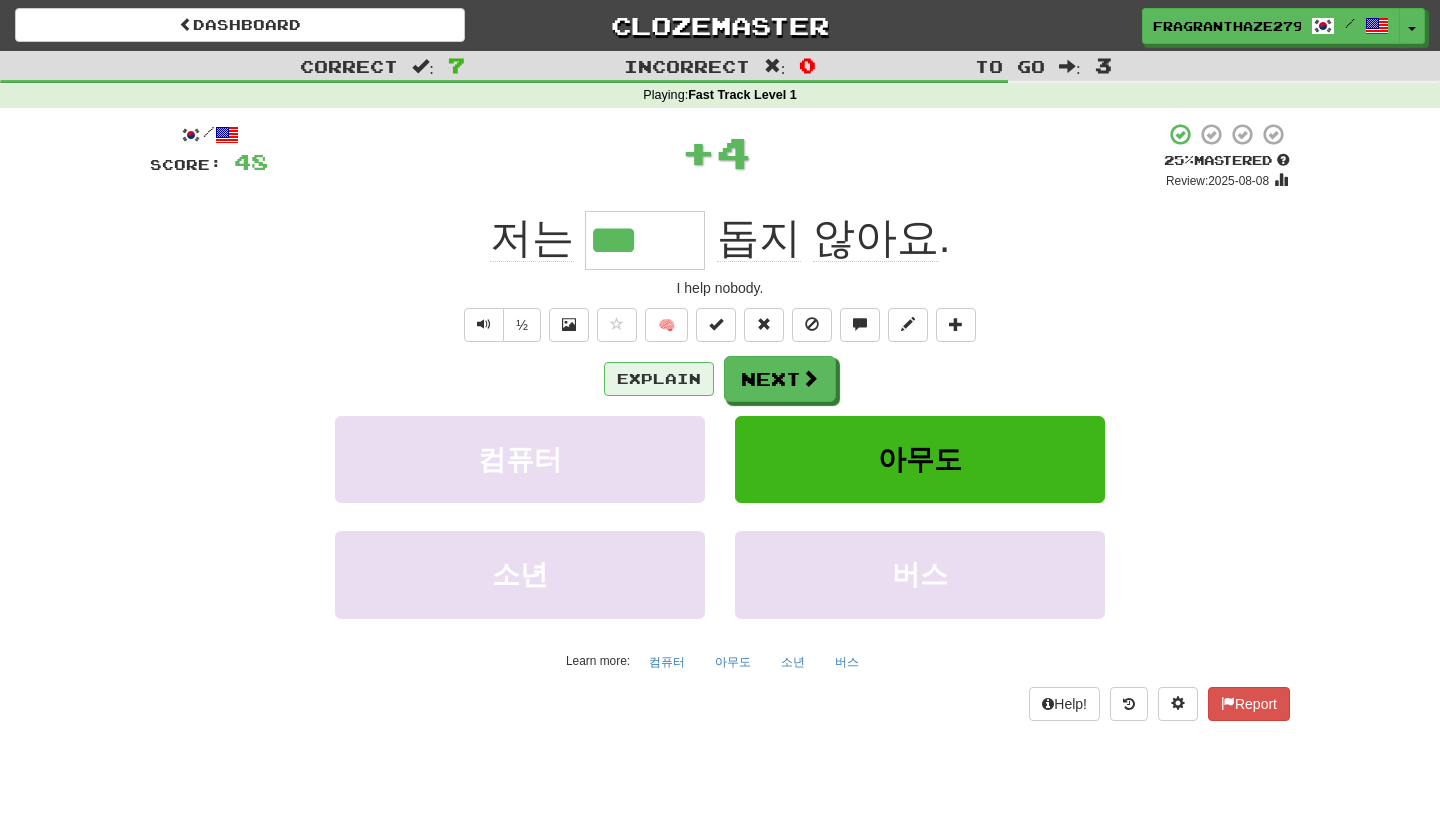 click on "Explain" at bounding box center (659, 379) 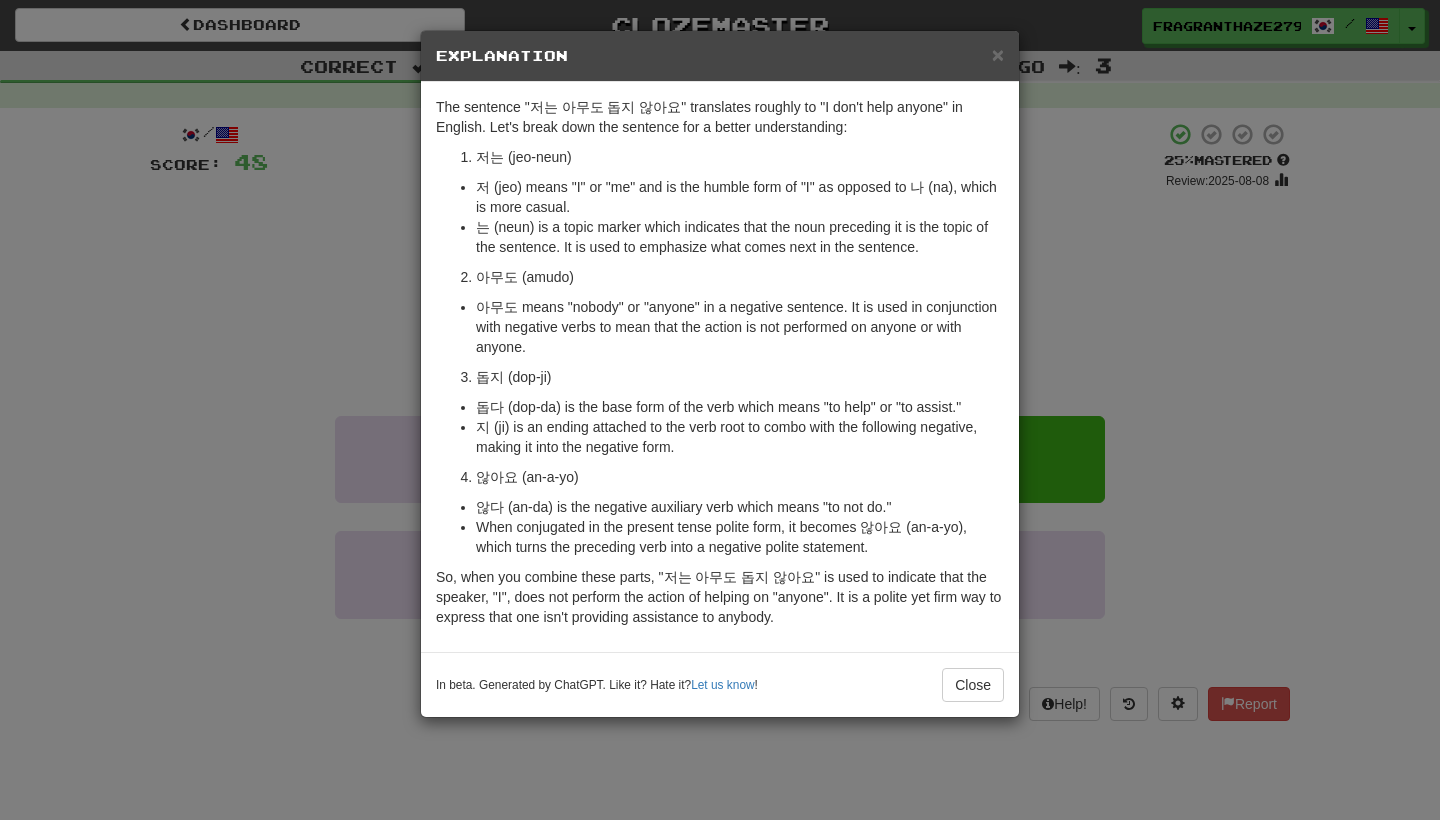 click on "× Explanation The sentence "저는 아무도 돕지 않아요" translates roughly to "I don't help anyone" in English. Let's break down the sentence for a better understanding:
저는 (jeo-neun)
저 (jeo) means "I" or "me" and is the humble form of "I" as opposed to 나 (na), which is more casual.
는 (neun) is a topic marker which indicates that the noun preceding it is the topic of the sentence. It is used to emphasize what comes next in the sentence.
아무도 (amudo)
아무도 means "nobody" or "anyone" in a negative sentence. It is used in conjunction with negative verbs to mean that the action is not performed on anyone or with anyone.
돕지 (dop-ji)
돕다 (dop-da) is the base form of the verb which means "to help" or "to assist."
지 (ji) is an ending attached to the verb root to combo with the following negative, making it into the negative form.
않아요 (an-a-yo)
않다 (an-da) is the negative auxiliary verb which means "to not do."
! Close" at bounding box center (720, 410) 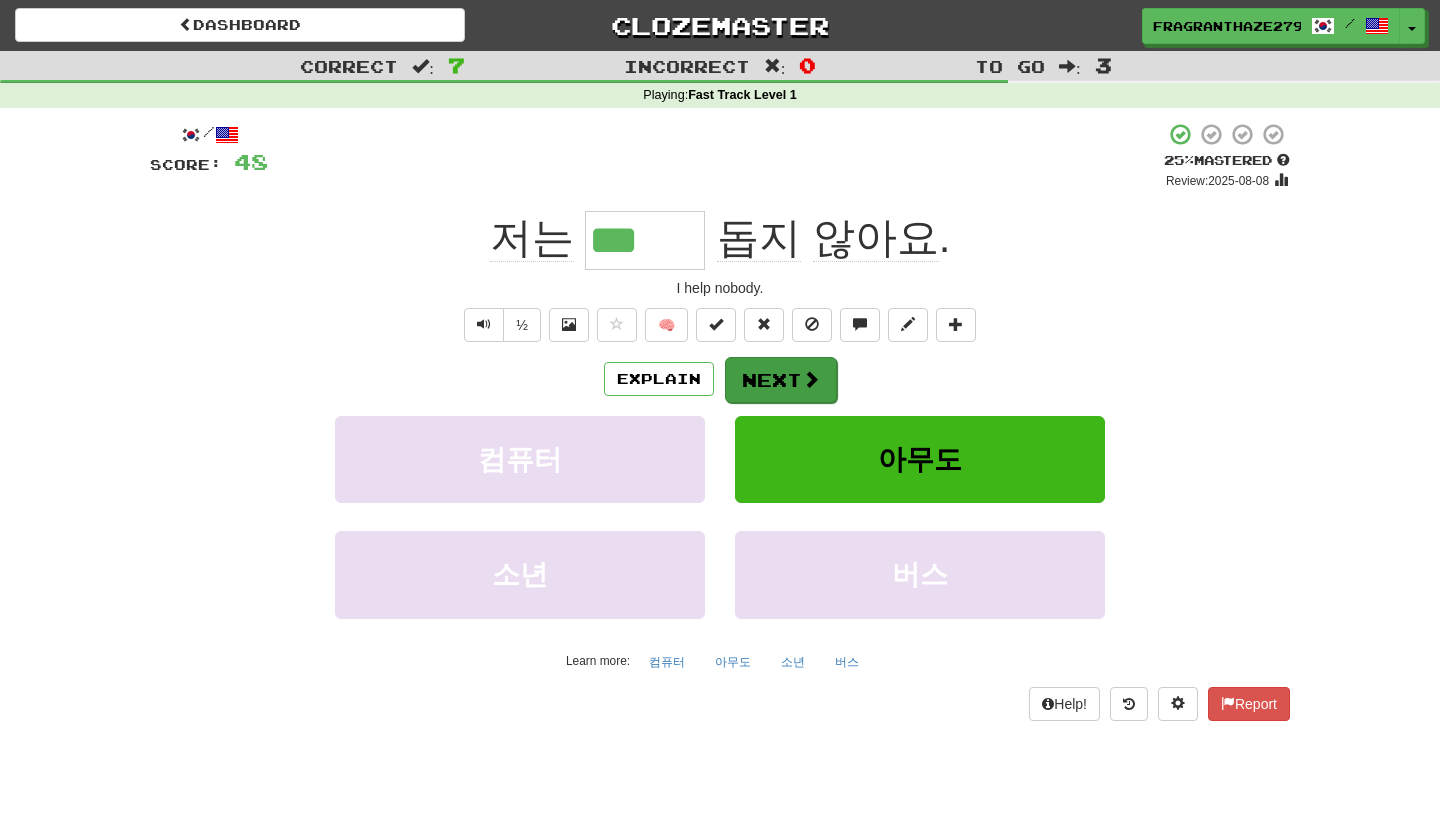 click on "Next" at bounding box center (781, 380) 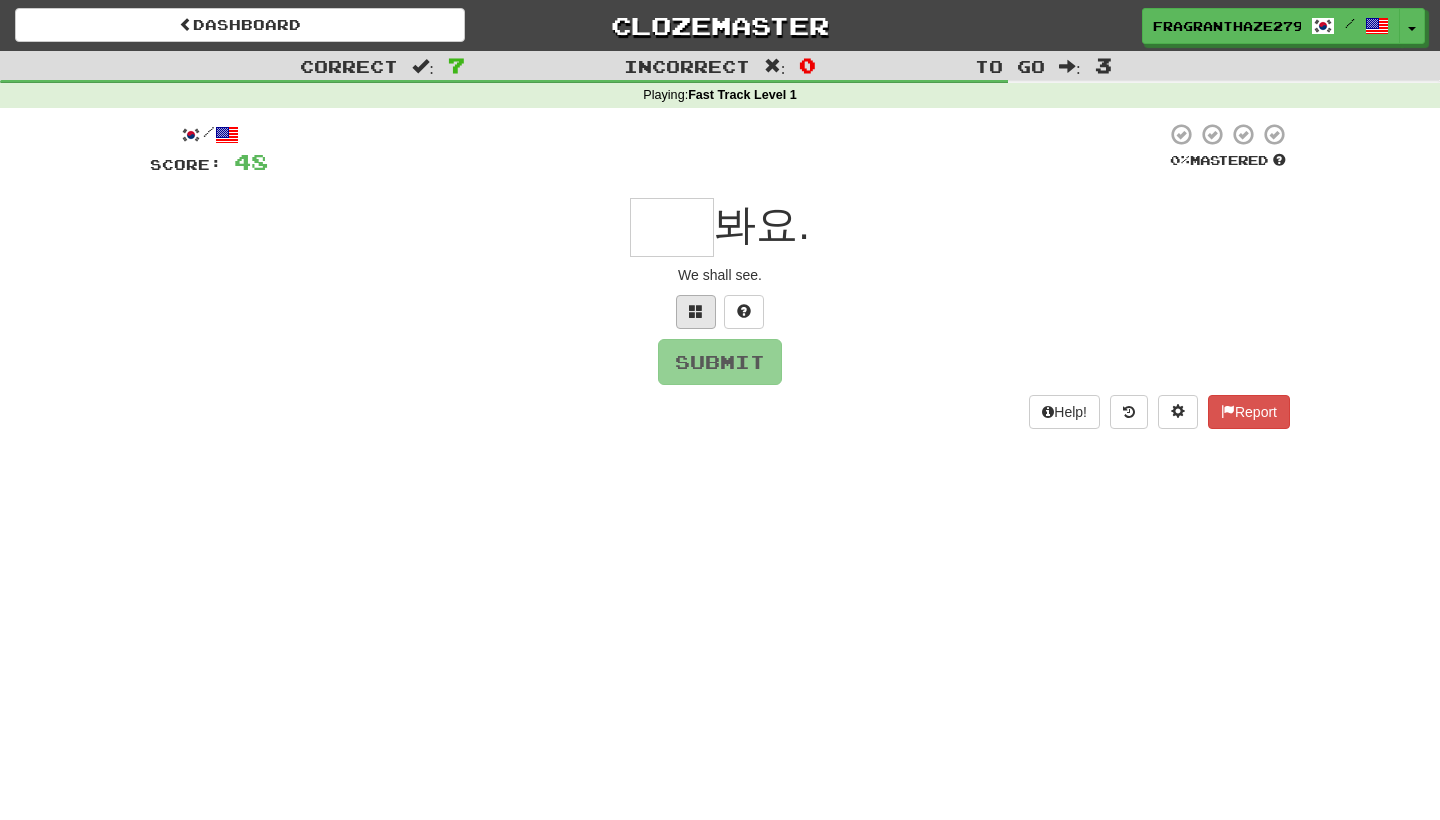 click at bounding box center (696, 312) 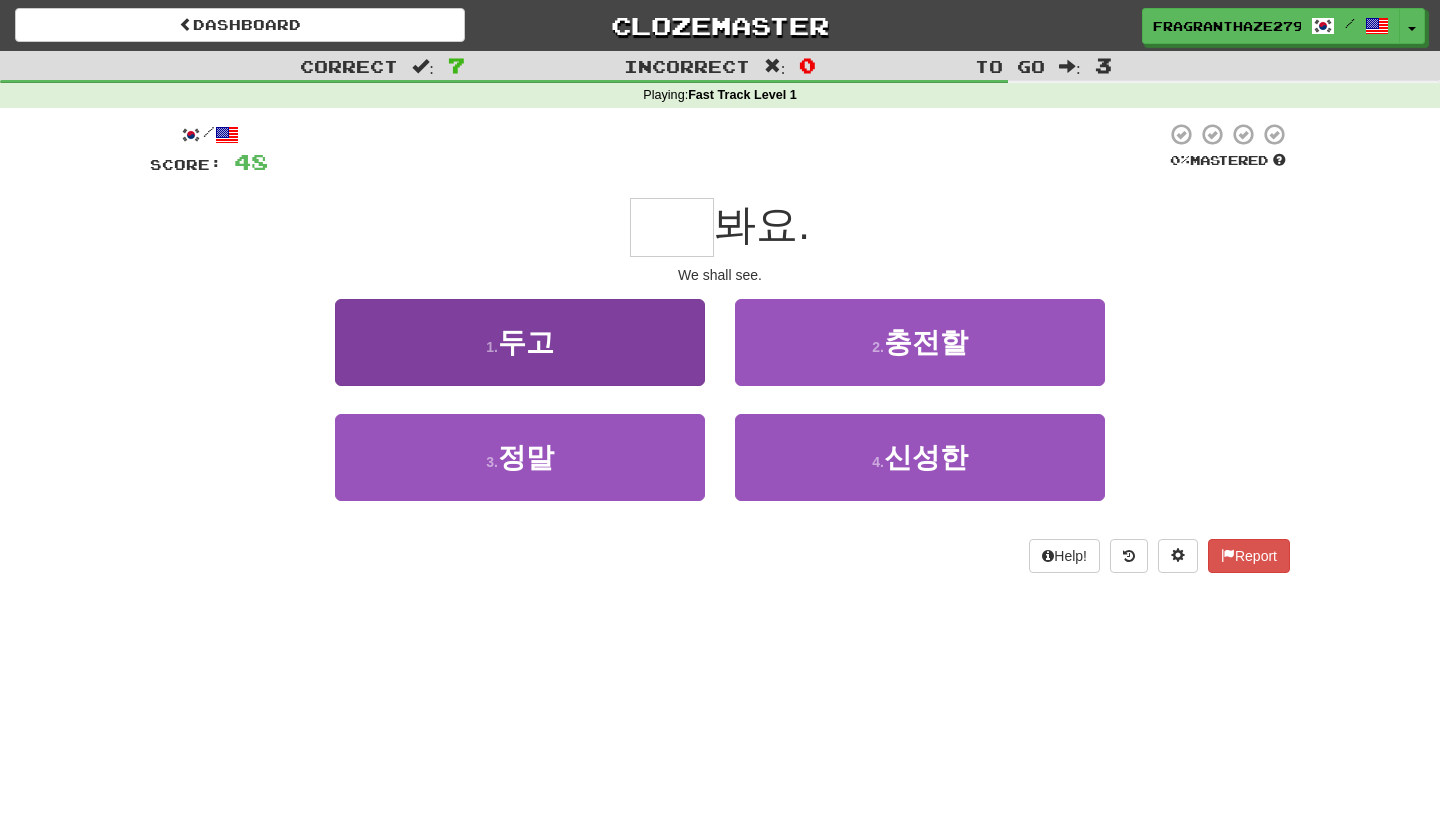 click on "1 .  두고" at bounding box center (520, 342) 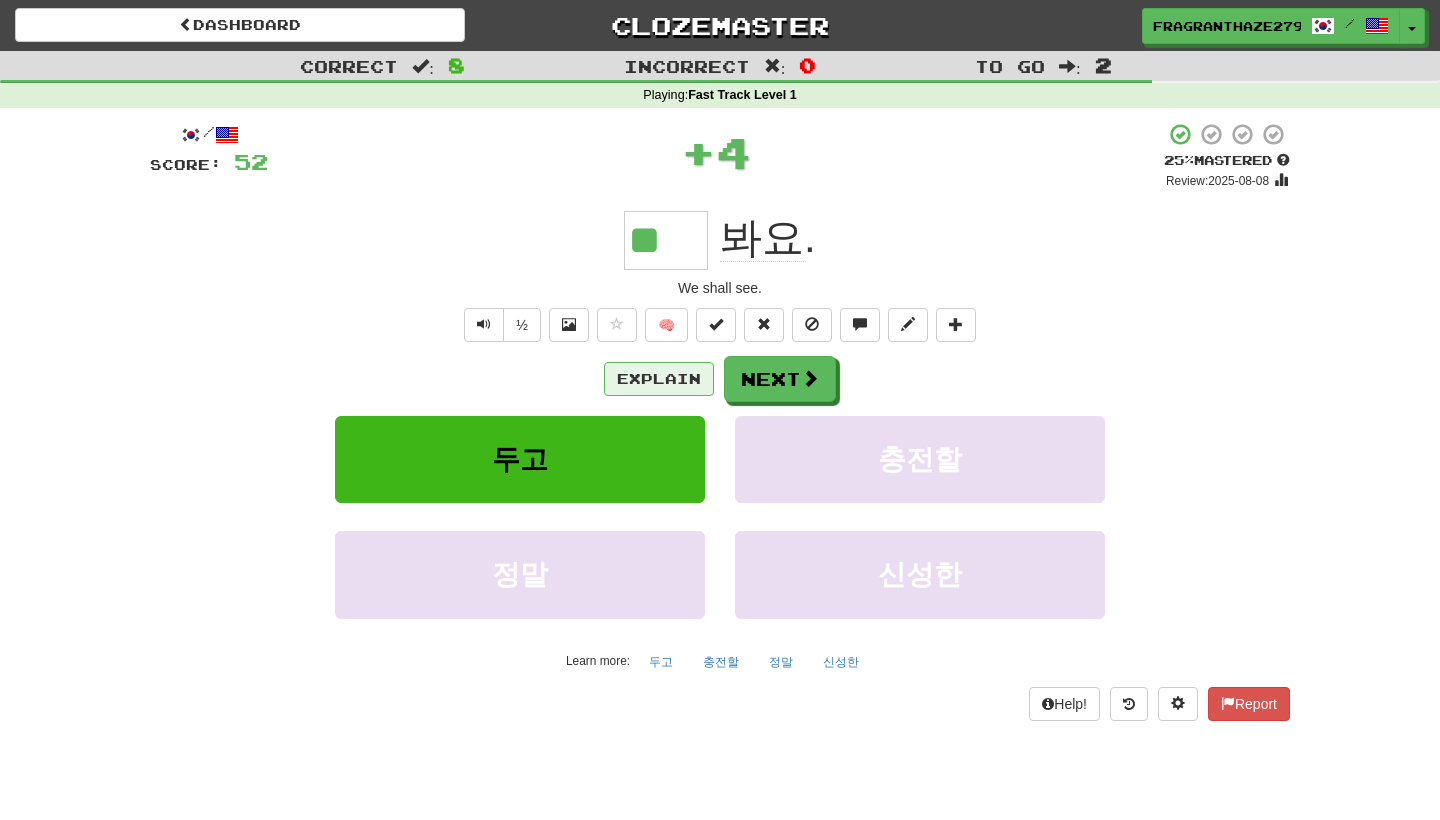 click on "Explain" at bounding box center (659, 379) 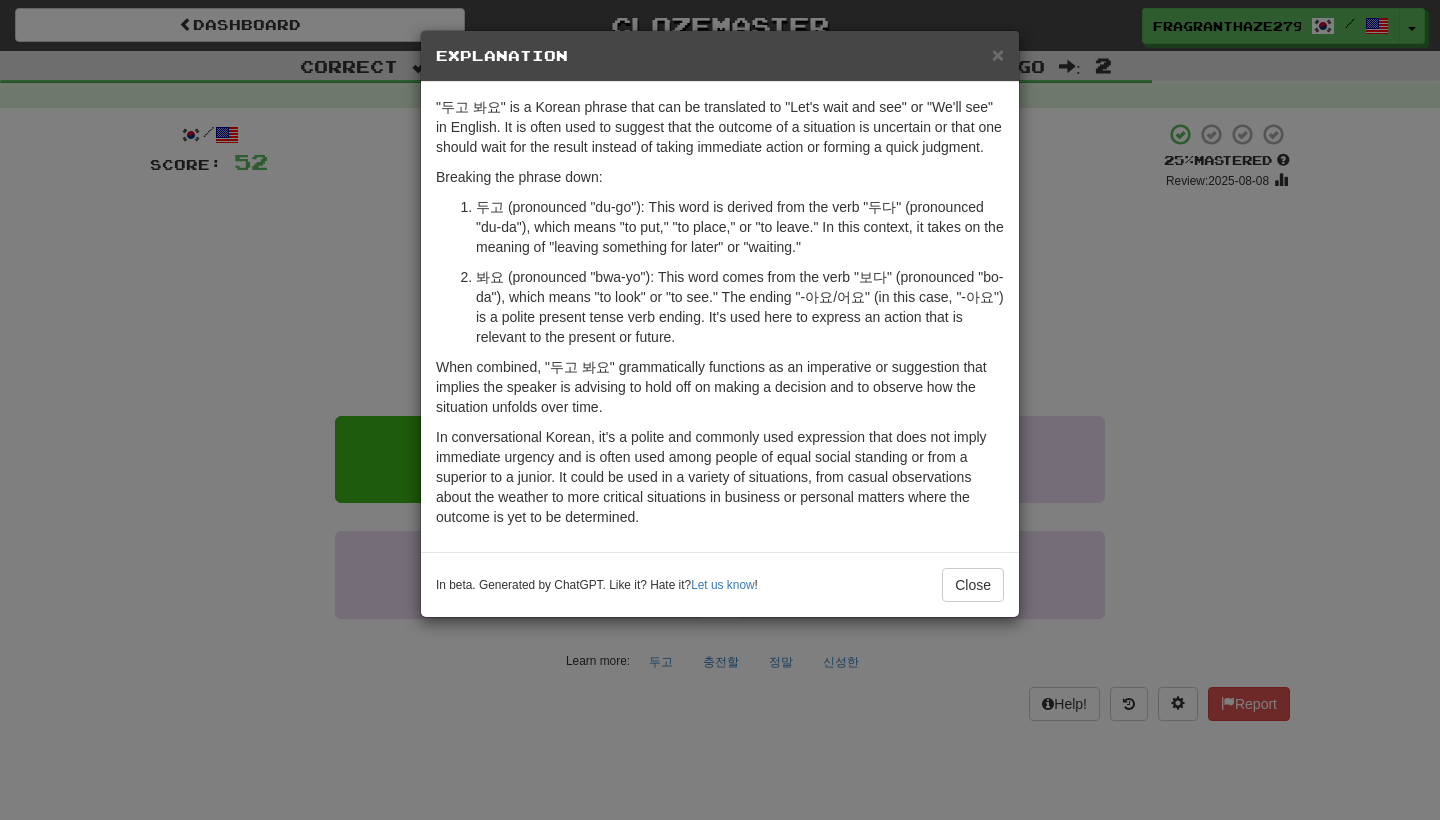 click on "× Explanation "두고 봐요" is a Korean phrase that can be translated to "Let's wait and see" or "We'll see" in English. It is often used to suggest that the outcome of a situation is uncertain or that one should wait for the result instead of taking immediate action or forming a quick judgment.
Breaking the phrase down:
두고 (pronounced "du-go"): This word is derived from the verb "두다" (pronounced "du-da"), which means "to put," "to place," or "to leave." In this context, it takes on the meaning of "leaving something for later" or "waiting."
봐요 (pronounced "bwa-yo"): This word comes from the verb "보다" (pronounced "bo-da"), which means "to look" or "to see." The ending "-아요/어요" (in this case, "-아요") is a polite present tense verb ending. It's used here to express an action that is relevant to the present or future.
In beta. Generated by ChatGPT. Like it? Hate it?  Let us know ! Close" at bounding box center (720, 410) 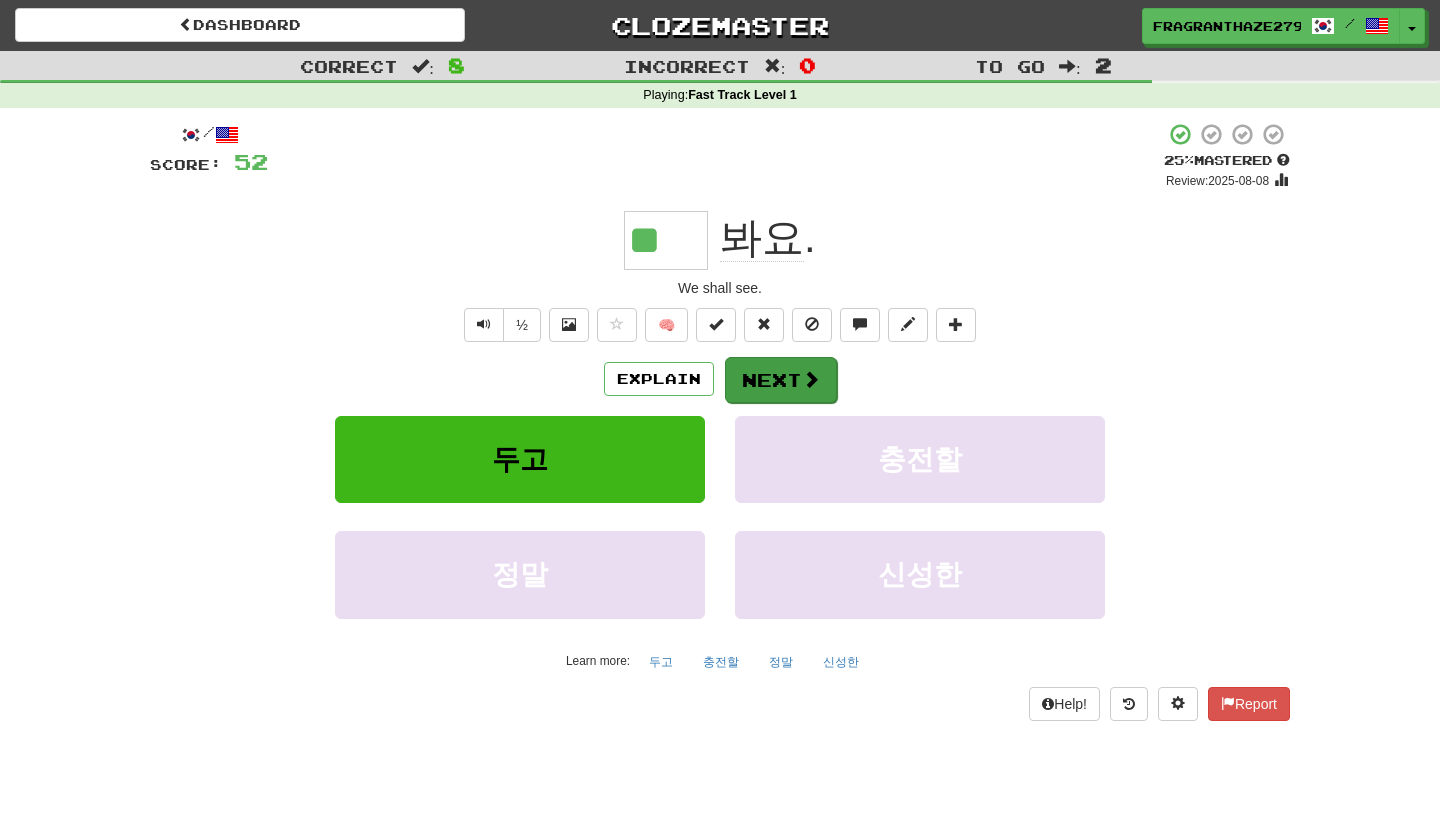click on "Next" at bounding box center (781, 380) 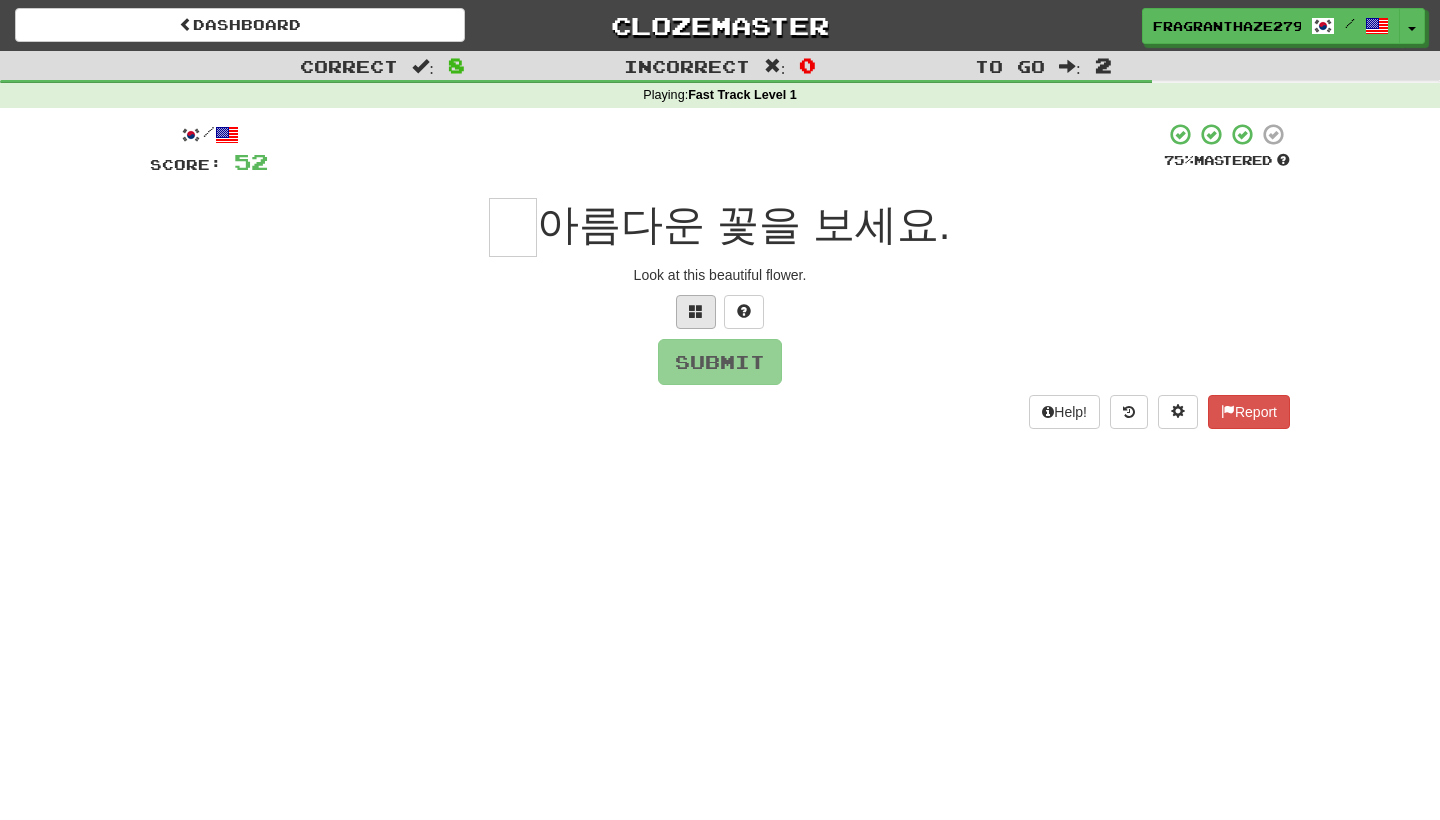 click at bounding box center [696, 312] 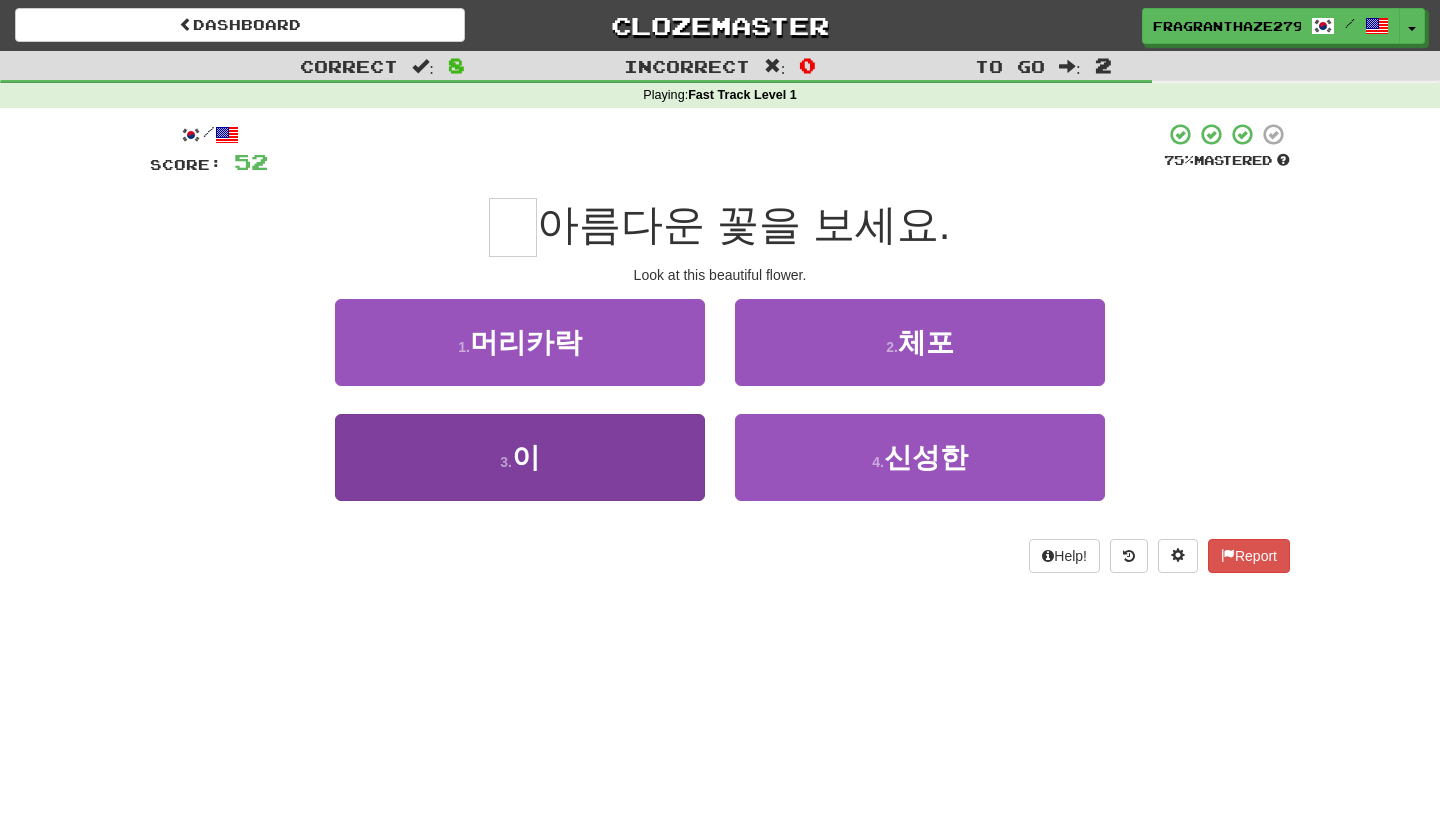 click on "3 .  이" at bounding box center (520, 457) 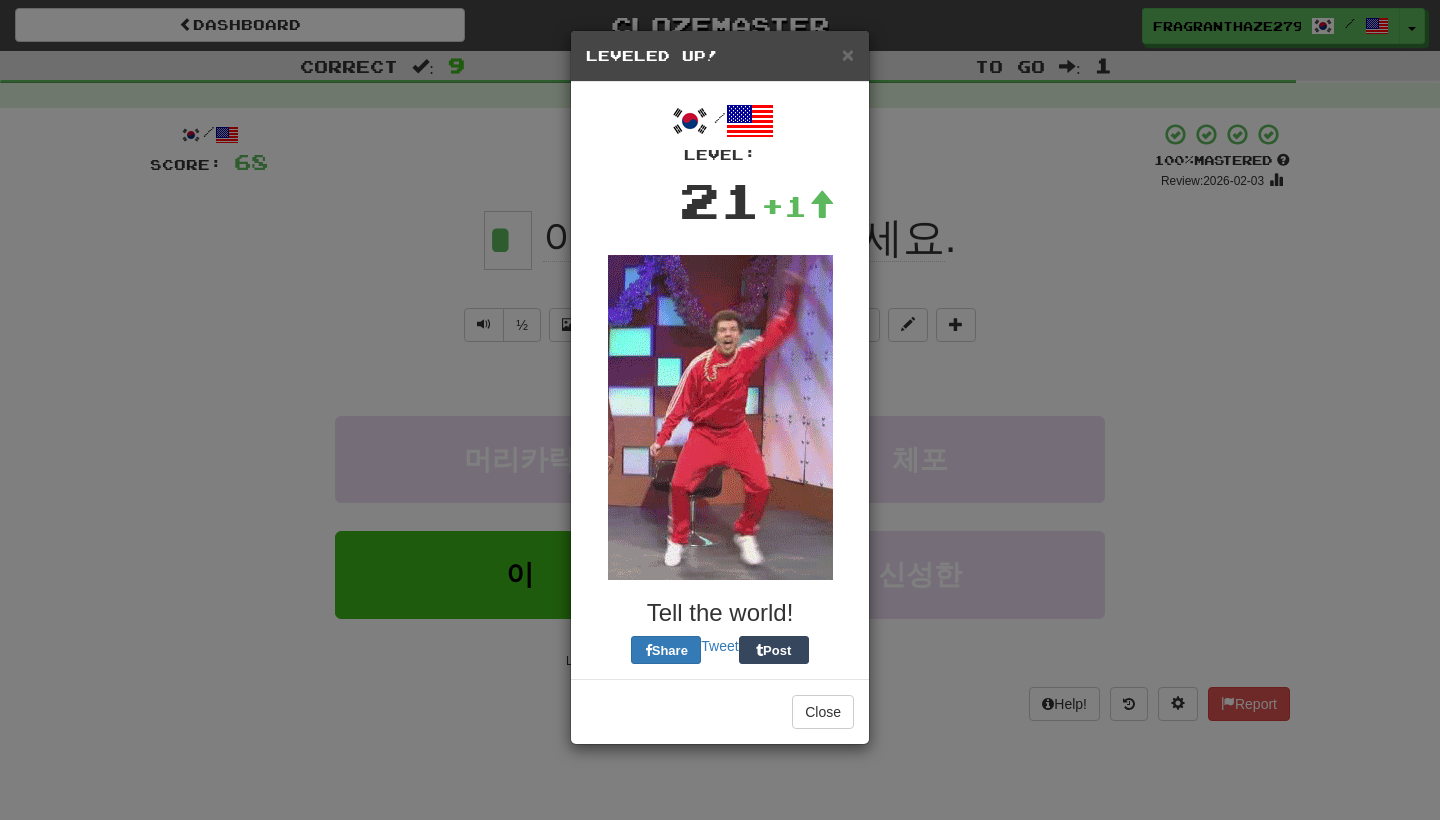 click on "Dashboard
Clozemaster
FragrantHaze2798
/
Toggle Dropdown
Dashboard
Leaderboard
Activity Feed
Notifications
Profile
Discussions
한국어
/
English
Streak:
1
Review:
60
Points Today: 0
Languages
Account
Logout
FragrantHaze2798
/
Toggle Dropdown
Dashboard
Leaderboard
Activity Feed
Notifications
Profile
Discussions
한국어
/
English
Streak:
1
Review:
60
Points Today: 0
Languages
Account
Logout
clozemaster
Correct   :   9 Incorrect   :   0 To go   :   1 Playing :  Fast Track Level 1  /  Score:   68 + 16 100 %  Mastered Review:  2026-02-03 *   아름다운   꽃을   보세요 . Look at this beautiful flower. ½ 🧠 Explain 이" at bounding box center (720, 765) 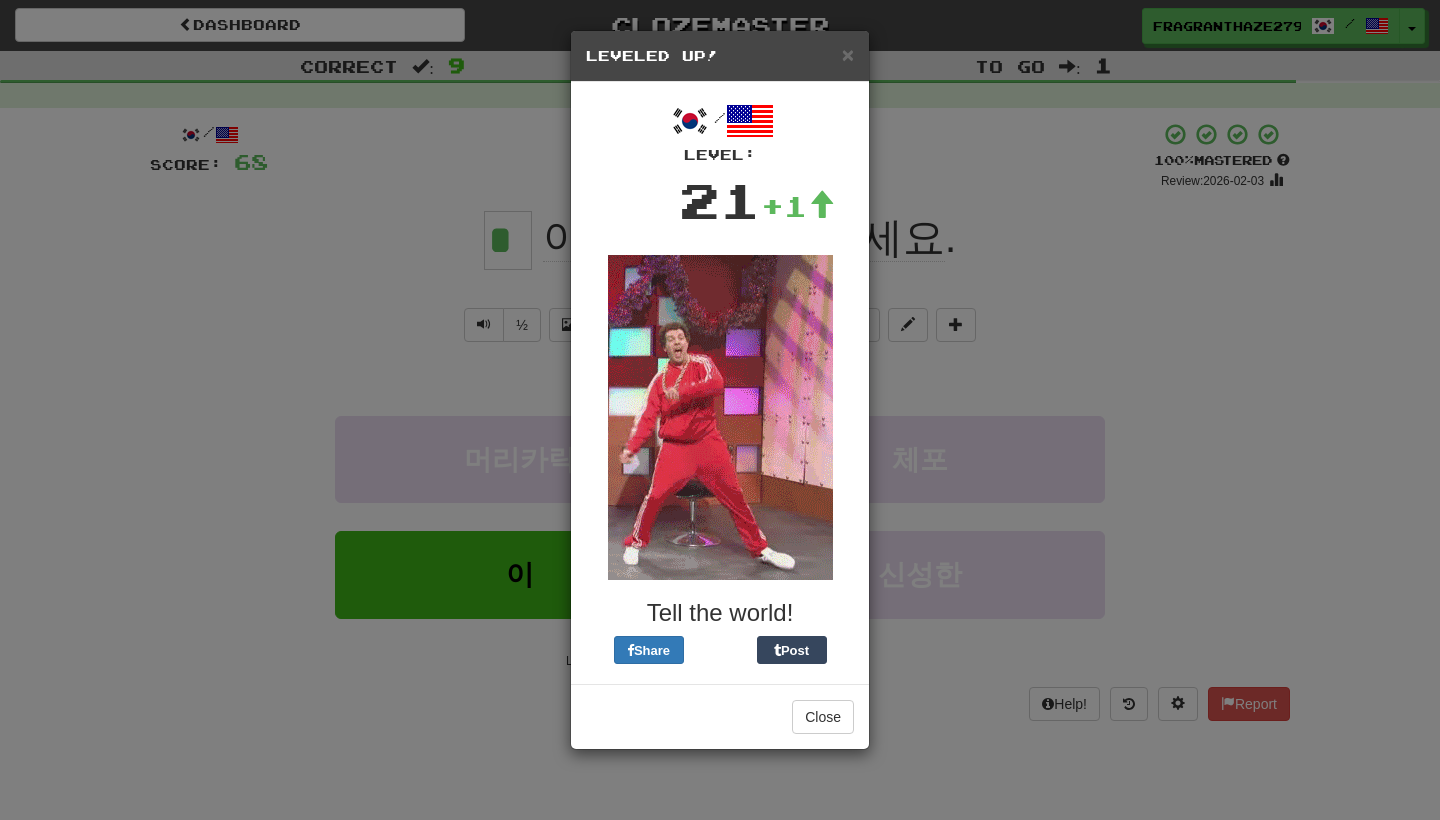 click on "Close" at bounding box center (720, 716) 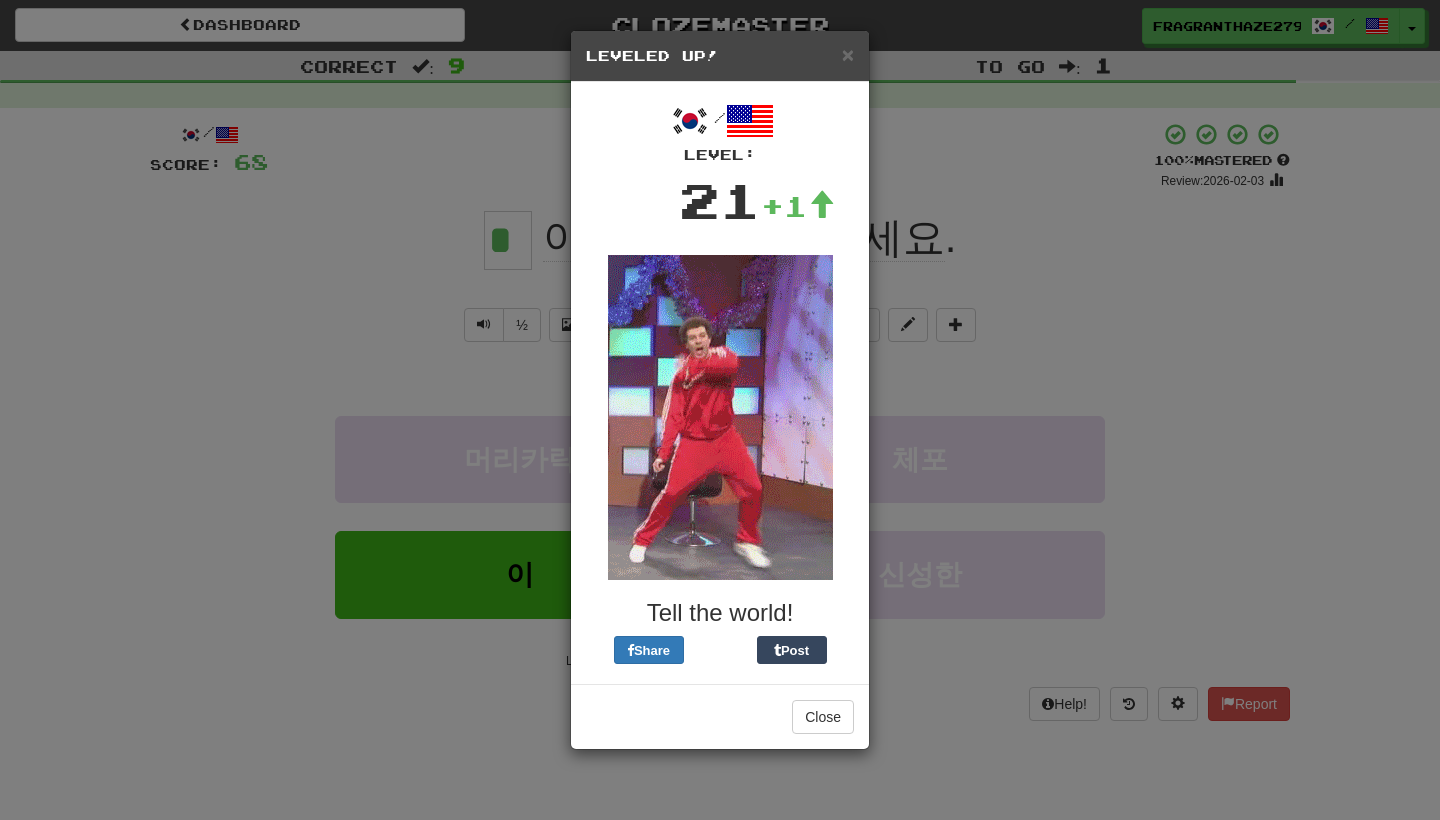 click on "Close" at bounding box center (720, 716) 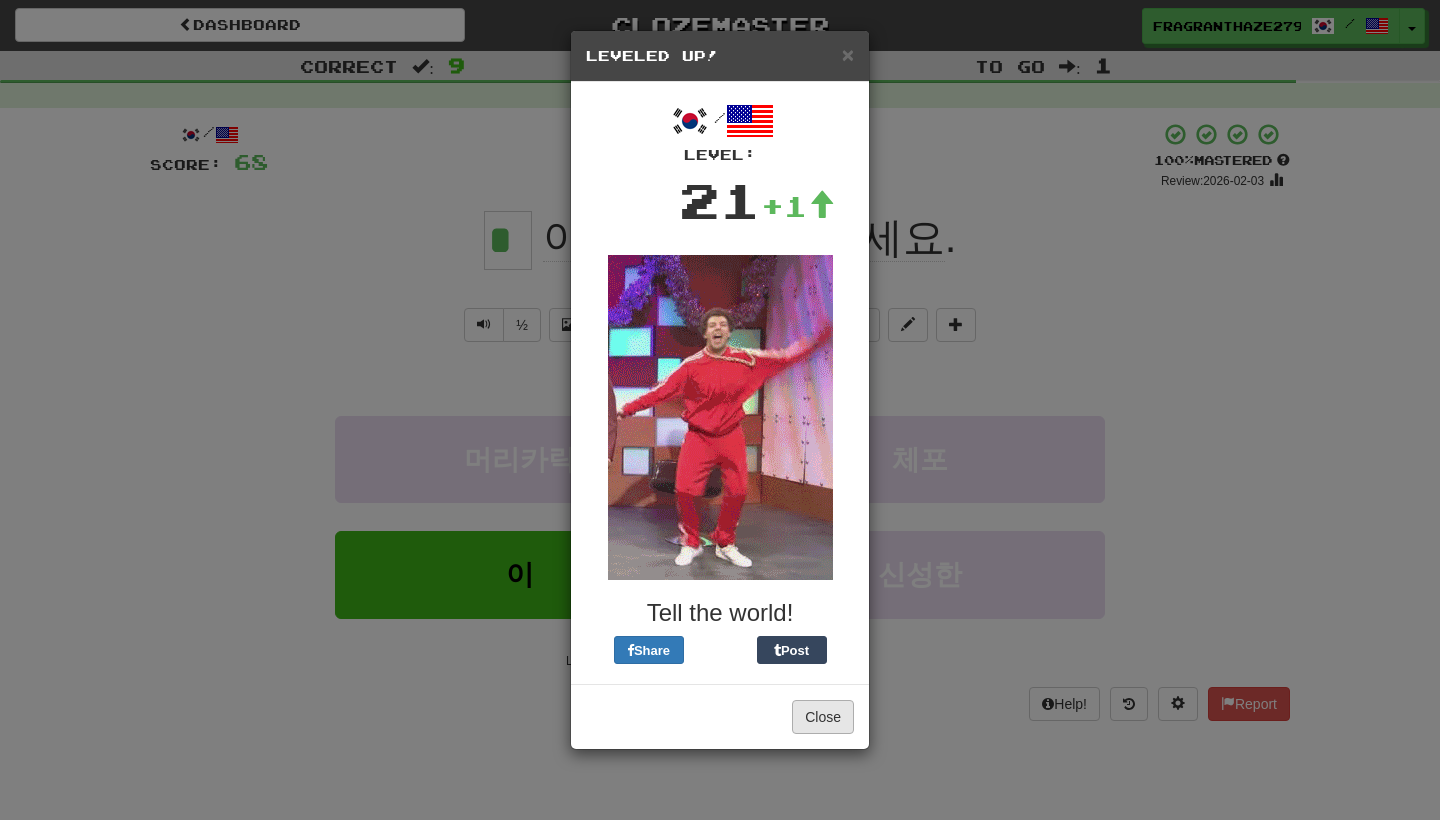 click on "Close" at bounding box center (823, 717) 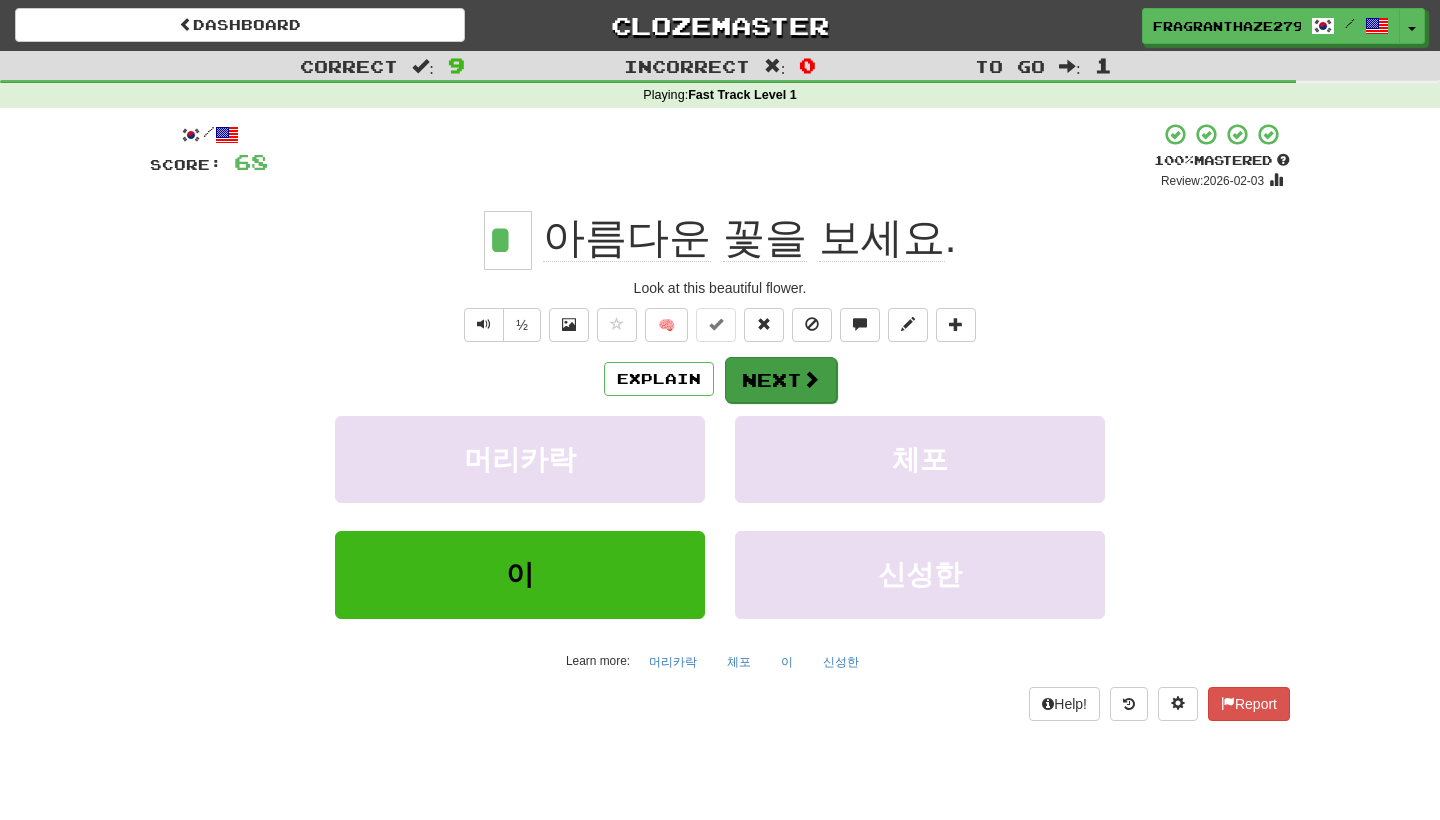 click on "Next" at bounding box center [781, 380] 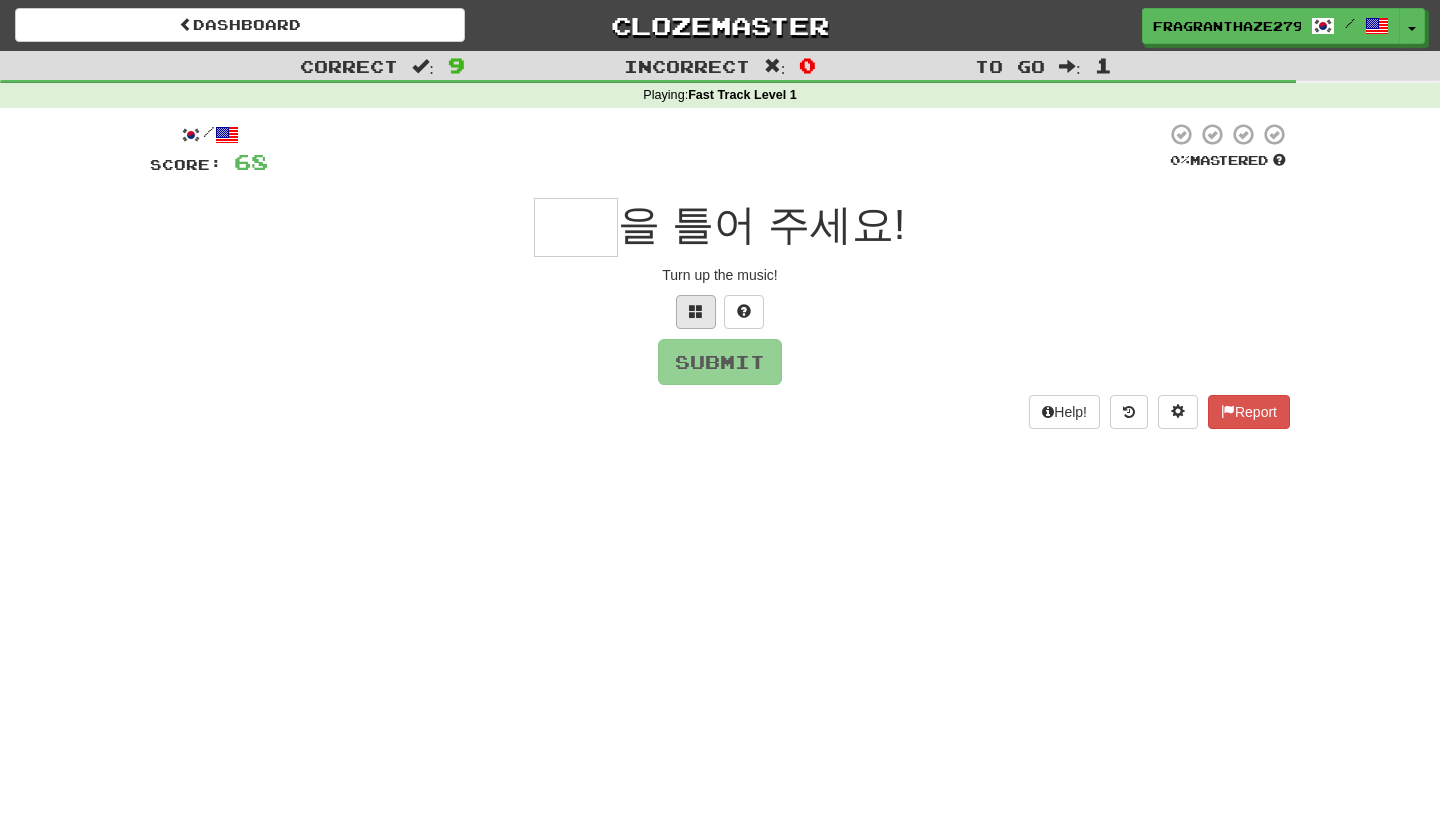 click at bounding box center [696, 312] 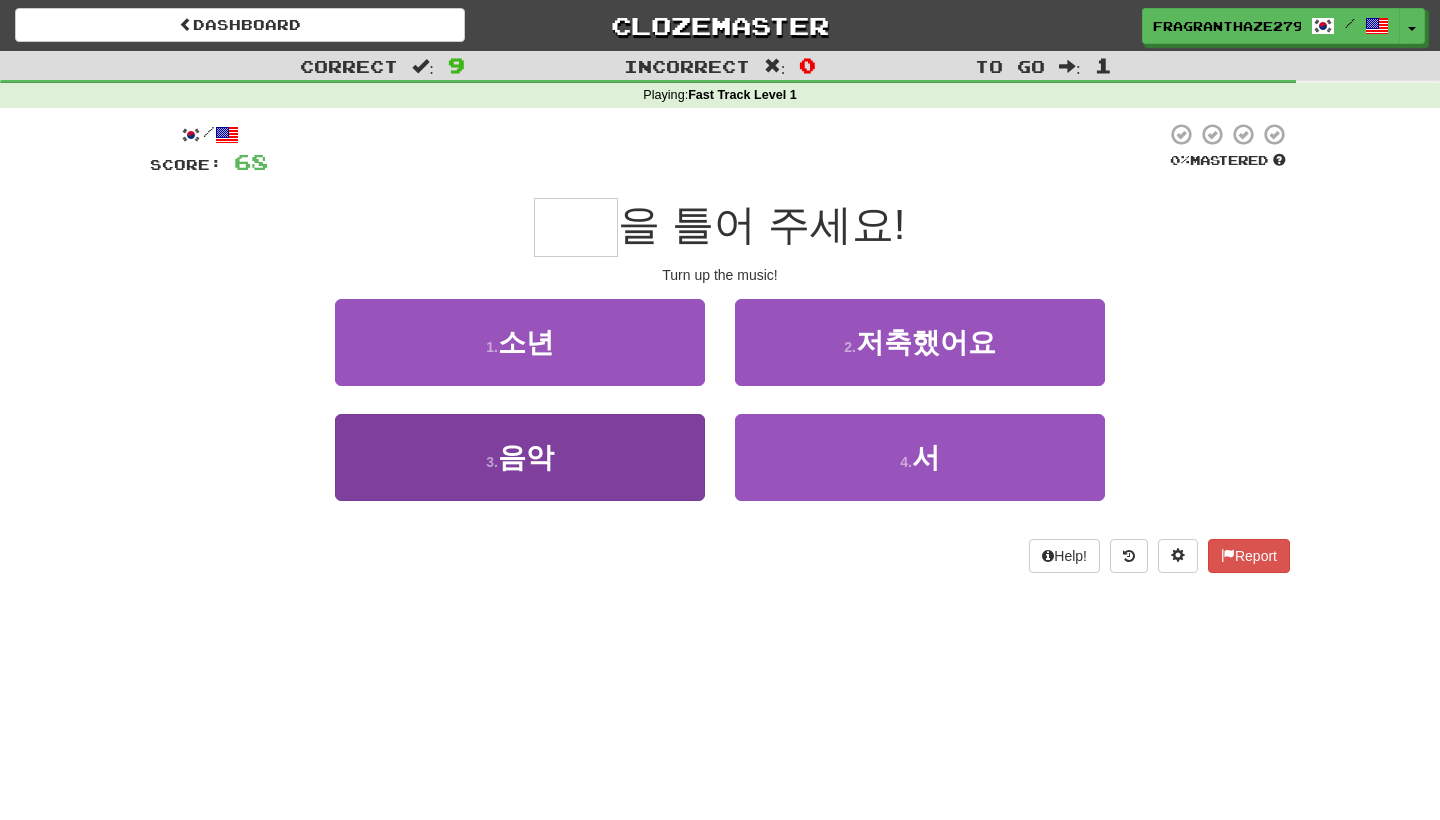 click on "3 .  음악" at bounding box center [520, 457] 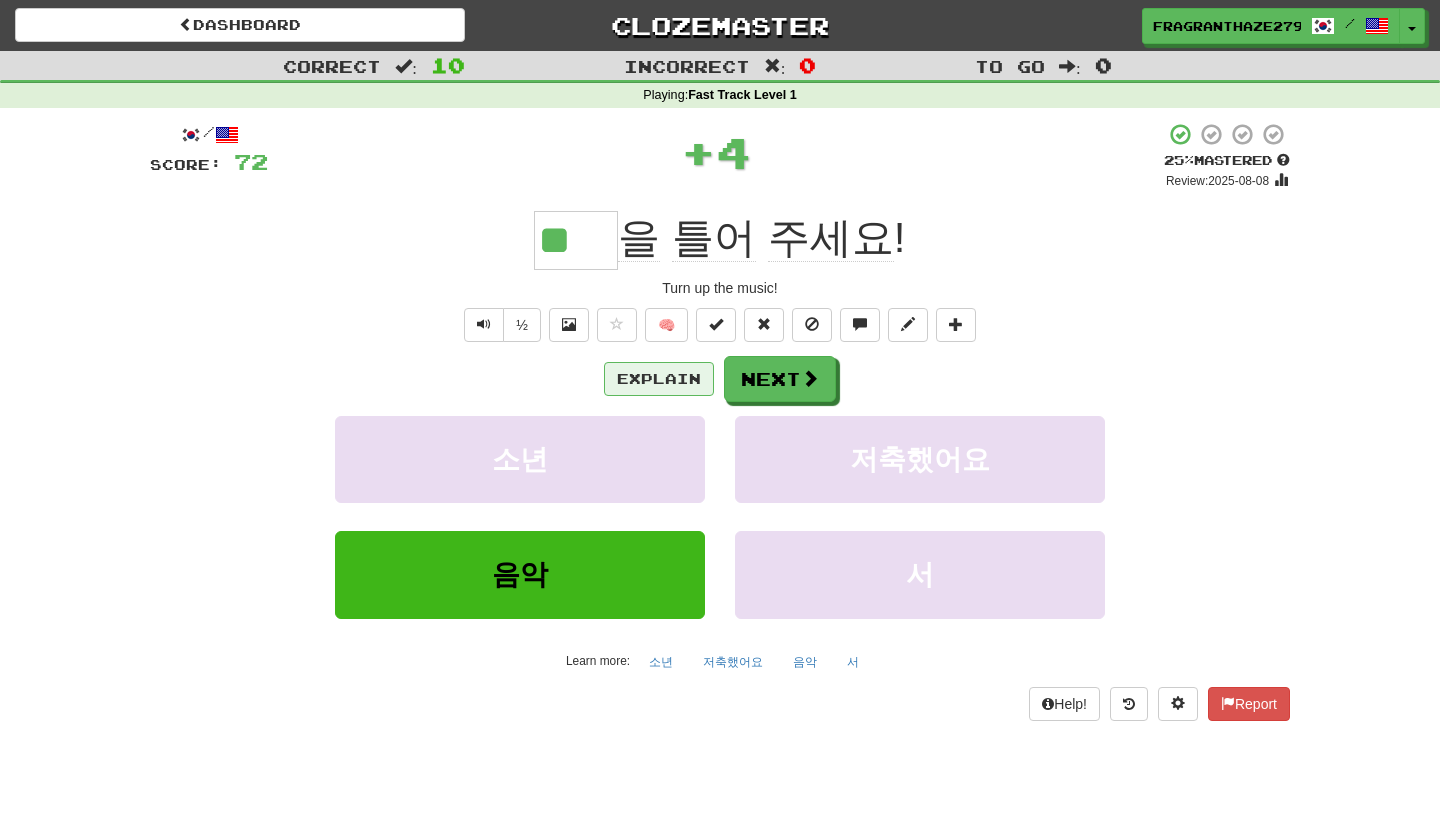 click on "Explain" at bounding box center [659, 379] 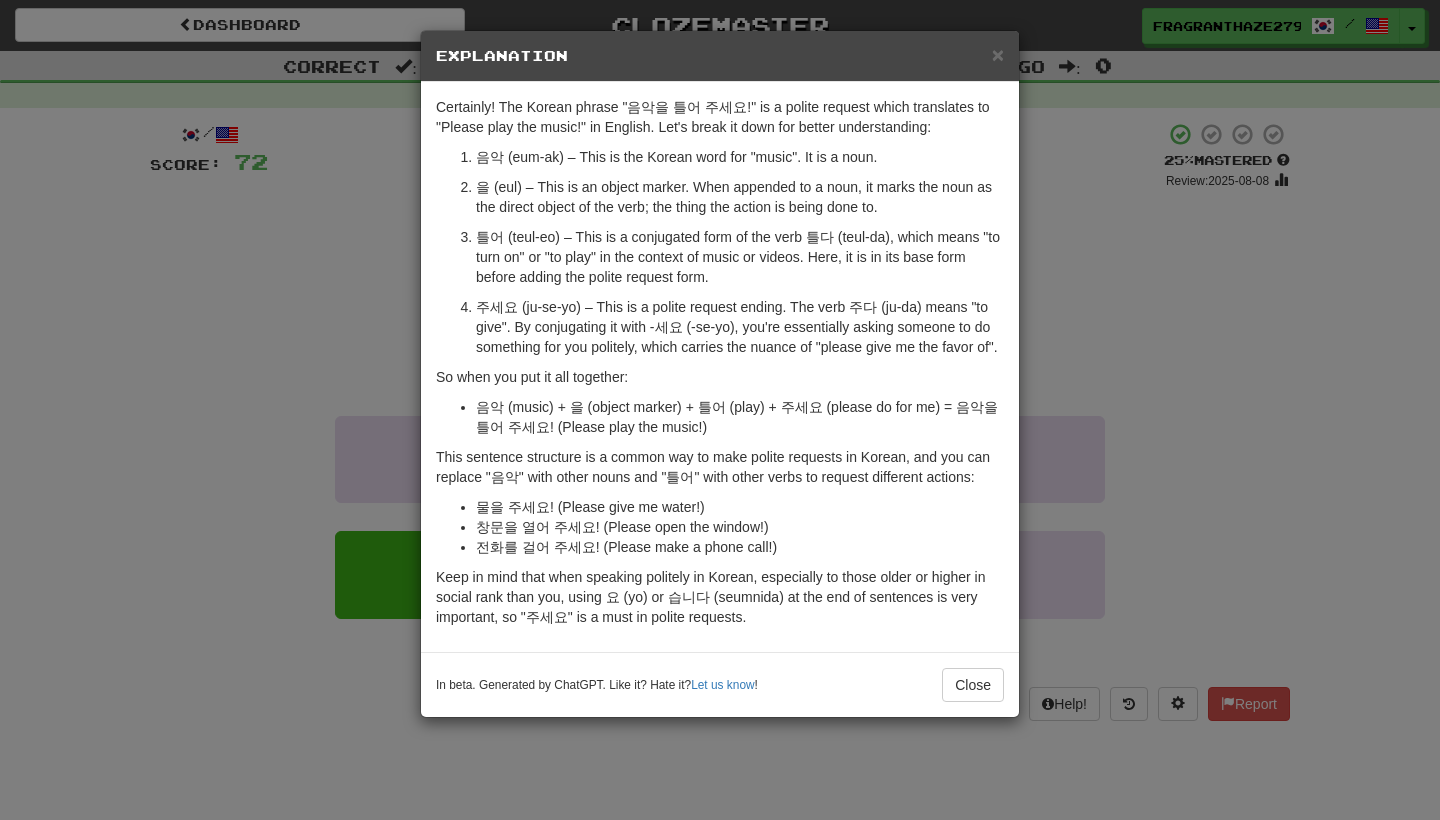 click on "× Explanation Certainly! The Korean phrase "음악을 틀어 주세요!" is a polite request which translates to "Please play the music!" in English. Let's break it down for better understanding:
음악 (eum-ak) – This is the Korean word for "music". It is a noun.
을 (eul) – This is an object marker. When appended to a noun, it marks the noun as the direct object of the verb; the thing the action is being done to.
틀어 (teul-eo) – This is a conjugated form of the verb 틀다 (teul-da), which means "to turn on" or "to play" in the context of music or videos. Here, it is in its base form before adding the polite request form.
주세요 (ju-se-yo) – This is a polite request ending. The verb 주다 (ju-da) means "to give". By conjugating it with -세요 (-se-yo), you're essentially asking someone to do something for you politely, which carries the nuance of "please give me the favor of".
So when you put it all together:
Let us know ! Close" at bounding box center (720, 410) 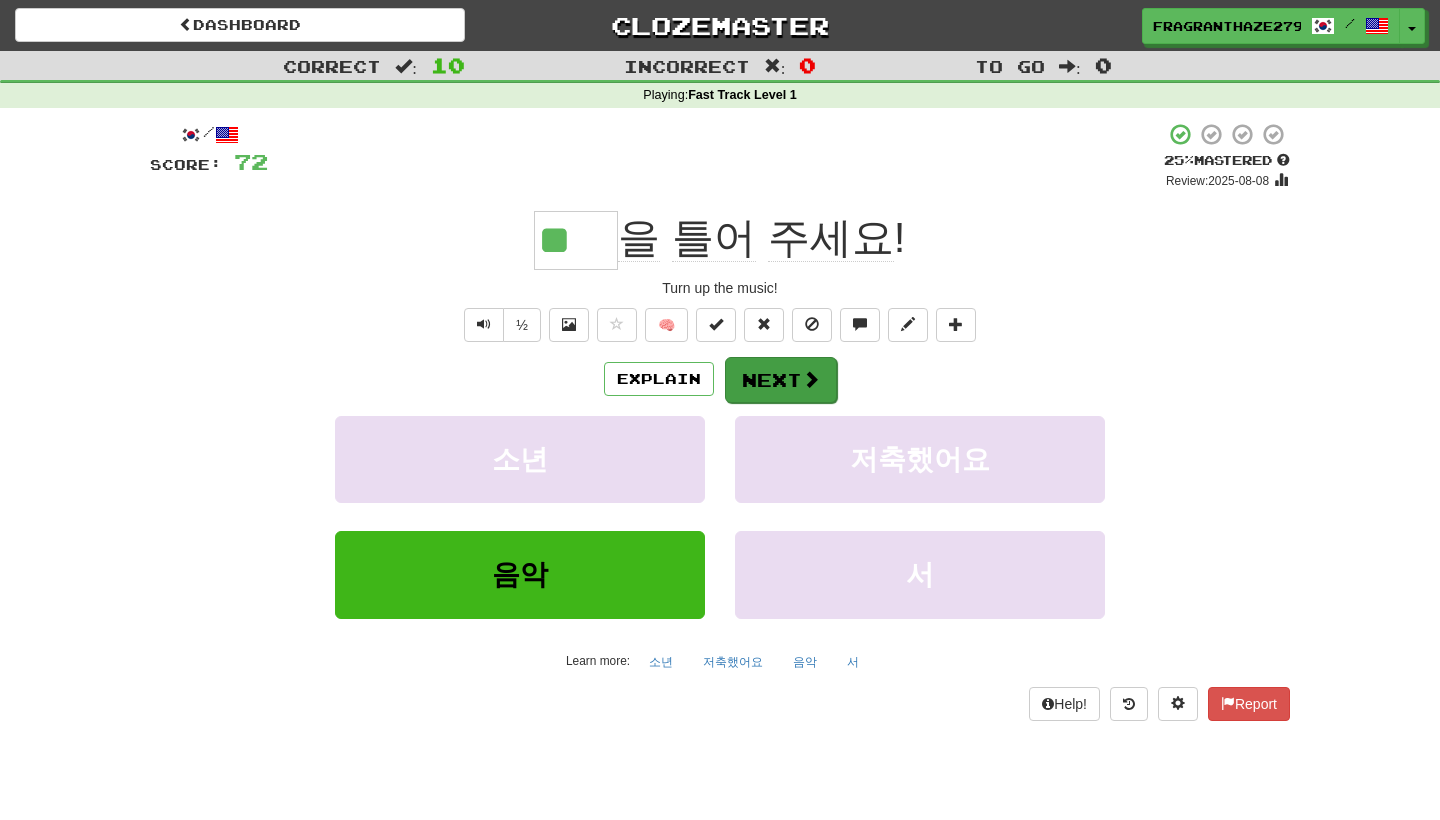 click at bounding box center [811, 379] 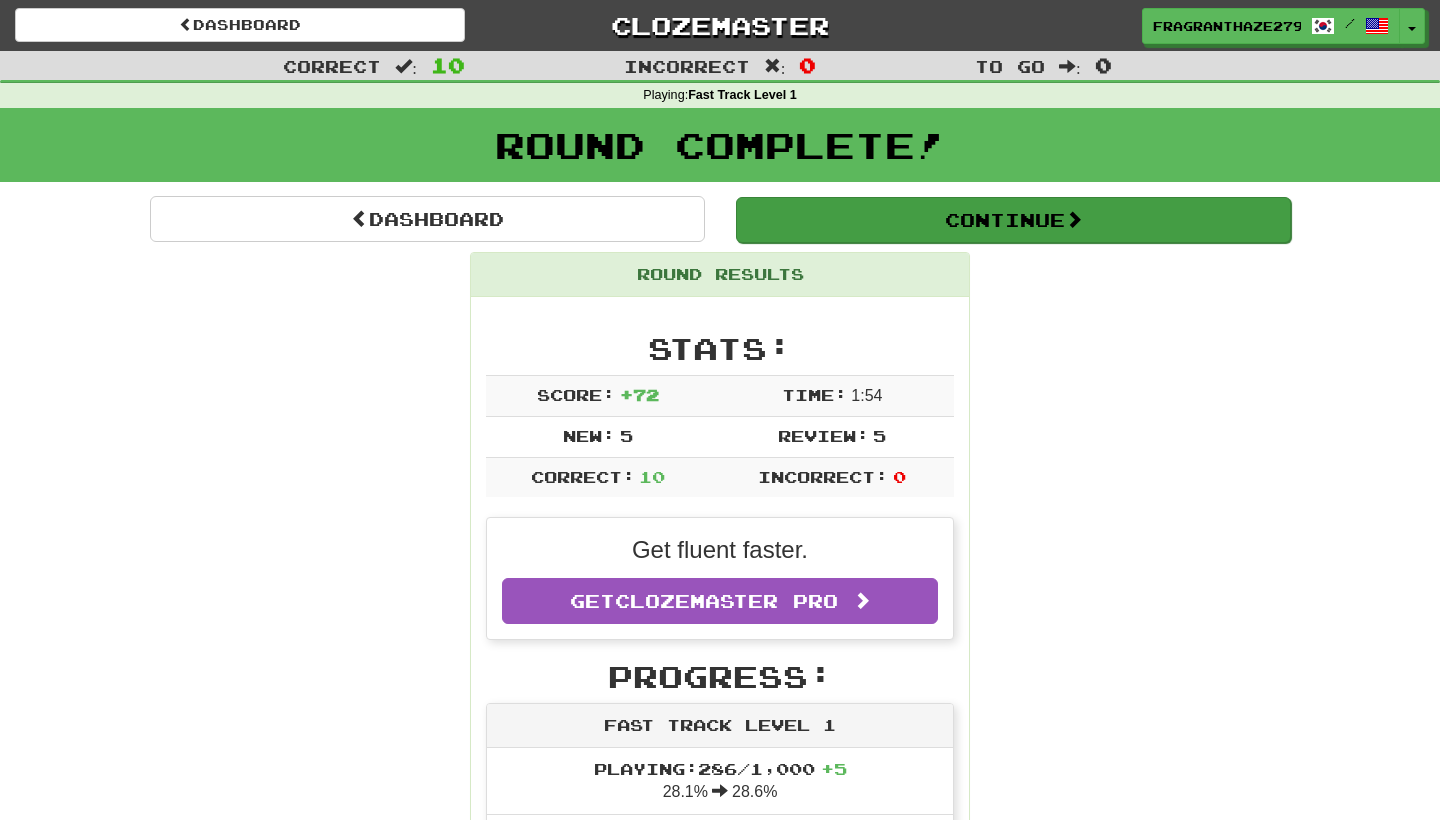 click on "Continue" at bounding box center [1013, 220] 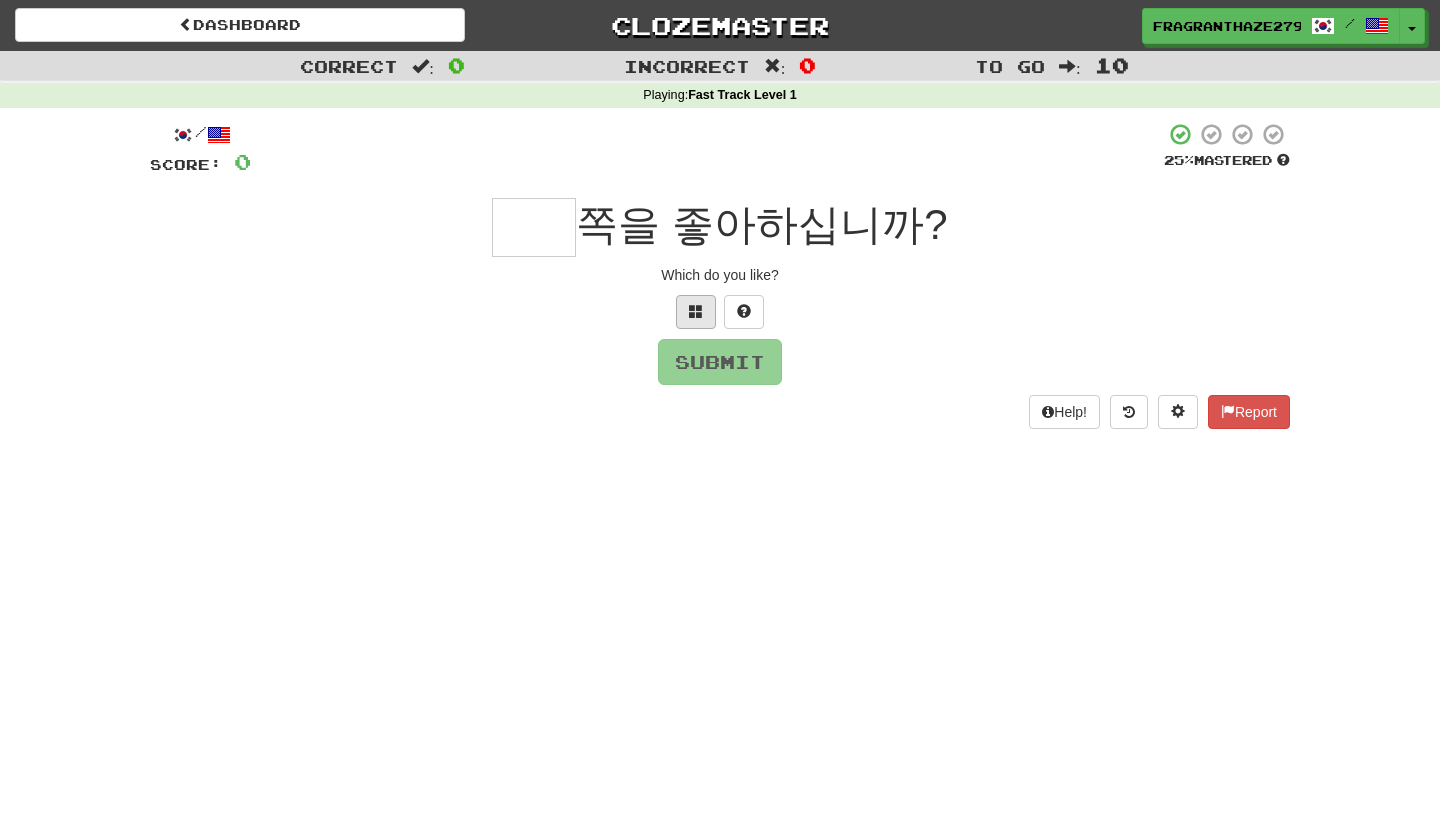 click at bounding box center [696, 312] 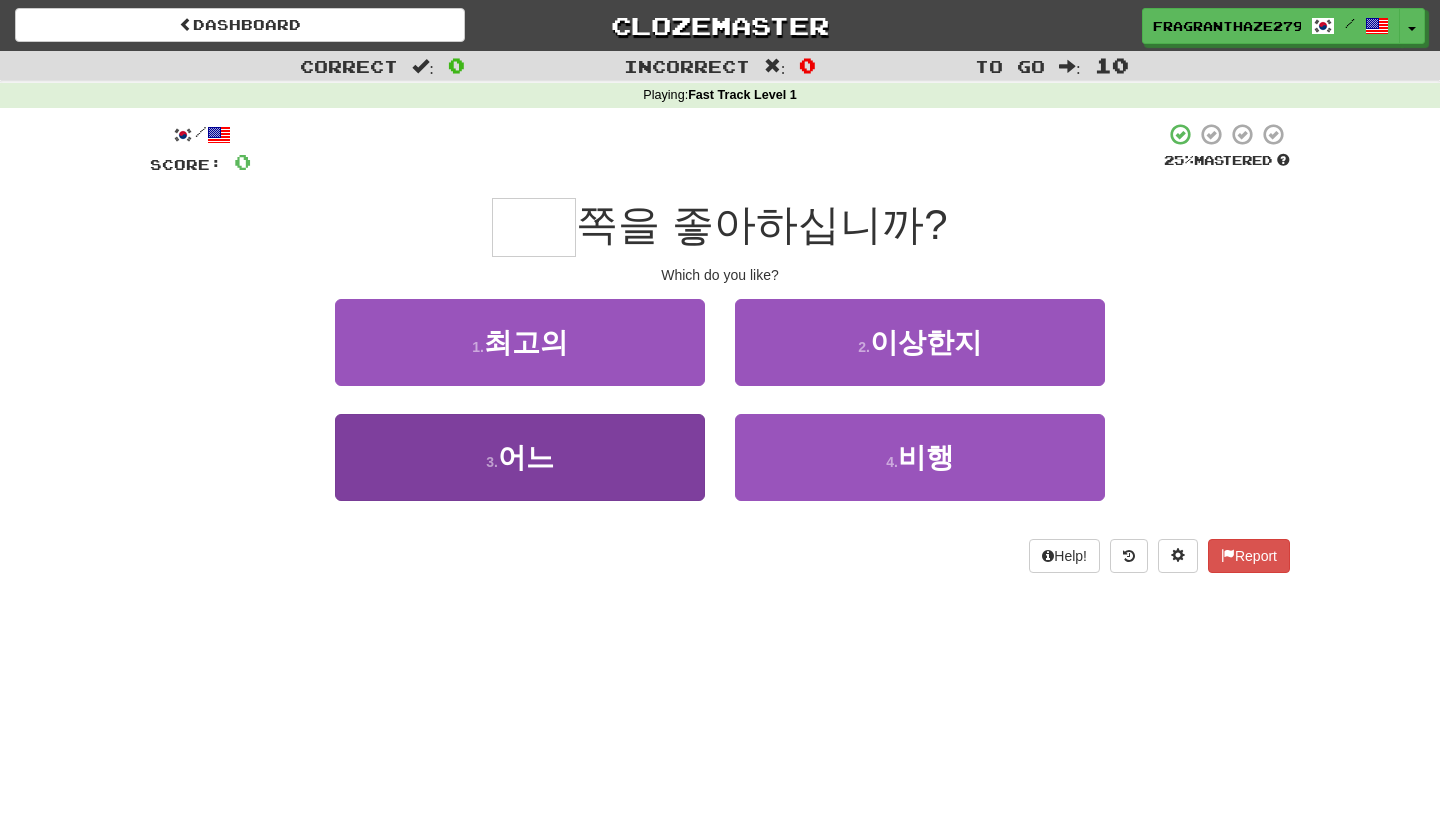 click on "3 .  어느" at bounding box center [520, 457] 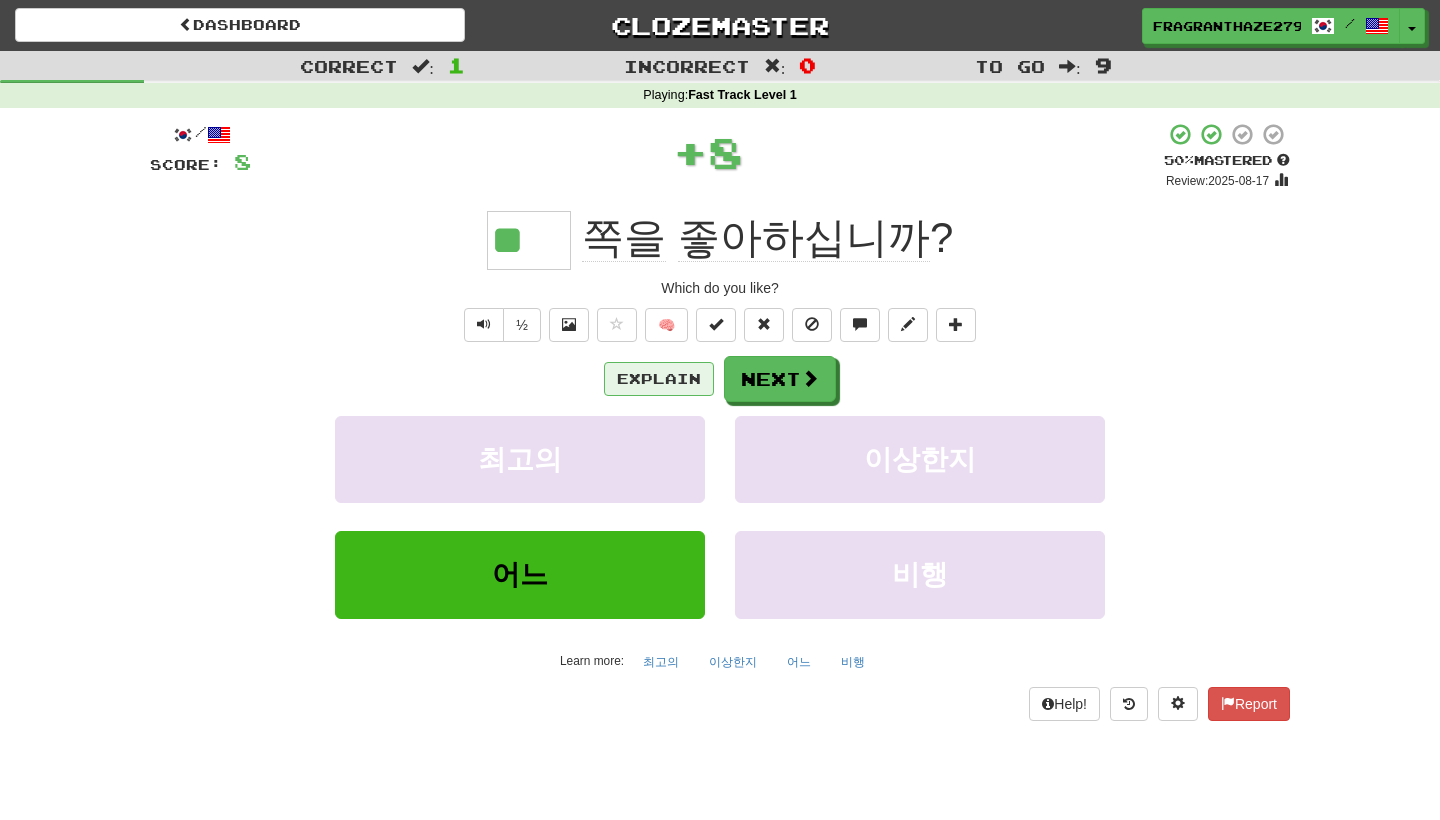 click on "Explain" at bounding box center (659, 379) 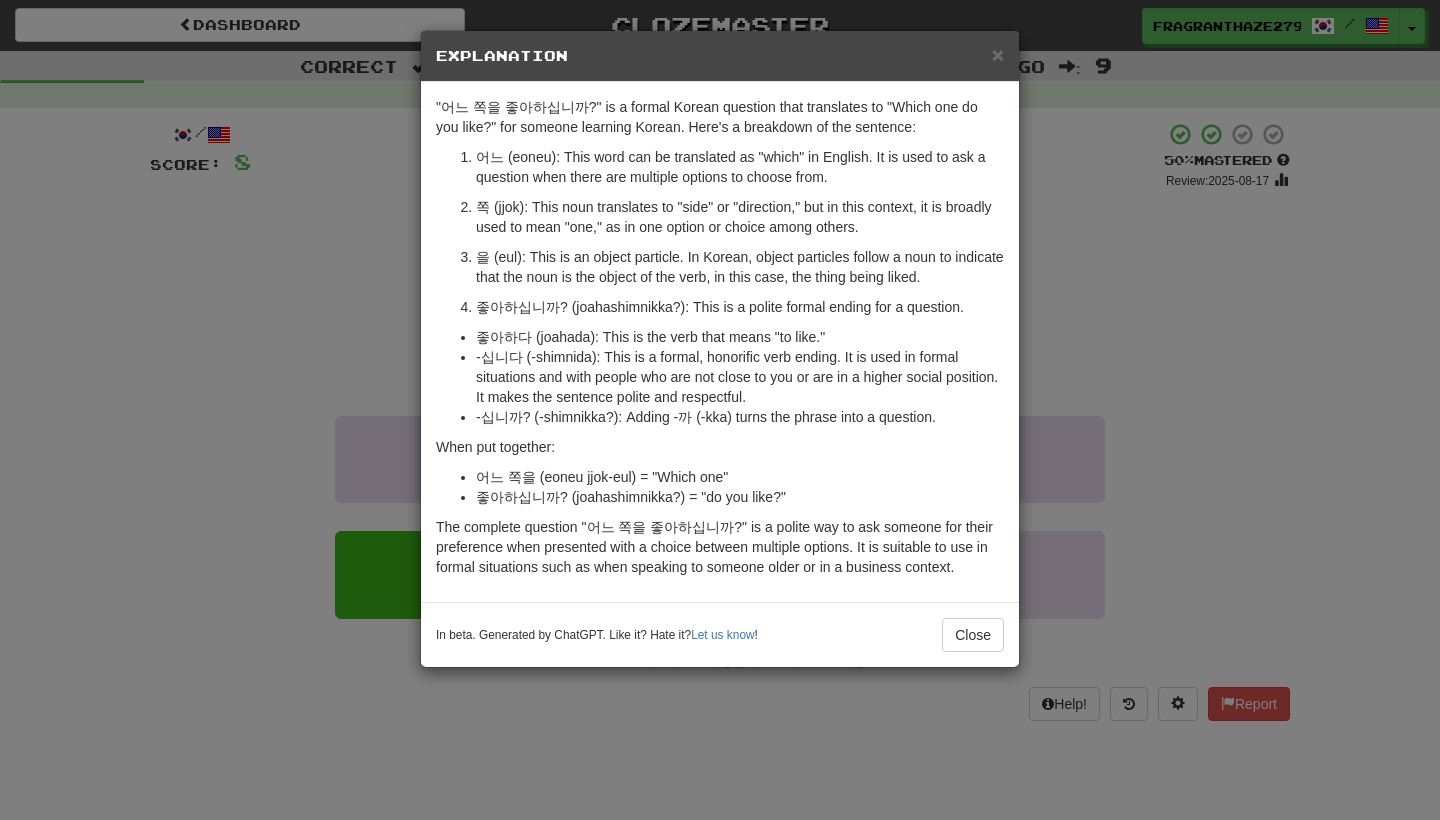 click on "× Explanation Certainly! The Korean phrase "음악을 틀어 주세요!" is a polite request which translates to "Please play the music!" in English. Let's break it down for better understanding:
음악 (eum-ak) – This is the Korean word for "music". It is a noun.
을 (eul) – This is an object marker. When appended to a noun, it marks the noun as the direct object of the verb; the thing the action is being done to.
틀어 (teul-eo) – This is a conjugated form of the verb 틀다 (teul-da), which means "to turn on" or "to play" in the context of music or videos. Here, it is in its base form before adding the polite request form.
주세요 (ju-se-yo) – This is a polite request ending. The verb 주다 (ju-da) means "to give". By conjugating it with -세요 (-se-yo), you're essentially asking someone to do something for you politely, which carries the nuance of "please give me the favor of".
So when you put it all together:
Let us know ! Close" at bounding box center (720, 410) 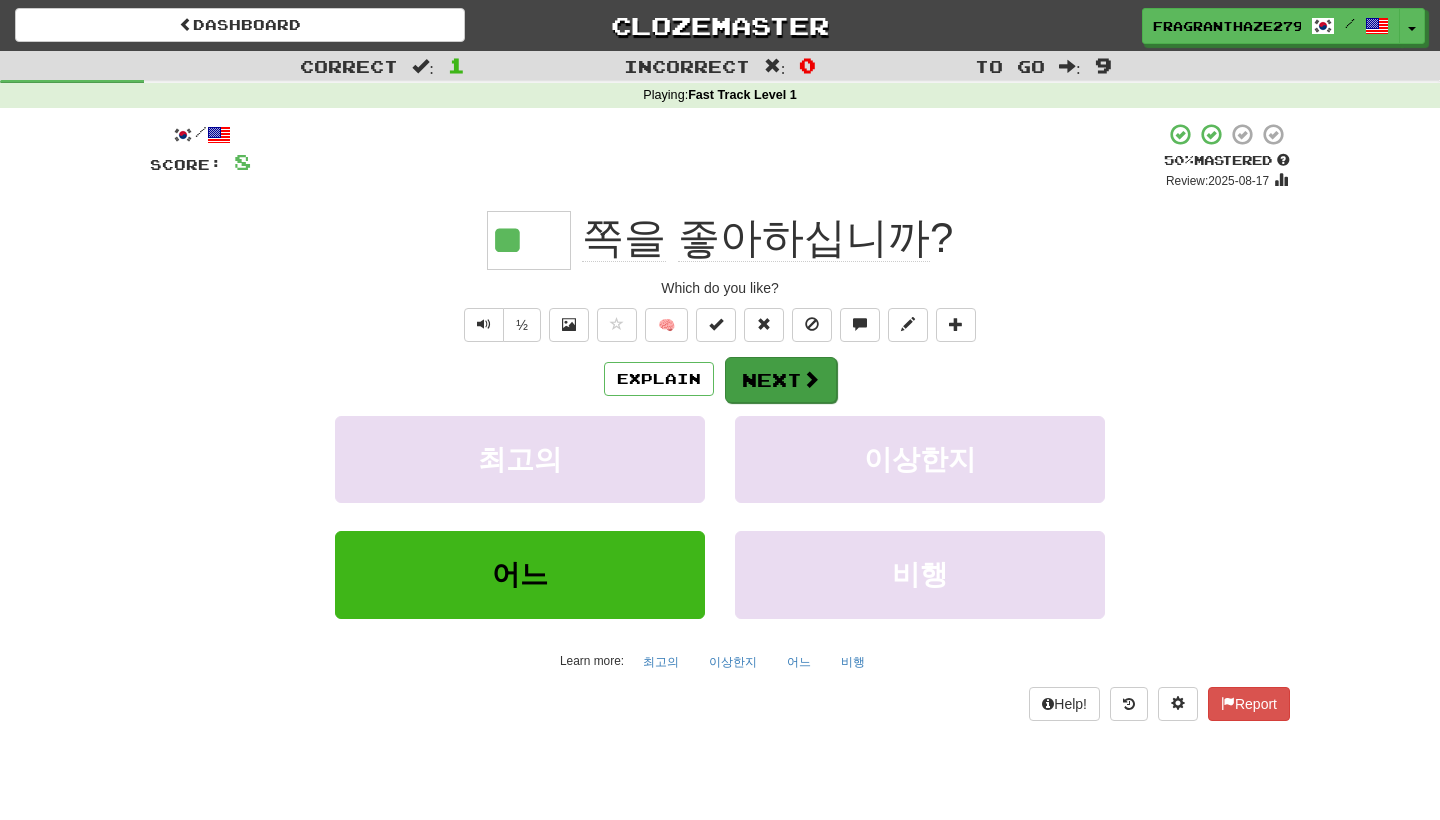 click at bounding box center (811, 379) 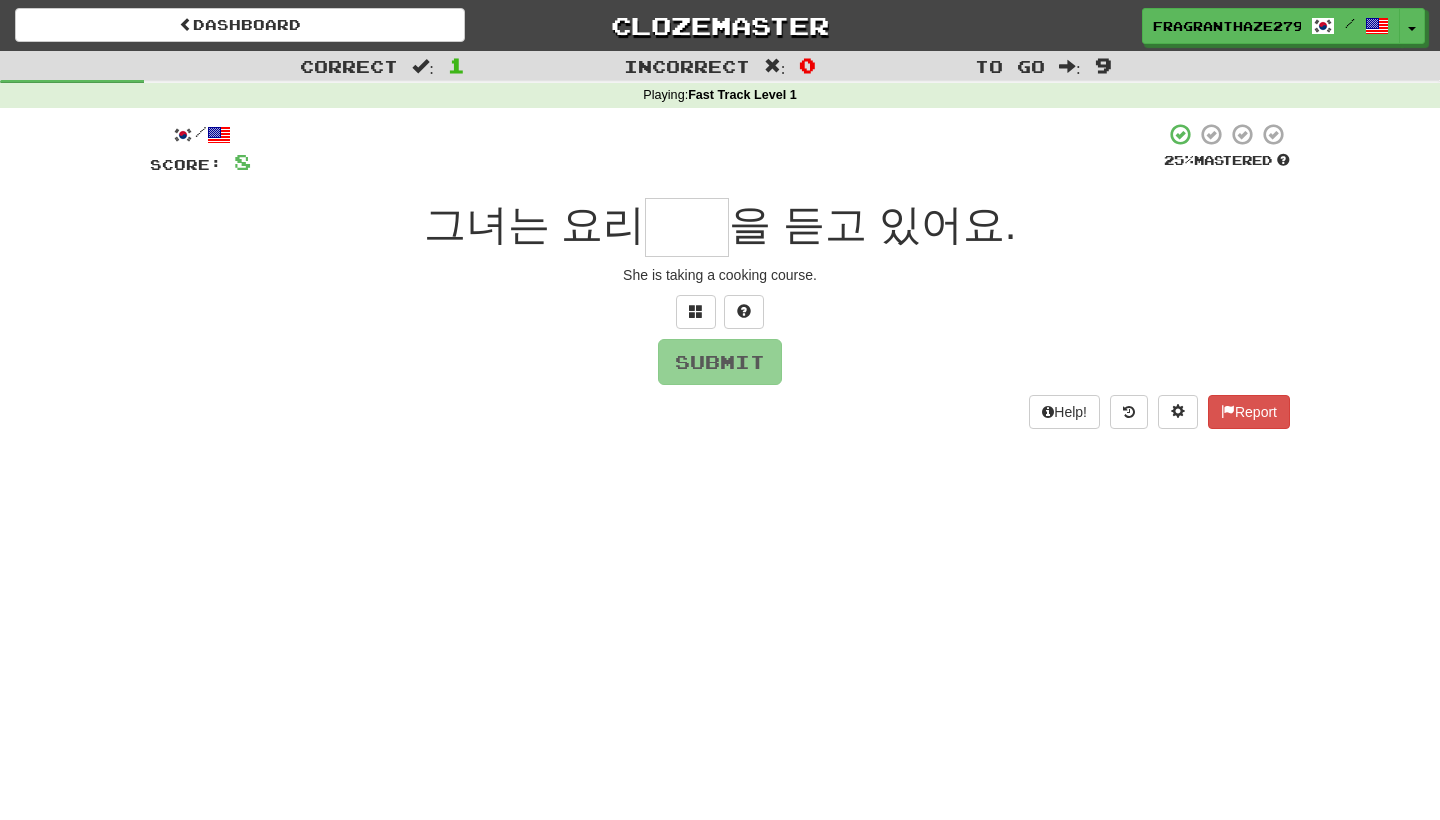 click on "/  Score:   8 25 %  Mastered 그녀는 요리  을 듣고 있어요. She is taking a cooking course. Submit  Help!  Report" at bounding box center [720, 275] 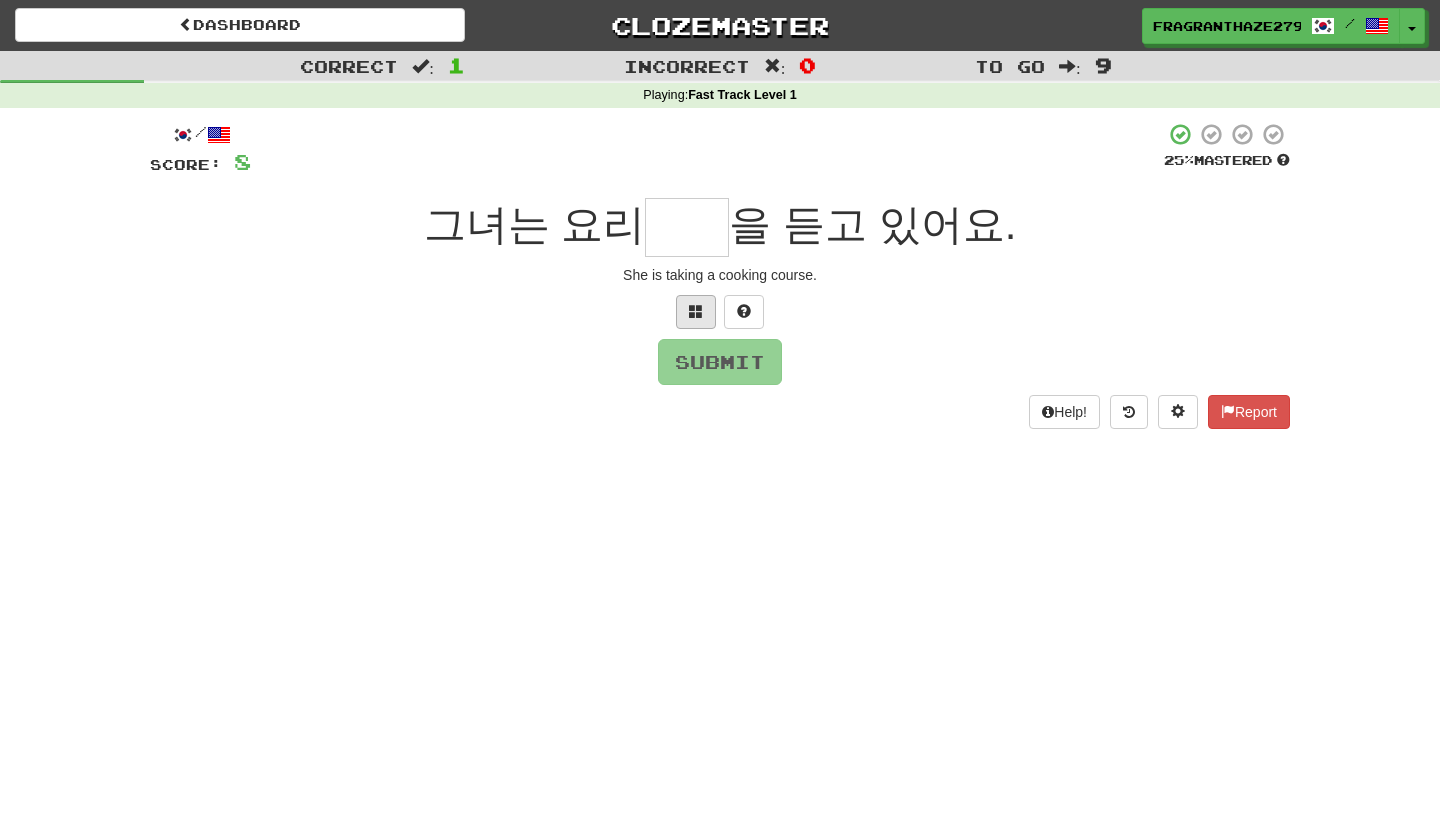 click at bounding box center [696, 311] 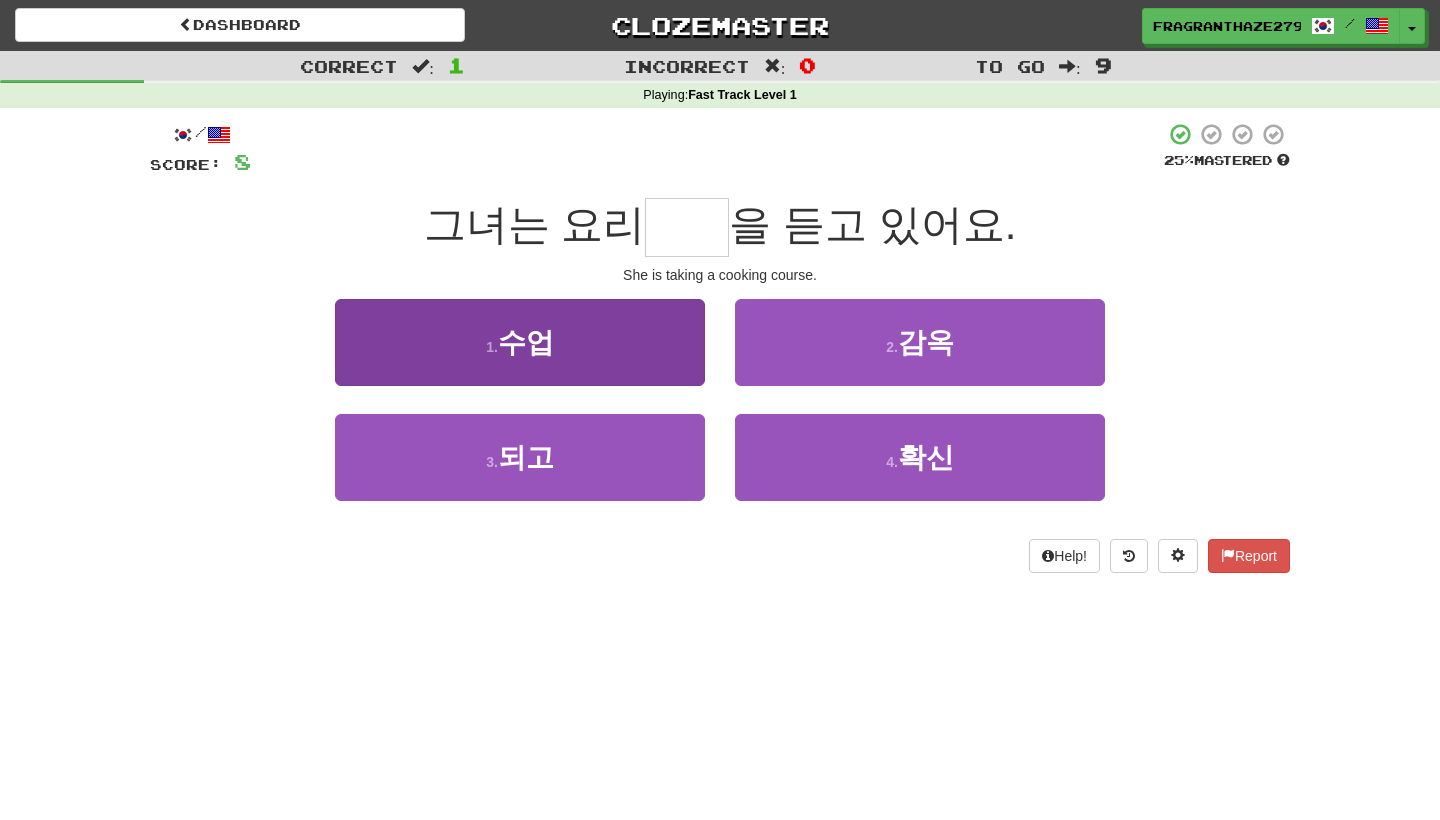 click on "1 .  수업" at bounding box center (520, 342) 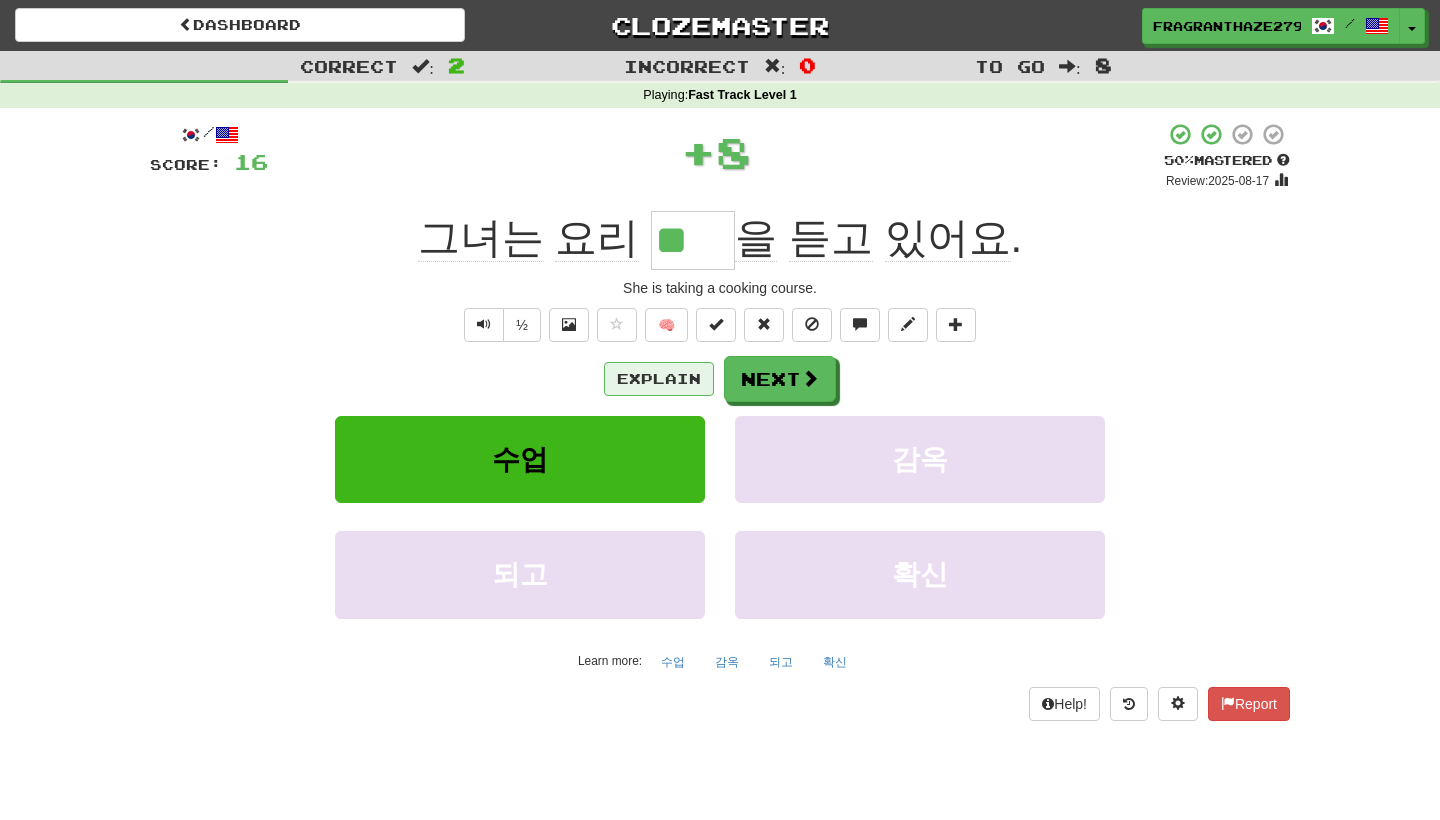 click on "Explain" at bounding box center (659, 379) 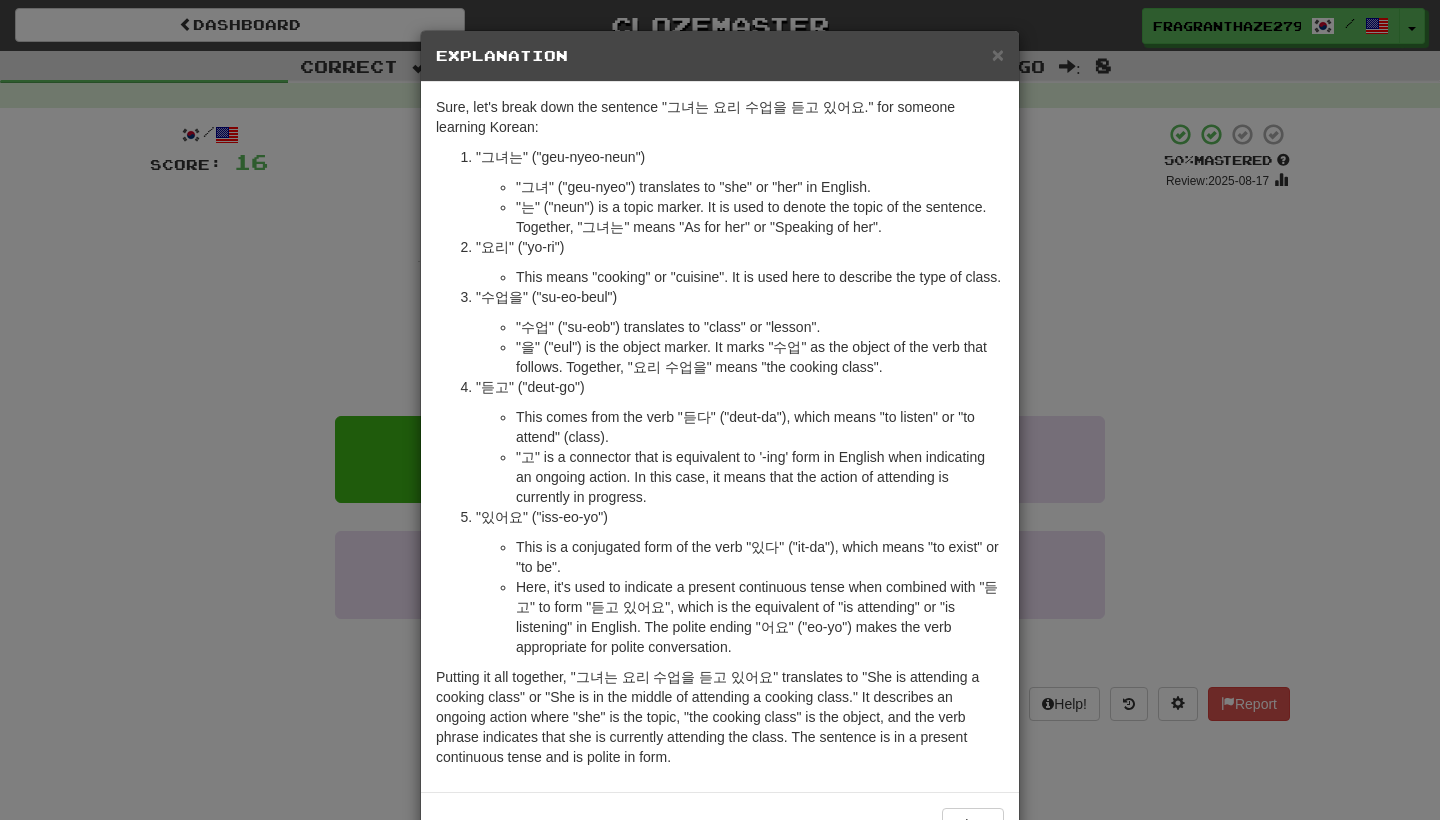 click on "× Explanation Sure, let's break down the sentence "그녀는 요리 수업을 듣고 있어요." for someone learning Korean:
"그녀는" ("geu-nyeo-neun")
"그녀" ("geu-nyeo") translates to "she" or "her" in English.
"는" ("neun") is a topic marker. It is used to denote the topic of the sentence.
Together, "그녀는" means "As for her" or "Speaking of her".
"요리" ("yo-ri")
This means "cooking" or "cuisine".
It is used here to describe the type of class.
"수업을" ("su-eo-beul")
"수업" ("su-eob") translates to "class" or "lesson".
"을" ("eul") is the object marker. It marks "수업" as the object of the verb that follows.
Together, "요리 수업을" means "the cooking class".
"듣고" ("deut-go")
This comes from the verb "듣다" ("deut-da"), which means "to listen" or "to attend" (class).
"있어요" ("iss-eo-yo")
This is a conjugated form of the verb "있다" ("it-da"), which means "to exist" or "to be".
Let us know !" at bounding box center [720, 410] 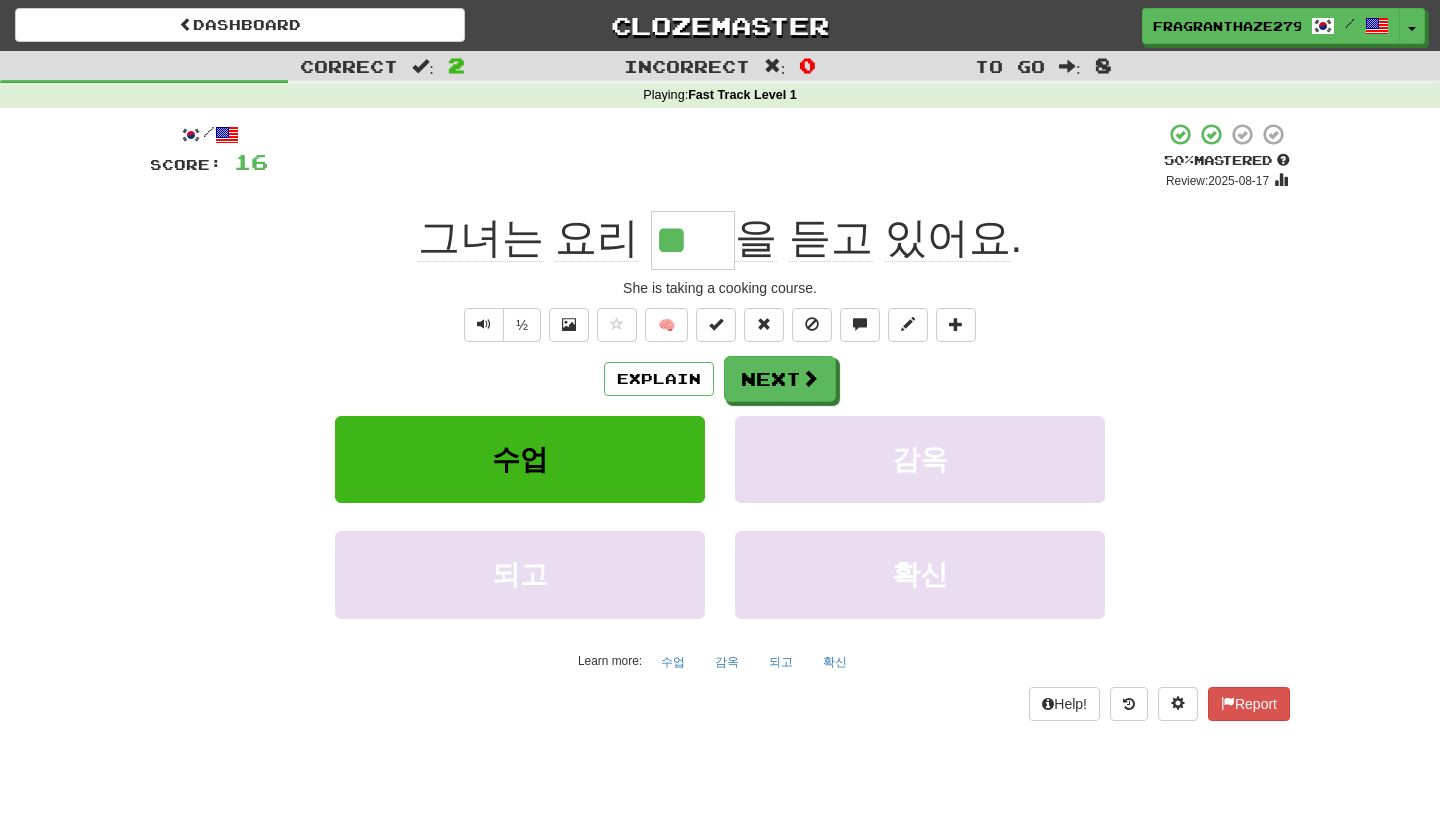 click on "Explain Next 수업 감옥 되고 확신 Learn more: 수업 감옥 되고 확신" at bounding box center (720, 516) 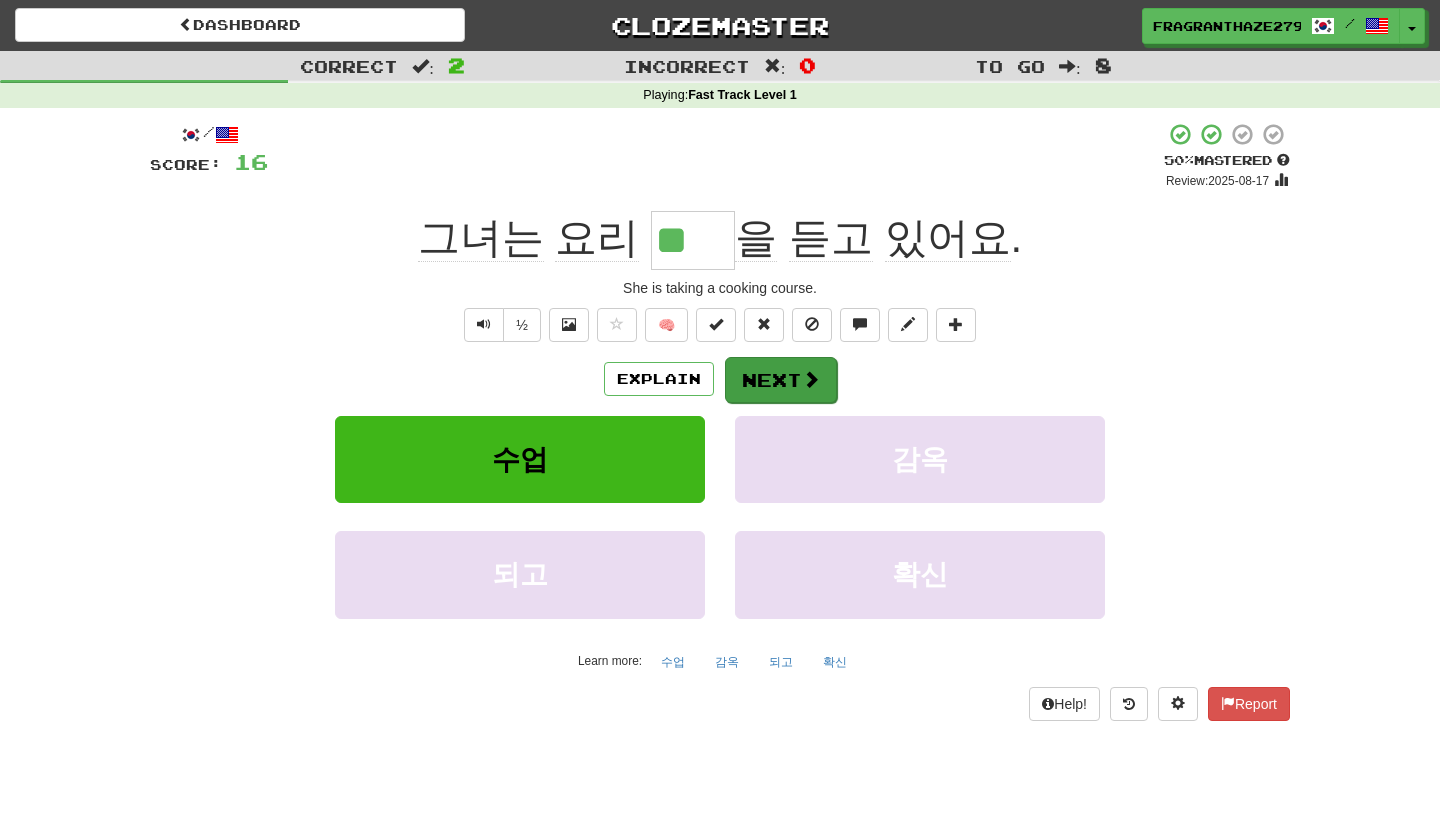 click on "Next" at bounding box center [781, 380] 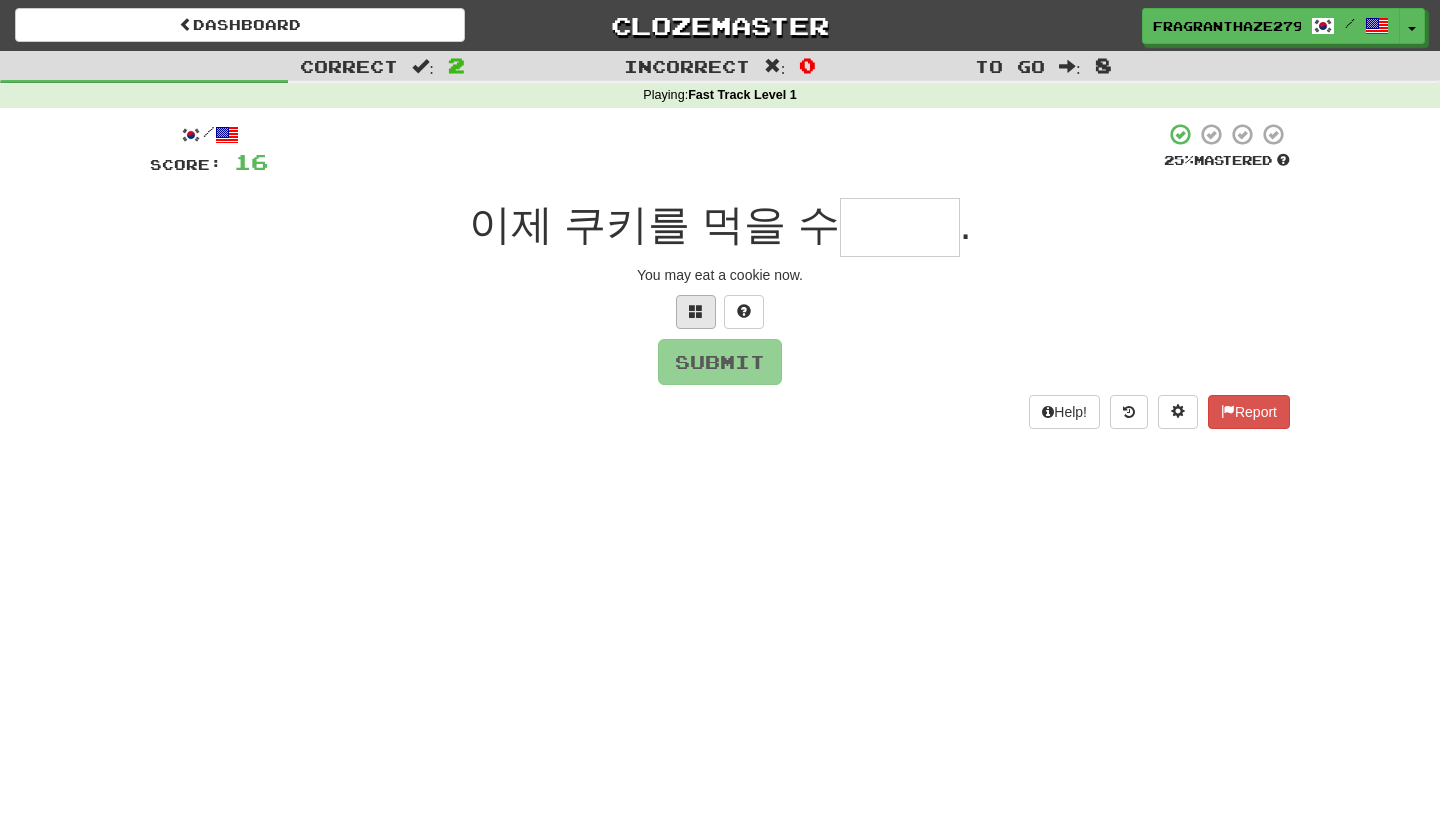 click at bounding box center (696, 311) 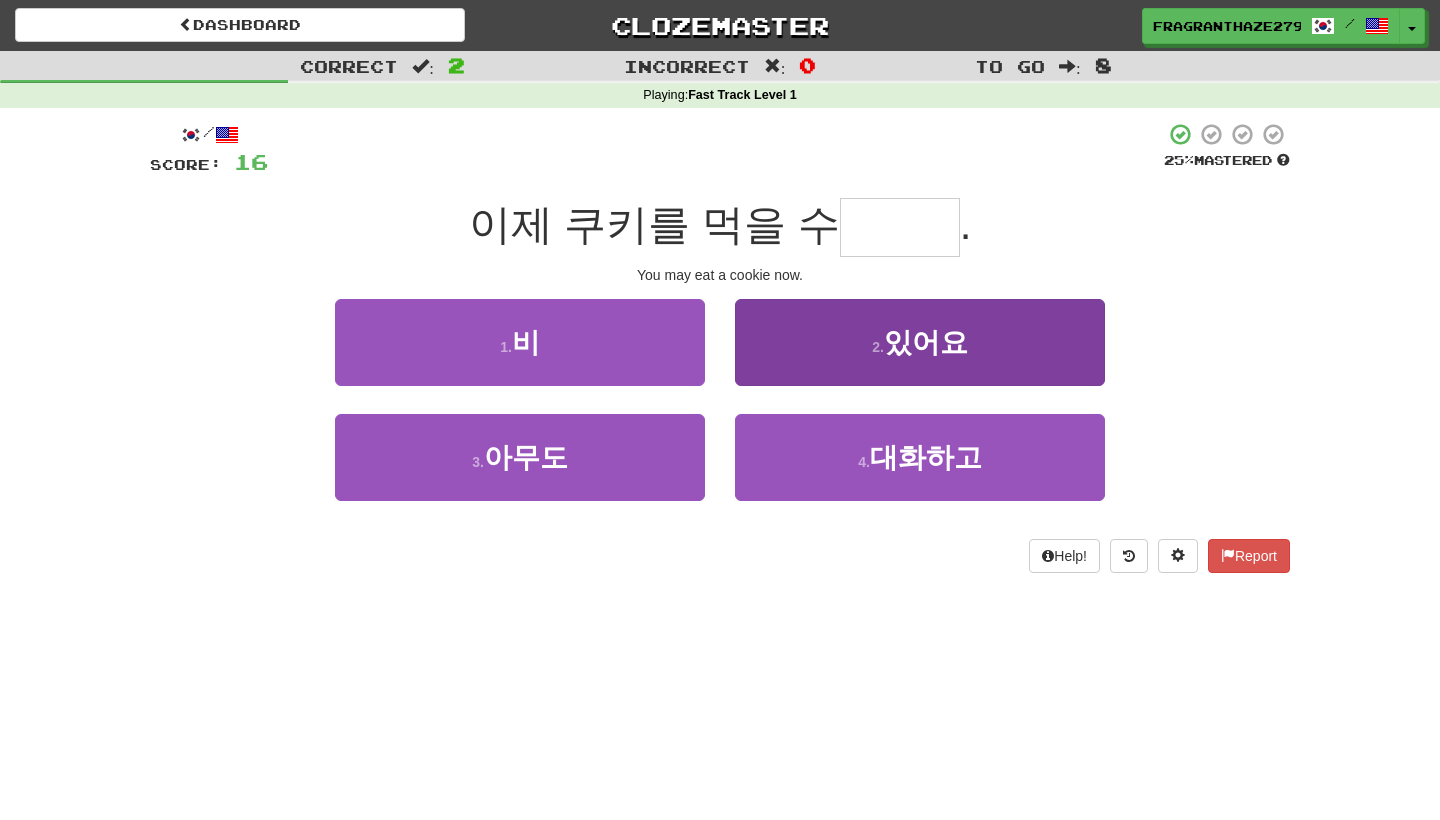 click on "2 .  있어요" at bounding box center (920, 342) 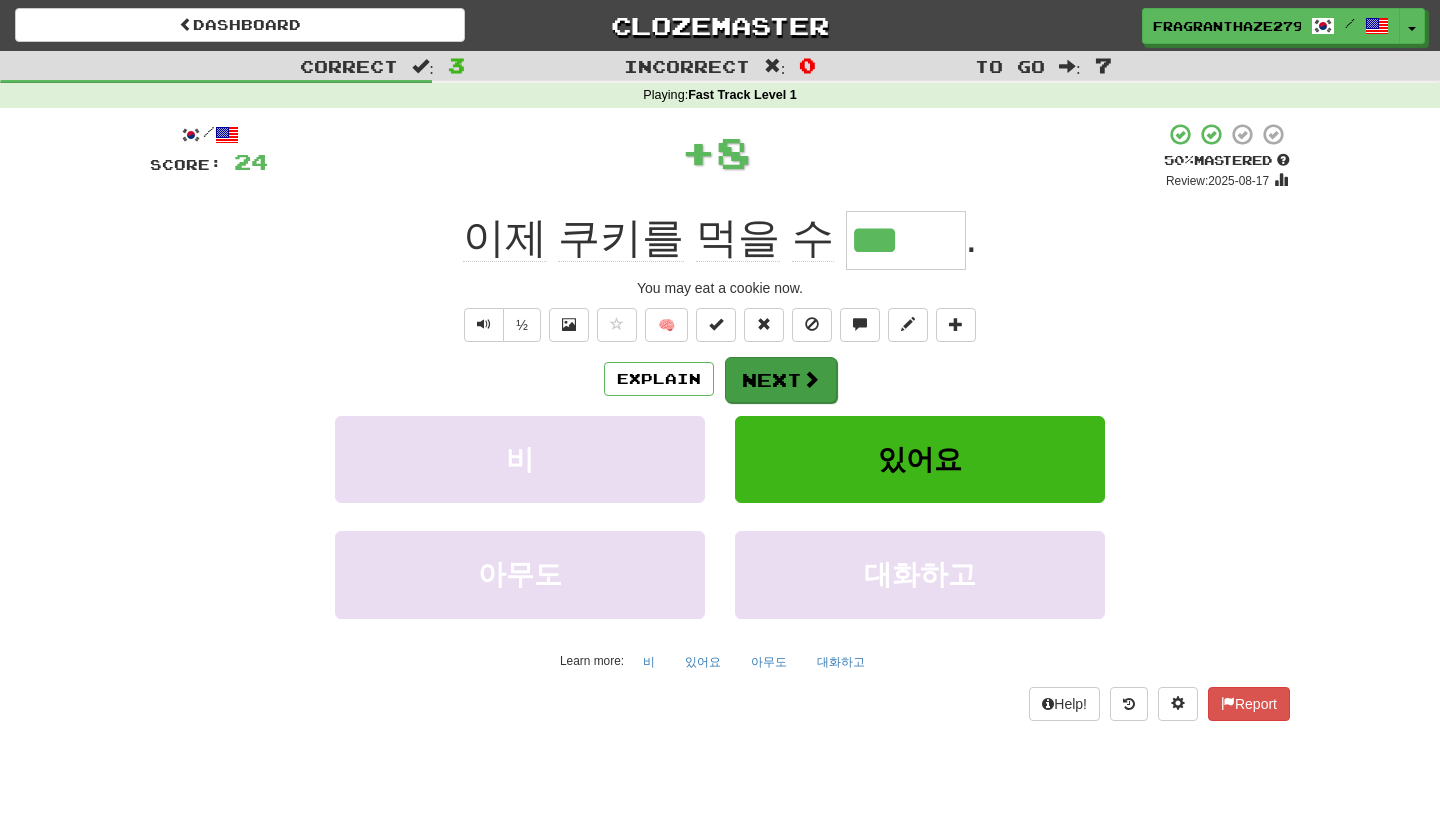 click on "Next" at bounding box center (781, 380) 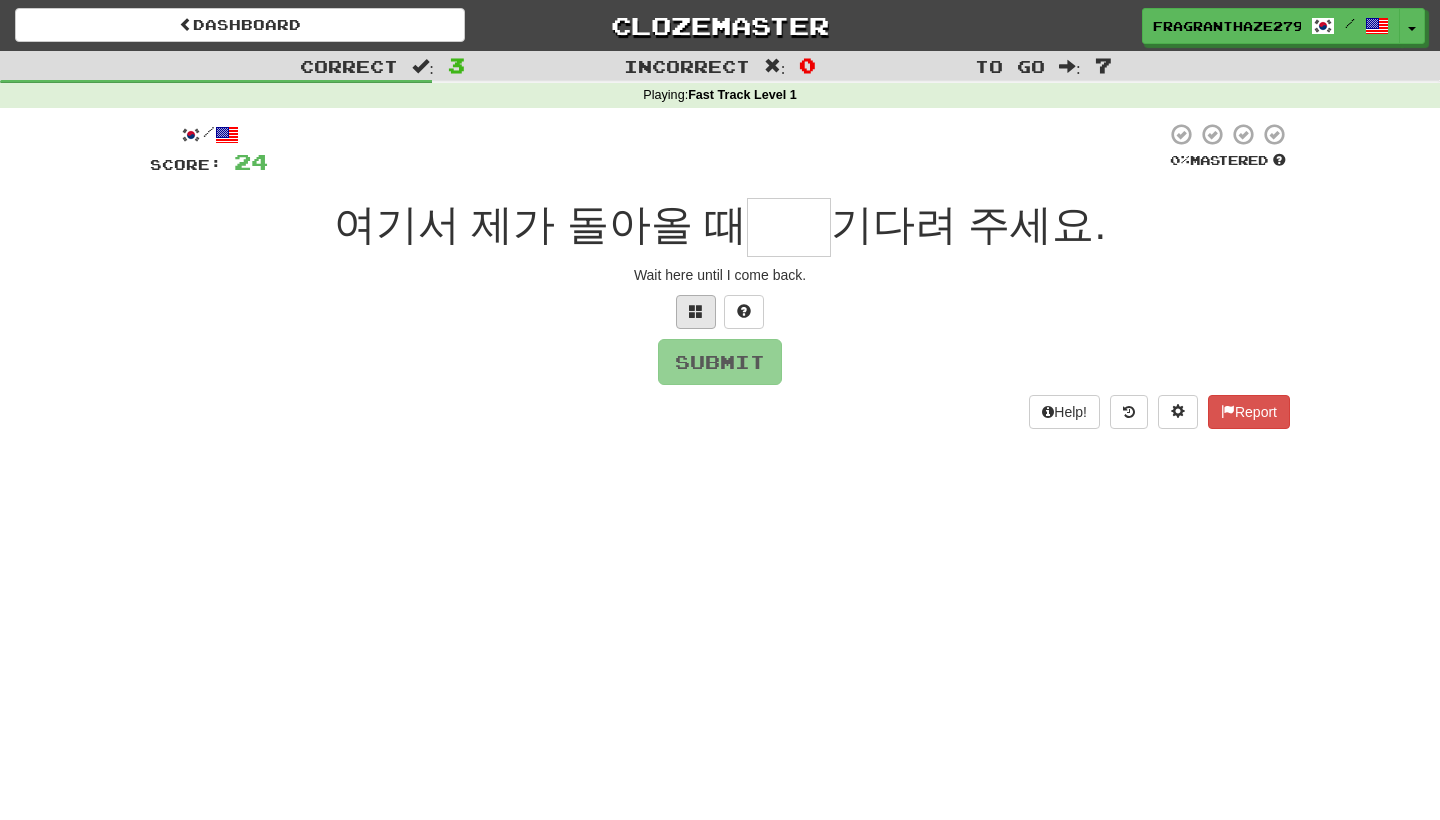 click at bounding box center (696, 311) 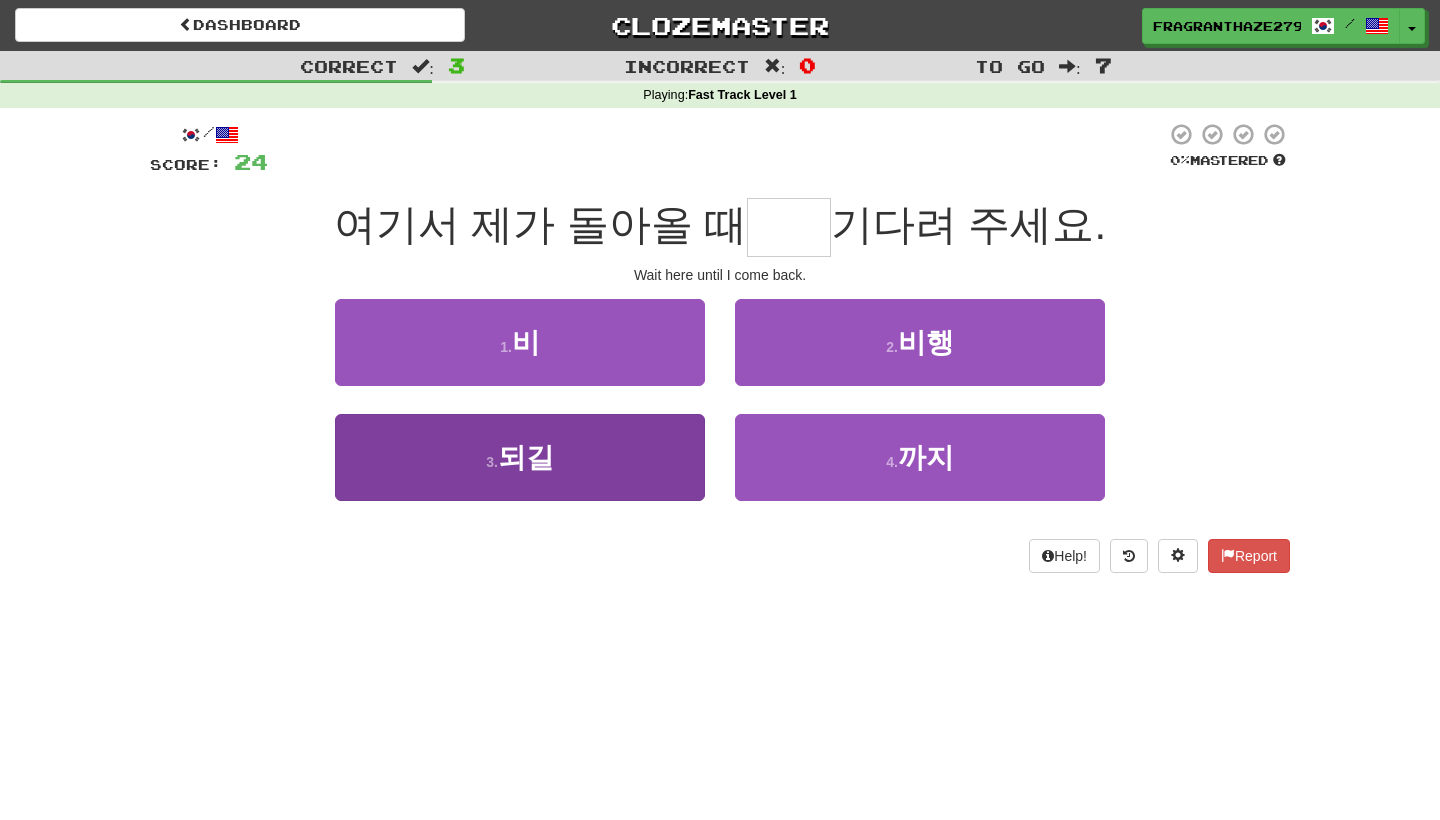 click on "3 .  되길" at bounding box center (520, 457) 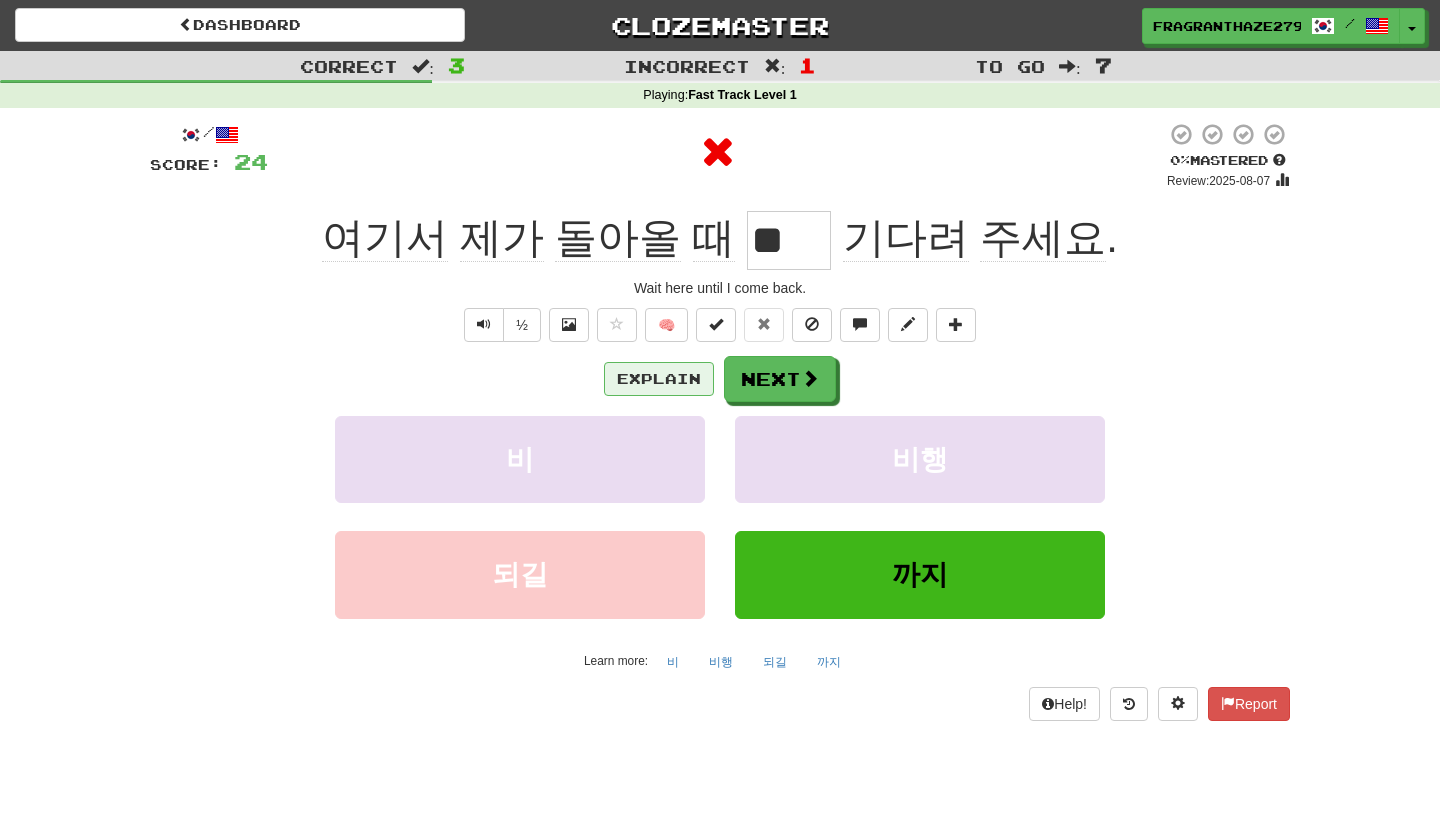 click on "Explain" at bounding box center (659, 379) 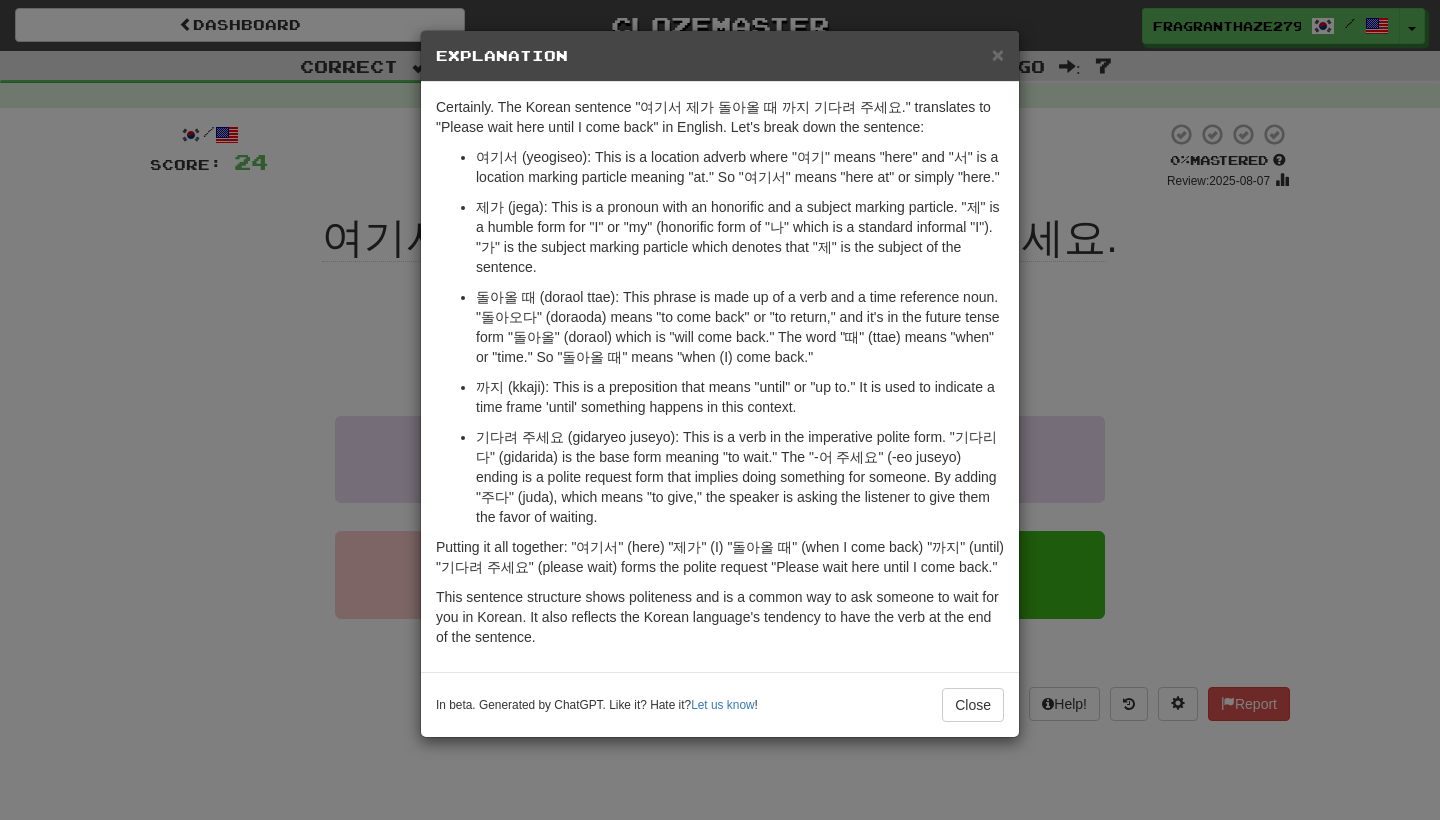 click on "× Explanation Certainly. The Korean sentence "여기서 제가 돌아올 때 까지 기다려 주세요." translates to "Please wait here until I come back" in English. Let's break down the sentence:
여기서 (yeogiseo): This is a location adverb where "여기" means "here" and "서" is a location marking particle meaning "at." So "여기서" means "here at" or simply "here."
제가 (jega): This is a pronoun with an honorific and a subject marking particle. "제" is a humble form for "I" or "my" (honorific form of "나" which is a standard informal "I"). "가" is the subject marking particle which denotes that "제" is the subject of the sentence.
돌아올 때 (doraol ttae): This phrase is made up of a verb and a time reference noun. "돌아오다" (doraoda) means "to come back" or "to return," and it's in the future tense form "돌아올" (doraol) which is "will come back." The word "때" (ttae) means "when" or "time." So "돌아올 때" means "when (I) come back."
!" at bounding box center [720, 410] 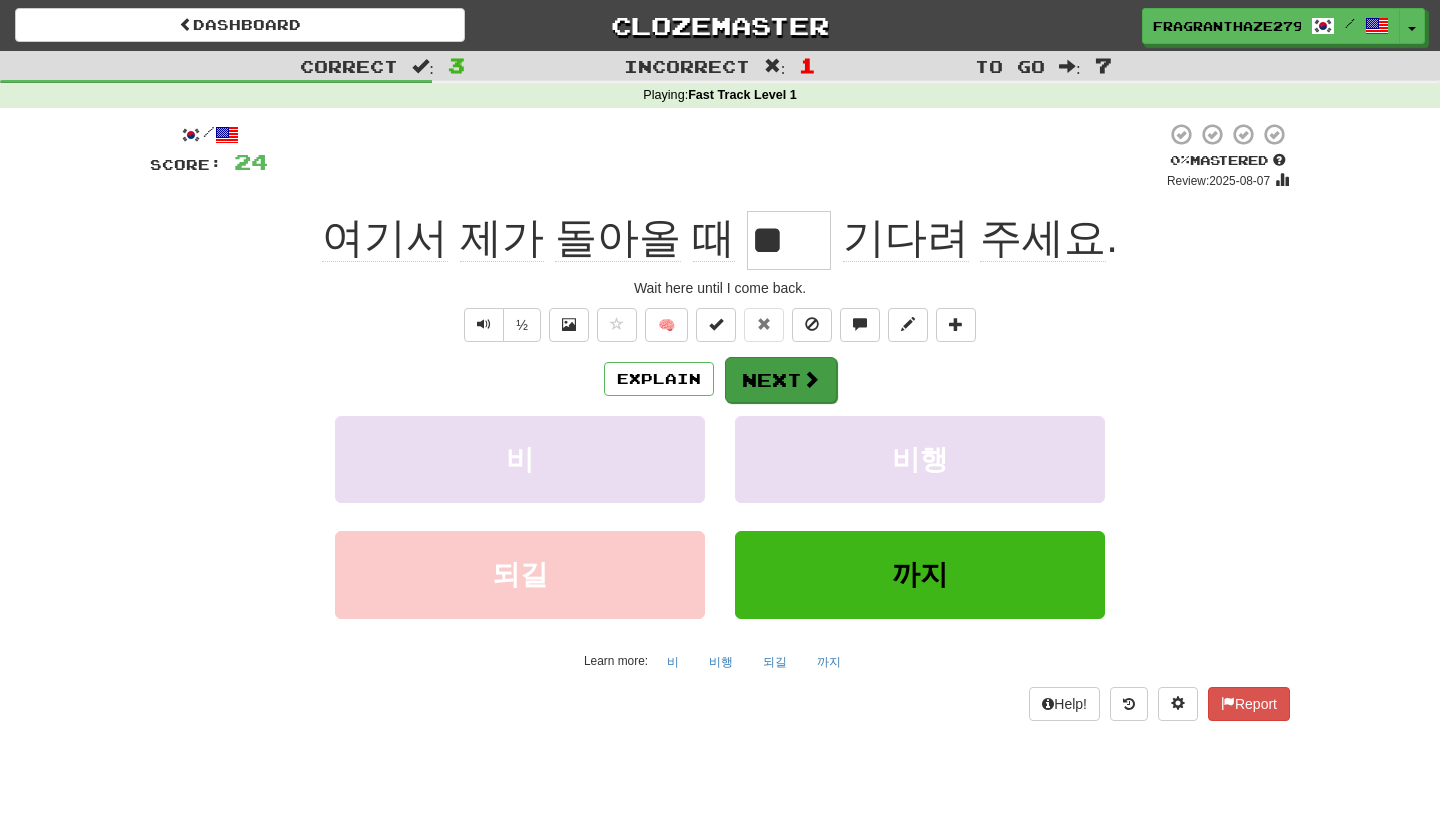 click on "Next" at bounding box center (781, 380) 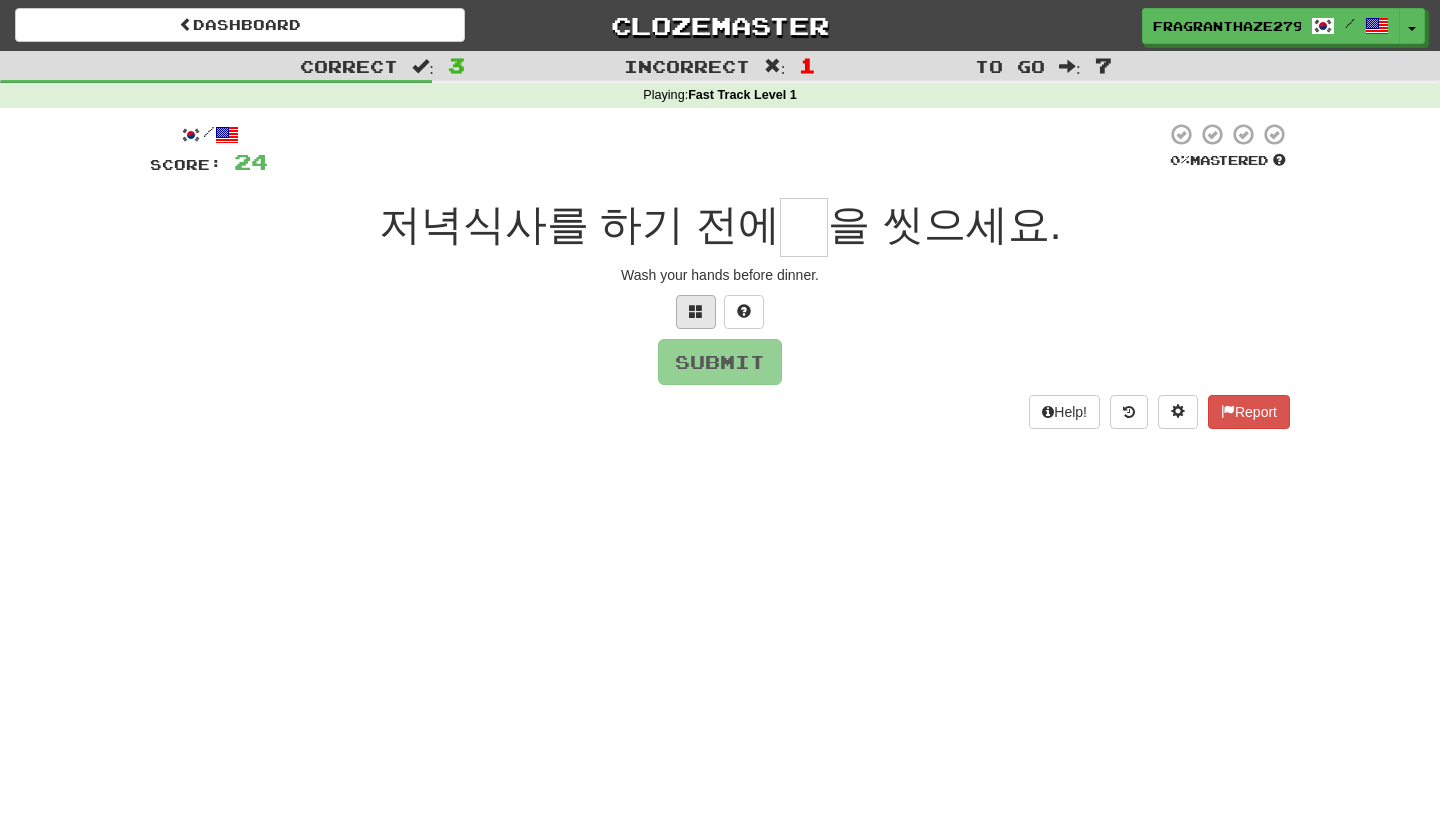 click at bounding box center [696, 311] 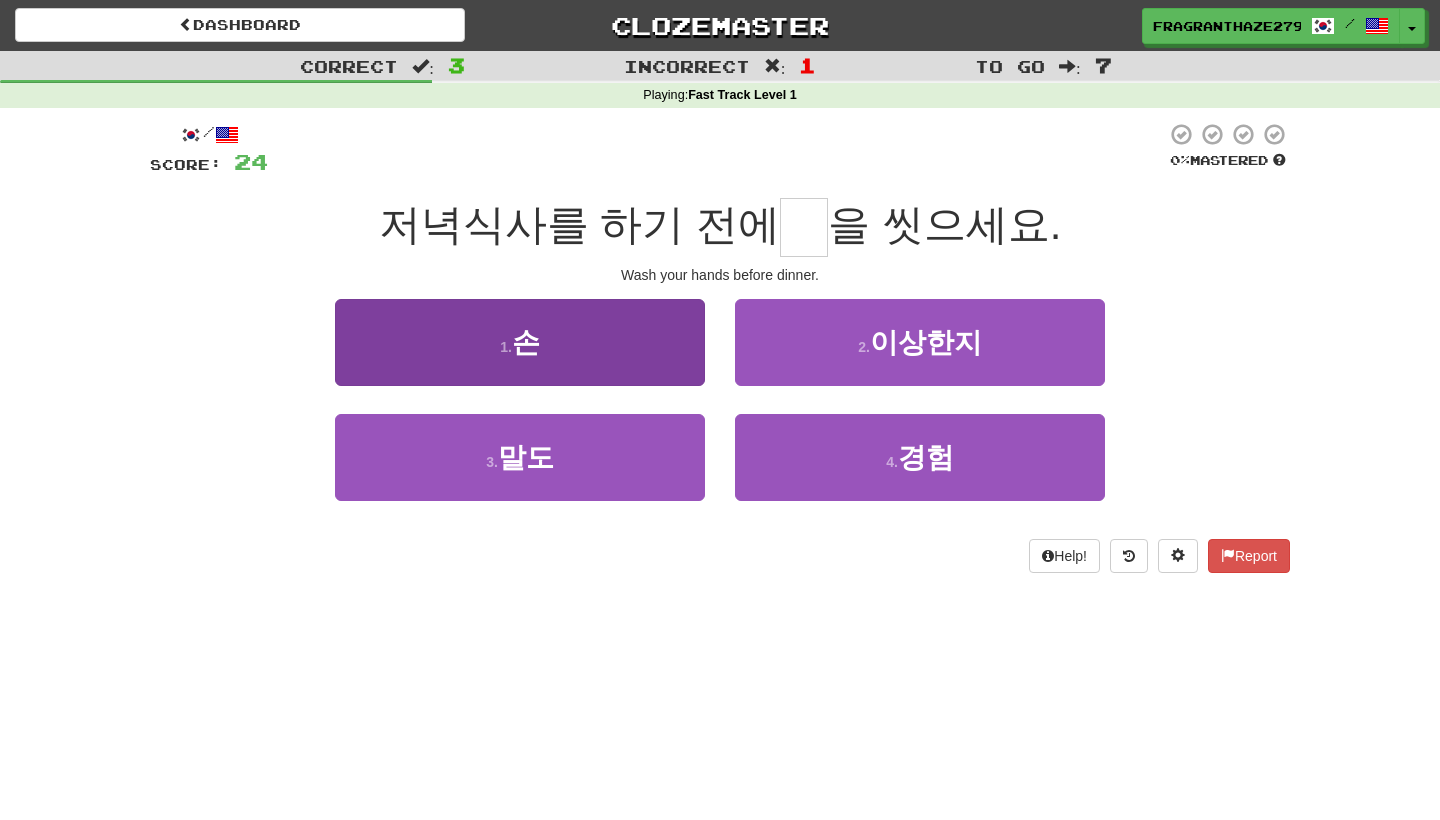 click on "1 .  손" at bounding box center (520, 342) 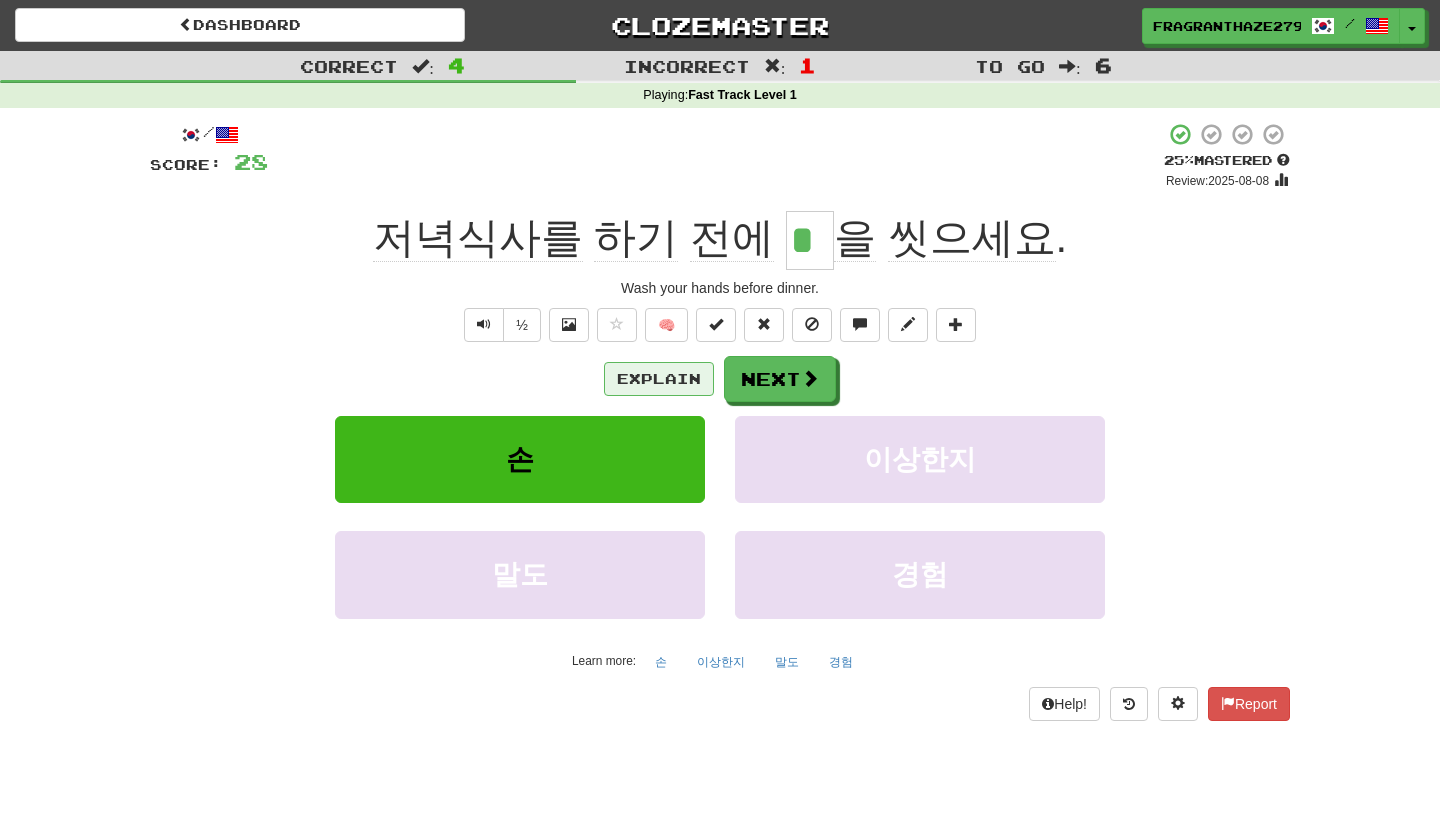 click on "Explain" at bounding box center (659, 379) 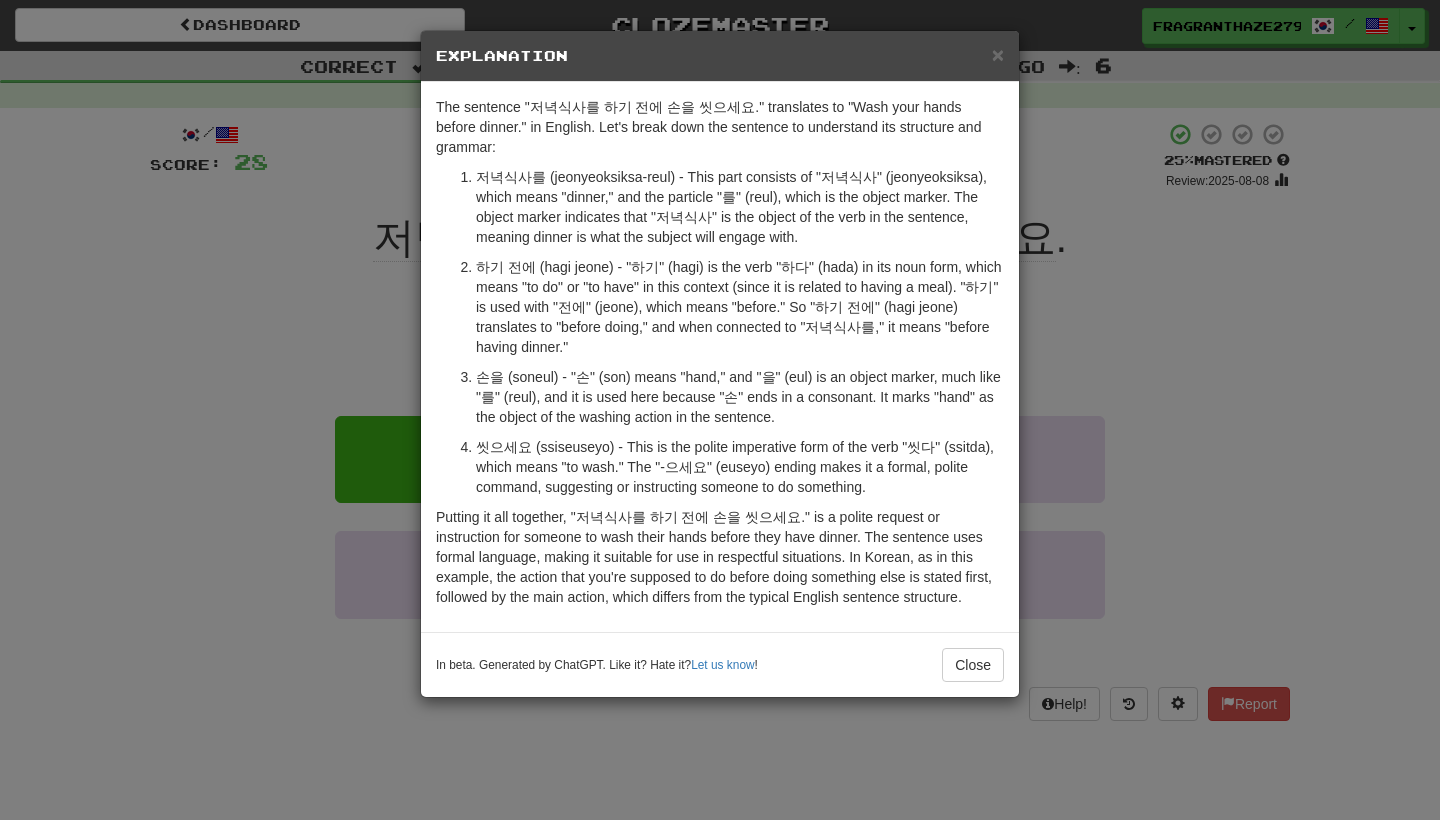 click on "× Explanation The sentence "저녁식사를 하기 전에 손을 씻으세요." translates to "Wash your hands before dinner." in English. Let's break down the sentence to understand its structure and grammar:
저녁식사를 (jeonyeoksiksa-reul) - This part consists of "저녁식사" (jeonyeoksiksa), which means "dinner," and the particle "를" (reul), which is the object marker. The object marker indicates that "저녁식사" is the object of the verb in the sentence, meaning dinner is what the subject will engage with.
하기 전에 (hagi jeone) - "하기" (hagi) is the verb "하다" (hada) in its noun form, which means "to do" or "to have" in this context (since it is related to having a meal). "하기" is used with "전에" (jeone), which means "before." So "하기 전에" (hagi jeone) translates to "before doing," and when connected to "저녁식사를," it means "before having dinner."
In beta. Generated by ChatGPT. Like it? Hate it?  Let us know ! Close" at bounding box center [720, 410] 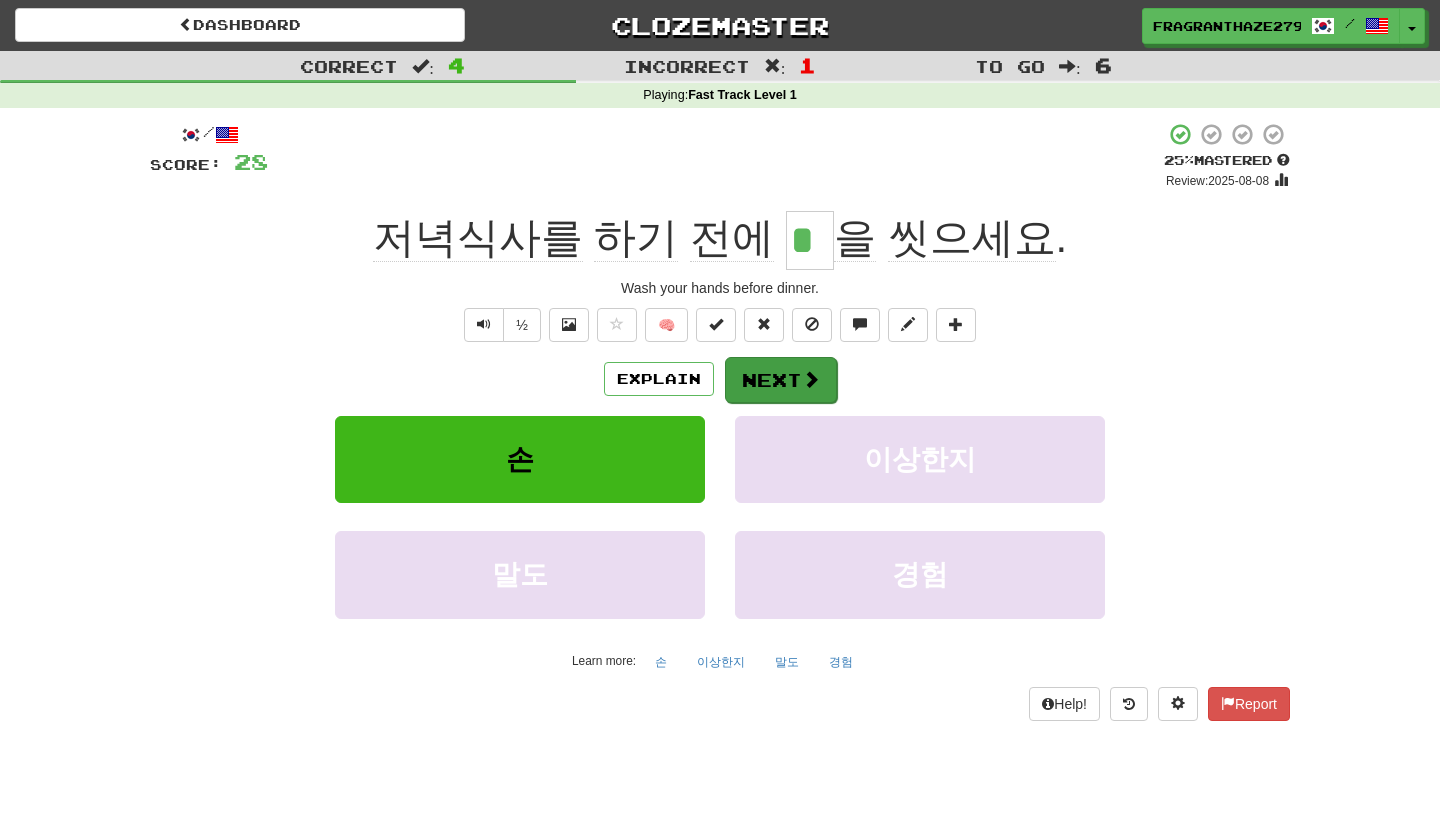click on "Next" at bounding box center [781, 380] 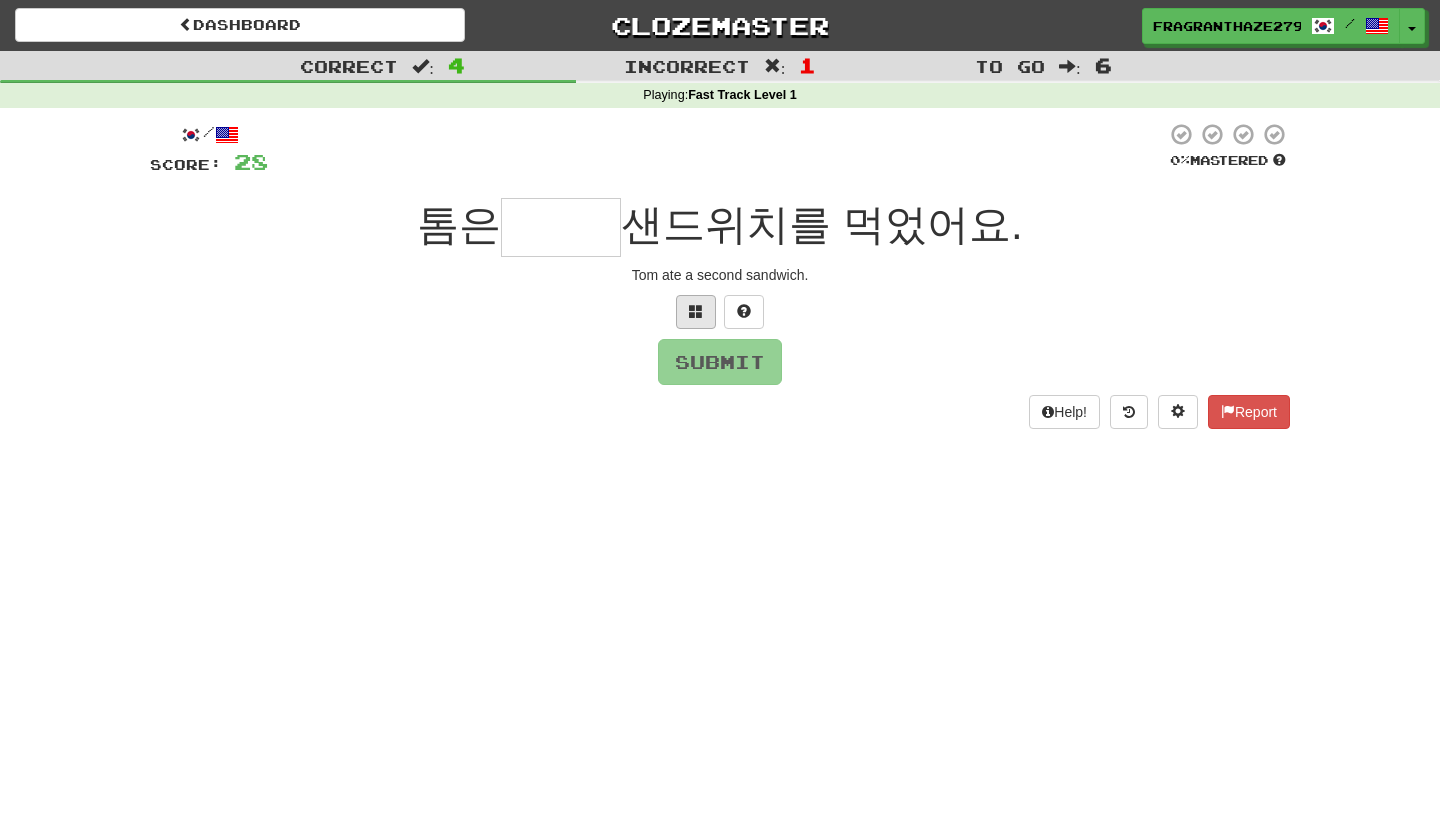 click at bounding box center [696, 312] 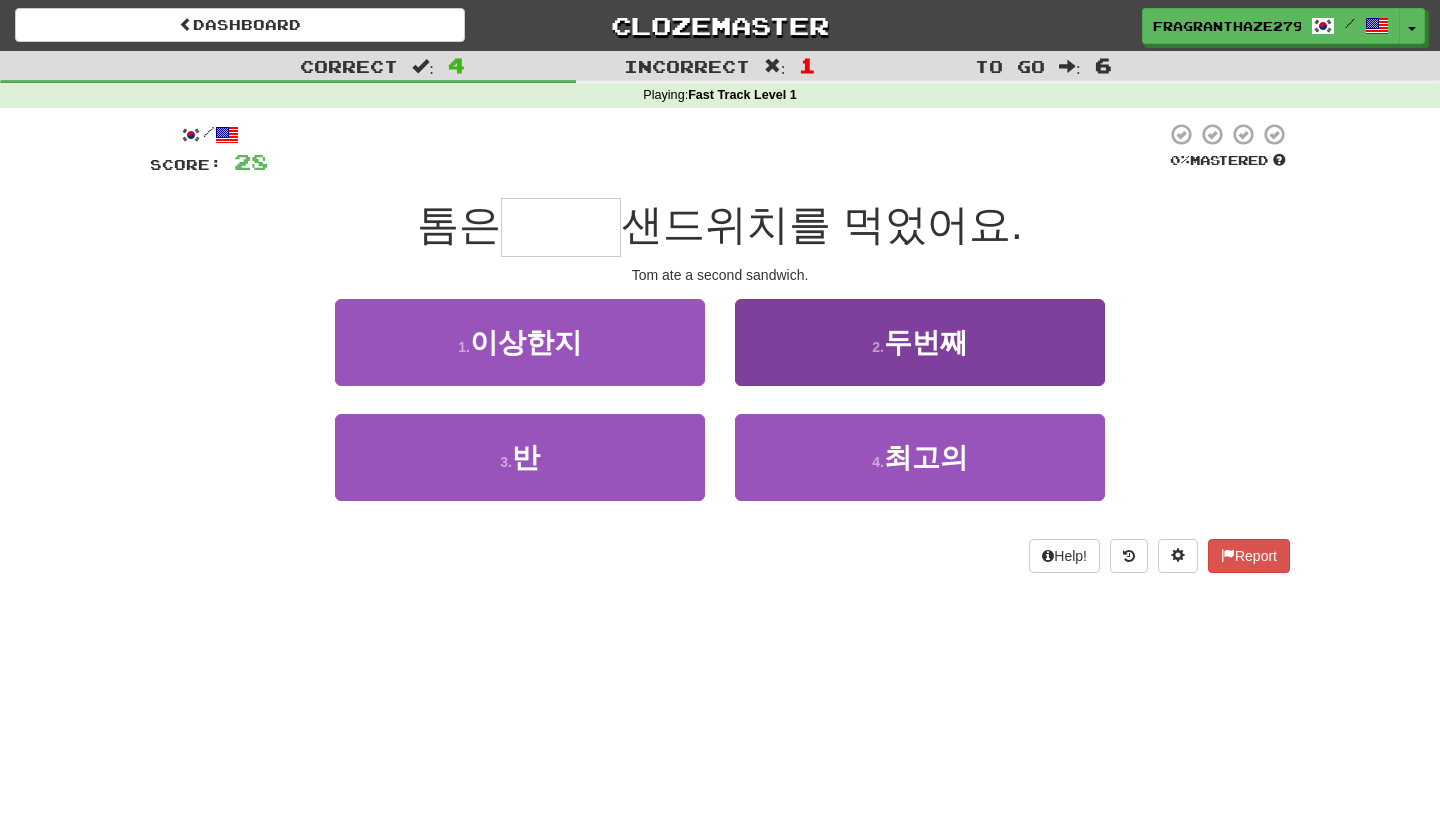 click on "2 ." at bounding box center [878, 347] 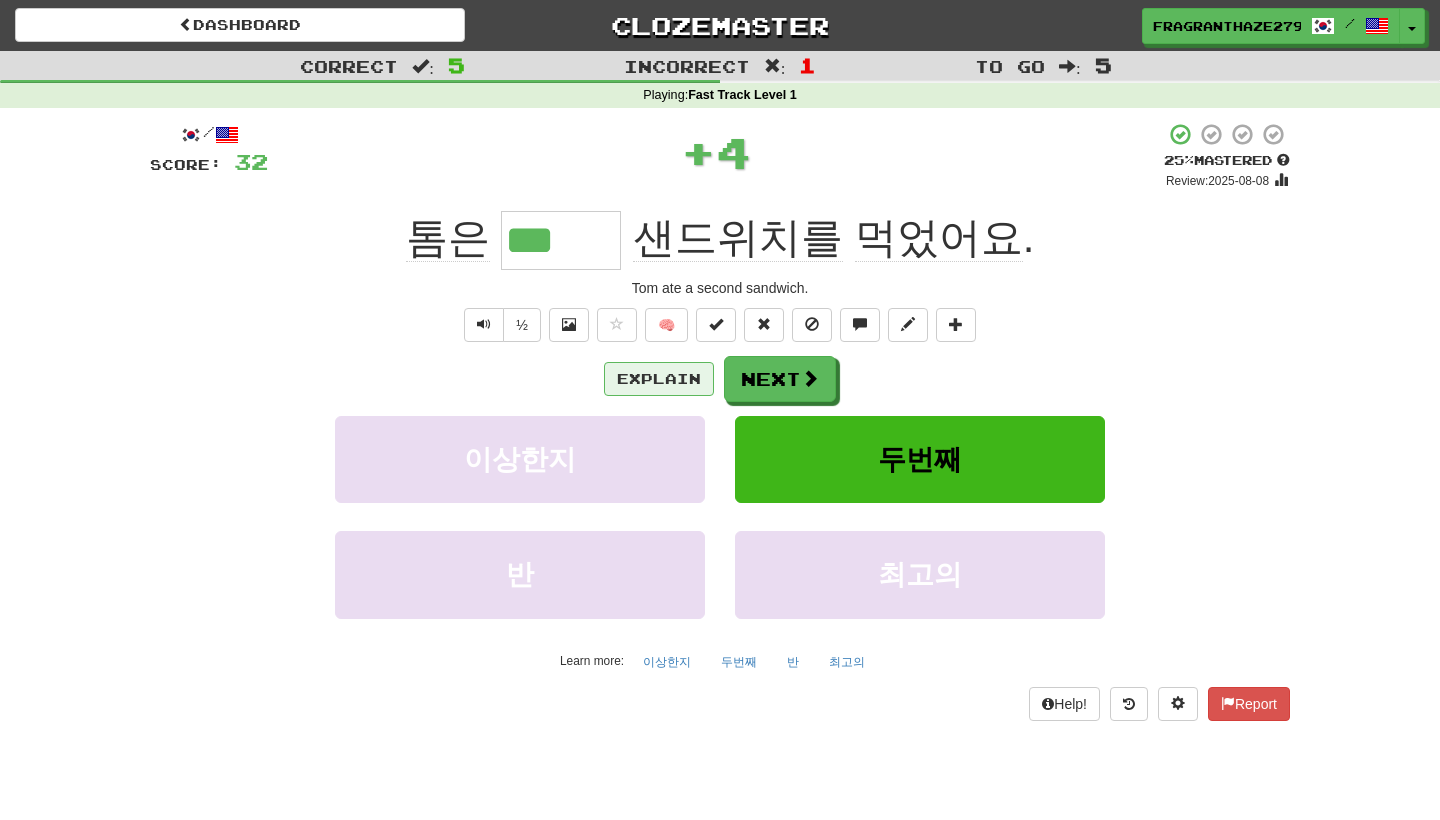 click on "Explain" at bounding box center [659, 379] 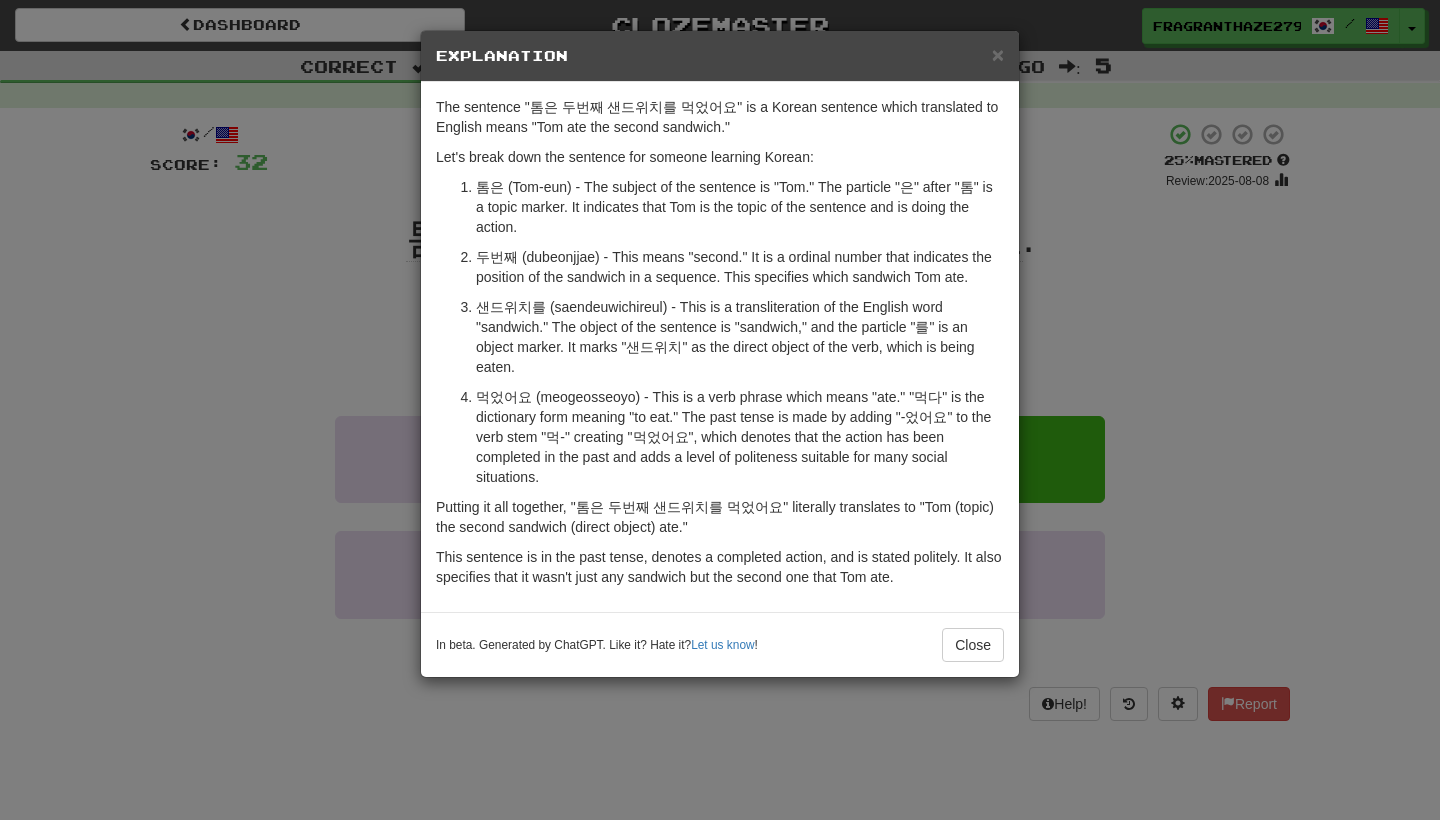 click on "× Explanation The sentence "[NAME]은 두번째 샌드위치를 먹었어요" is a Korean sentence which translated to English means "[NAME] ate the second sandwich."
Let's break down the sentence for someone learning Korean:
[NAME]은 ([NAME]-eun) - The subject of the sentence is "[NAME]." The particle "은" after "[NAME]" is a topic marker. It indicates that [NAME] is the topic of the sentence and is doing the action.
두번째 (dubeonjjae) - This means "second." It is a ordinal number that indicates the position of the sandwich in a sequence. This specifies which sandwich [NAME] ate.
샌드위치를 (saendeuwichireul) - This is a transliteration of the English word "sandwich." The object of the sentence is "sandwich," and the particle "를" is an object marker. It marks "샌드위치" as the direct object of the verb, which is what is being eaten.
Putting it all together, "[NAME]은 두번째 샌드위치를 먹었어요" literally translates to "[NAME] (topic) the second sandwich (direct object) ate."" at bounding box center (720, 410) 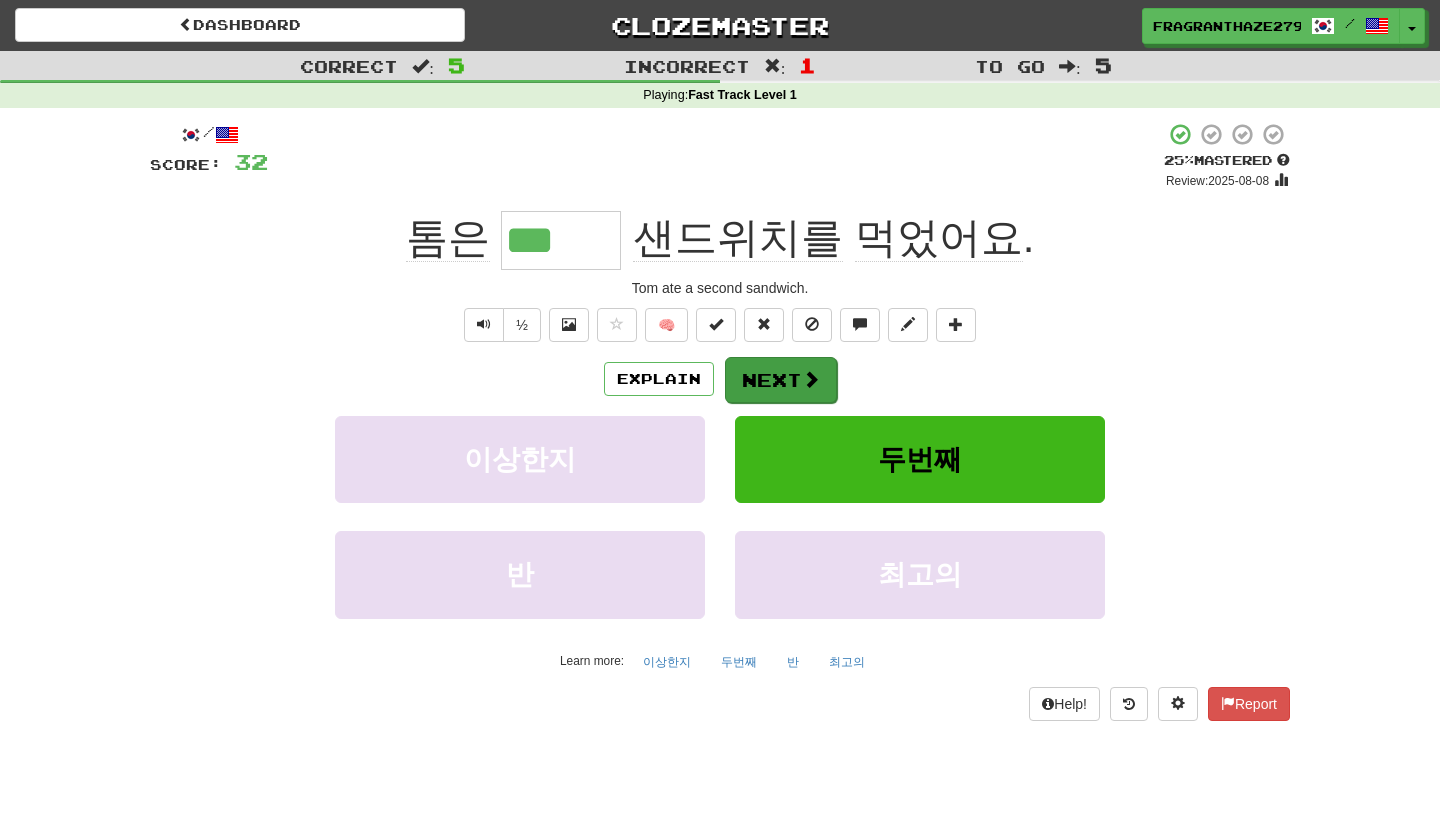 click at bounding box center [811, 379] 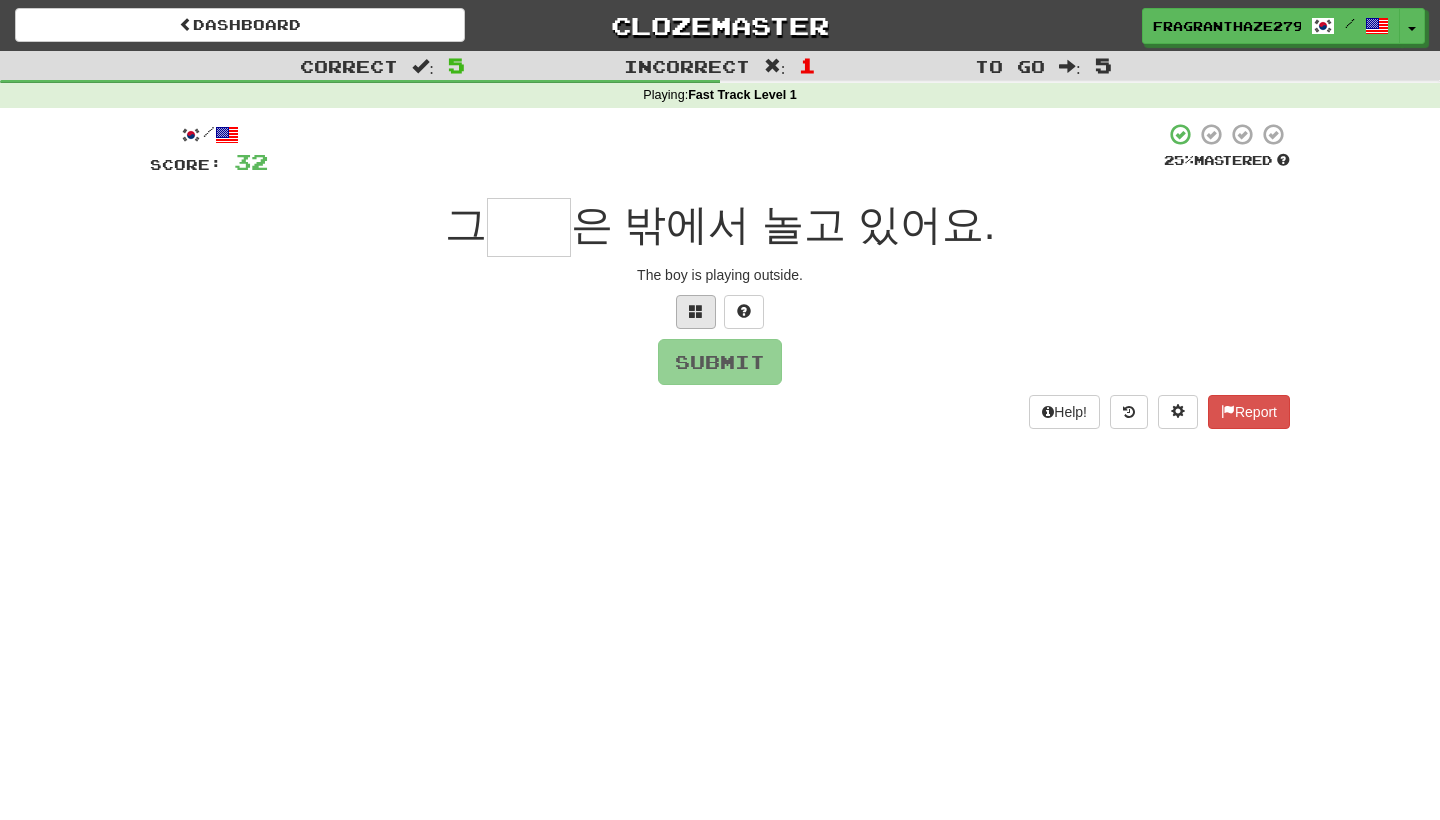 click at bounding box center (696, 311) 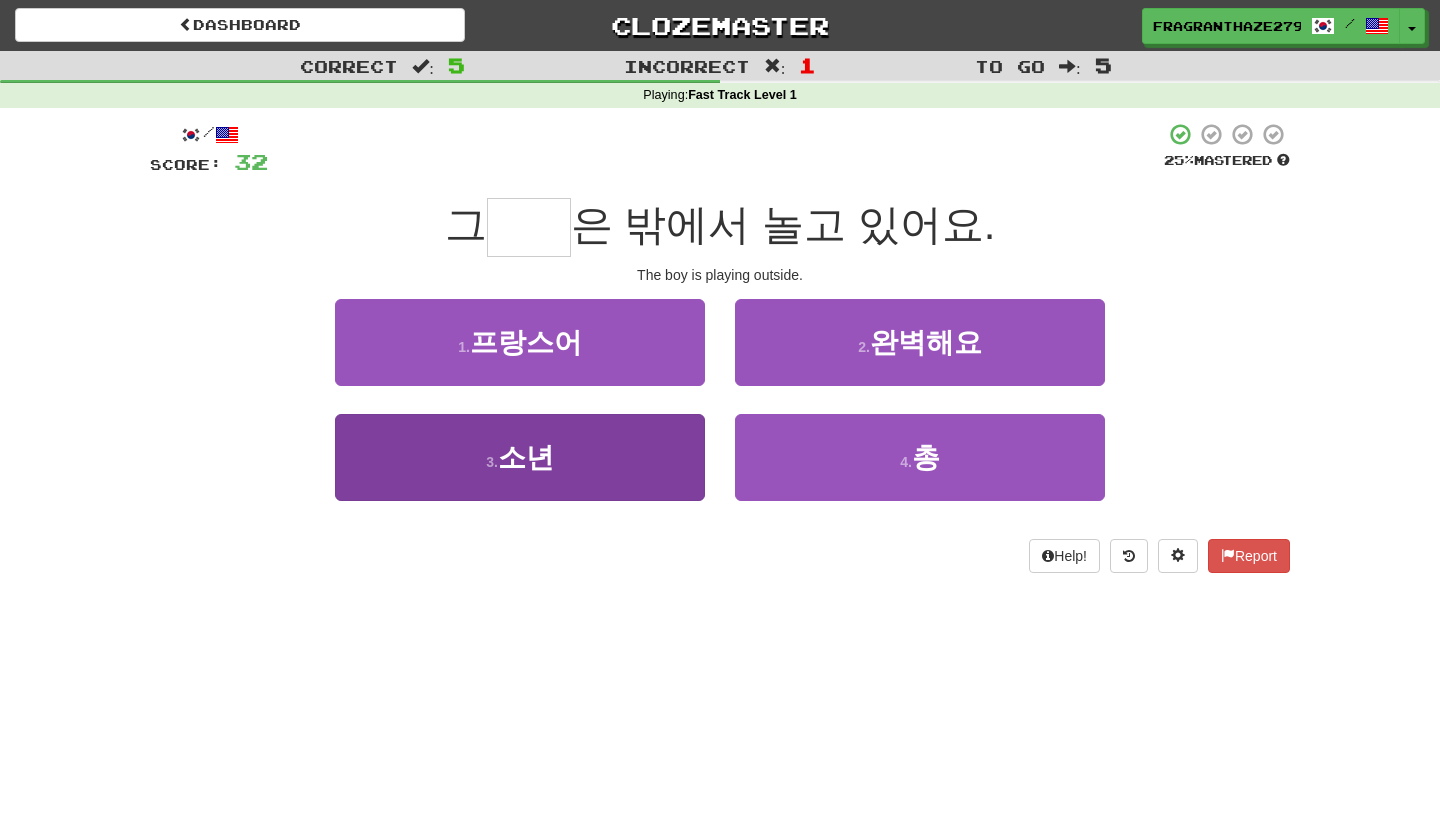 click on "3 .  소년" at bounding box center (520, 457) 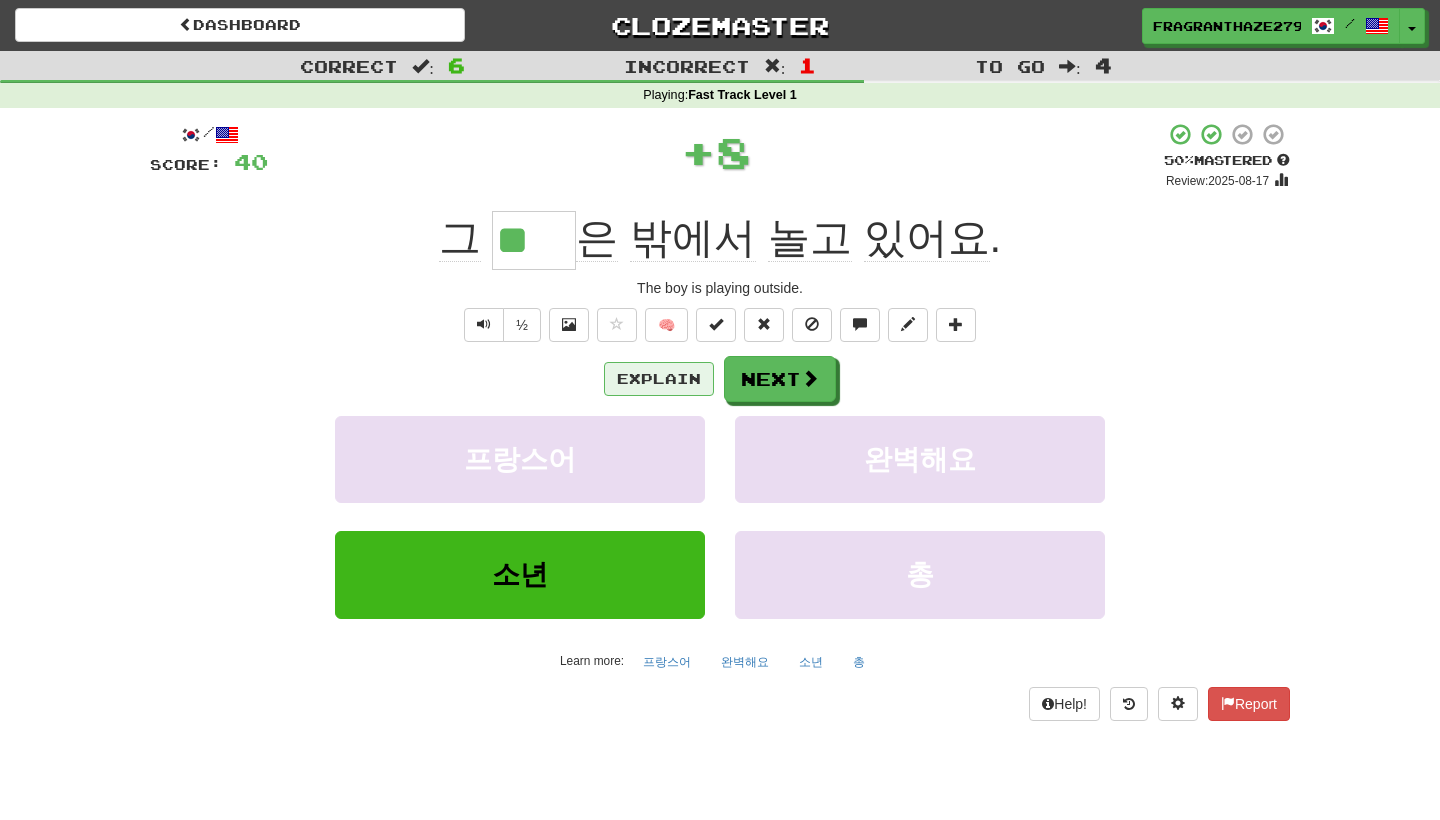 click on "Explain" at bounding box center [659, 379] 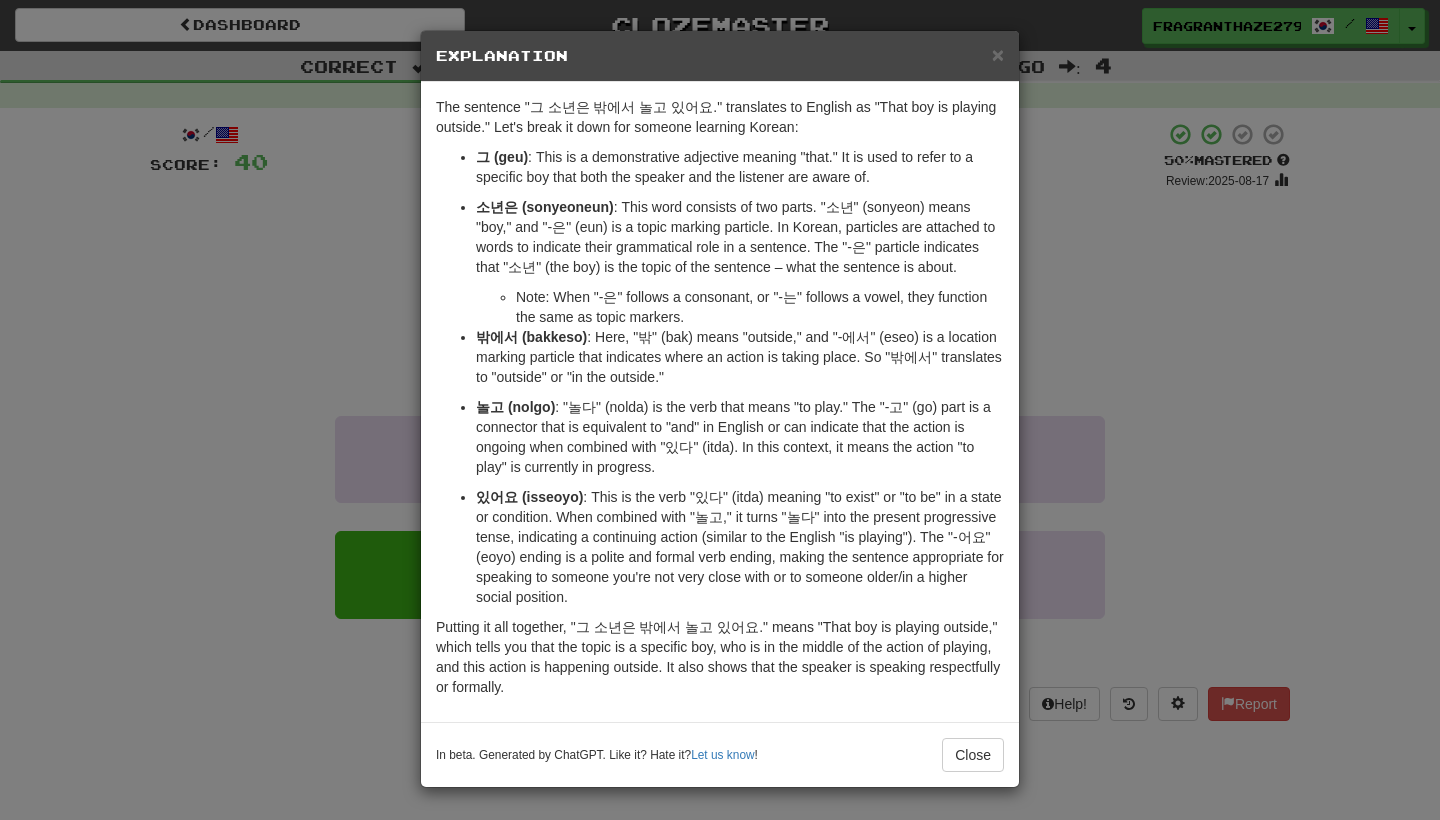 click on "× Explanation The sentence "그 소년은 밖에서 놀고 있어요." translates to English as "That boy is playing outside." Let's break it down for someone learning Korean:
그 (geu) : This is a demonstrative adjective meaning "that." It is used to refer to a specific boy that both the speaker and the listener are aware of.
소년은 (sonyeoneun) : This word consists of two parts. "소년" (sonyeon) means "boy," and "-은" (eun) is a topic marking particle. In Korean, particles are attached to words to indicate their grammatical role in a sentence. The "-은" particle indicates that "소년" (the boy) is the topic of the sentence – what the sentence is about.
Note: When "-은" follows a consonant, or "-는" follows a vowel, they function the same as topic markers.
밖에서 (bakkeso) : Here, "밖" (bak) means "outside," and "-에서" (eseo) is a location marking particle that indicates where an action is taking place. So "밖에서" translates to "outside" or "in the outside."" at bounding box center [720, 410] 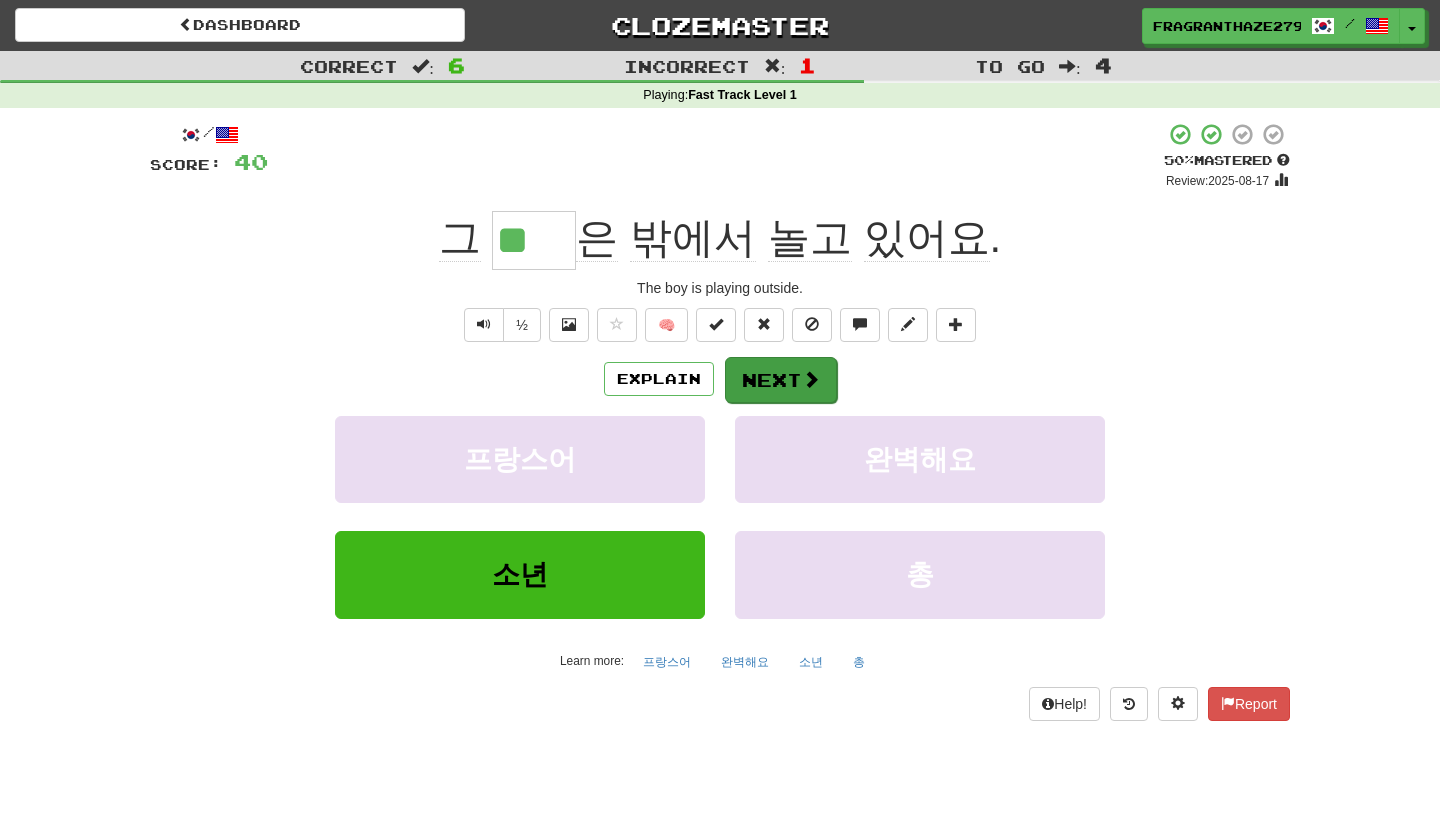 click on "Next" at bounding box center [781, 380] 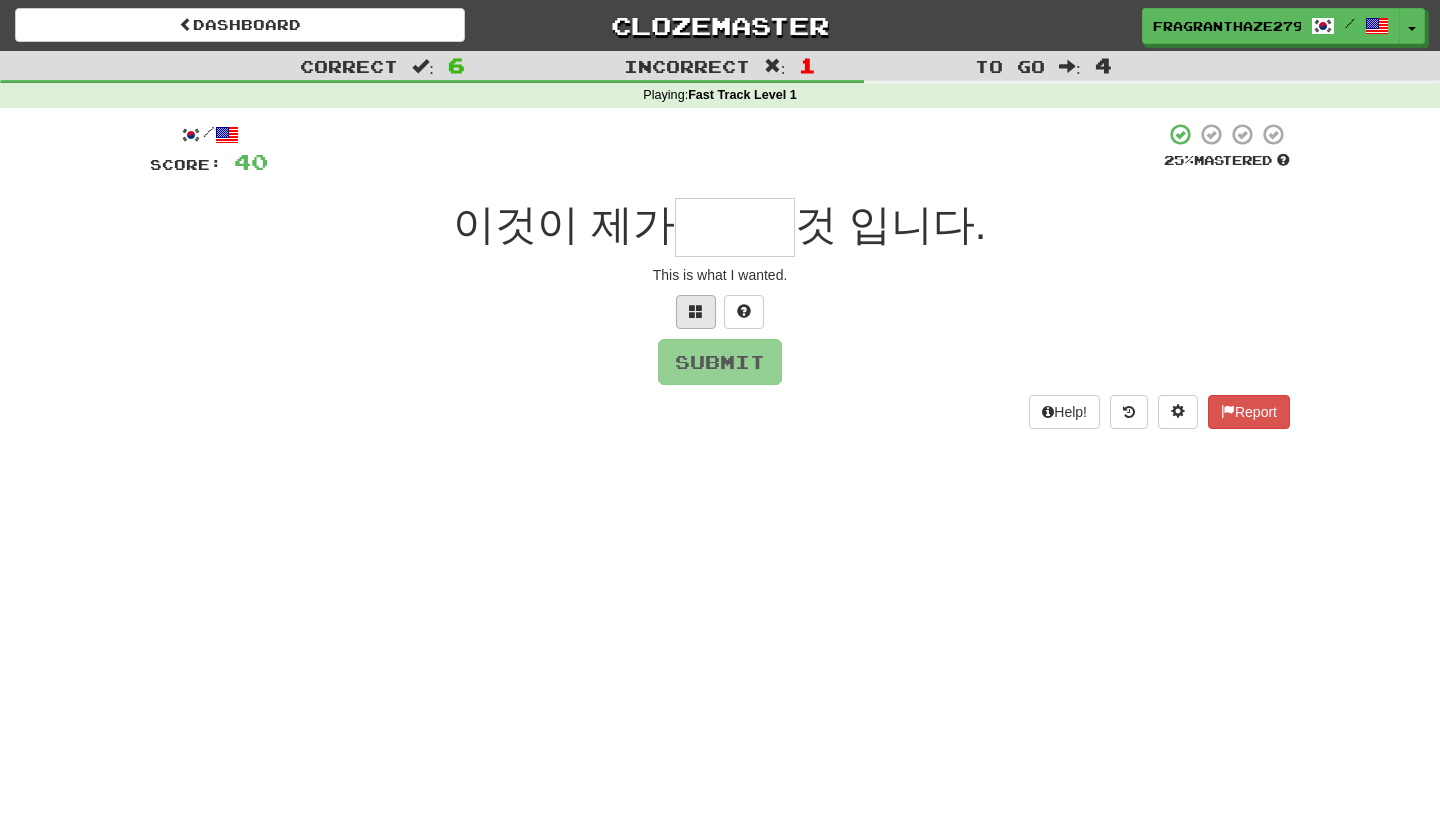 click at bounding box center (696, 312) 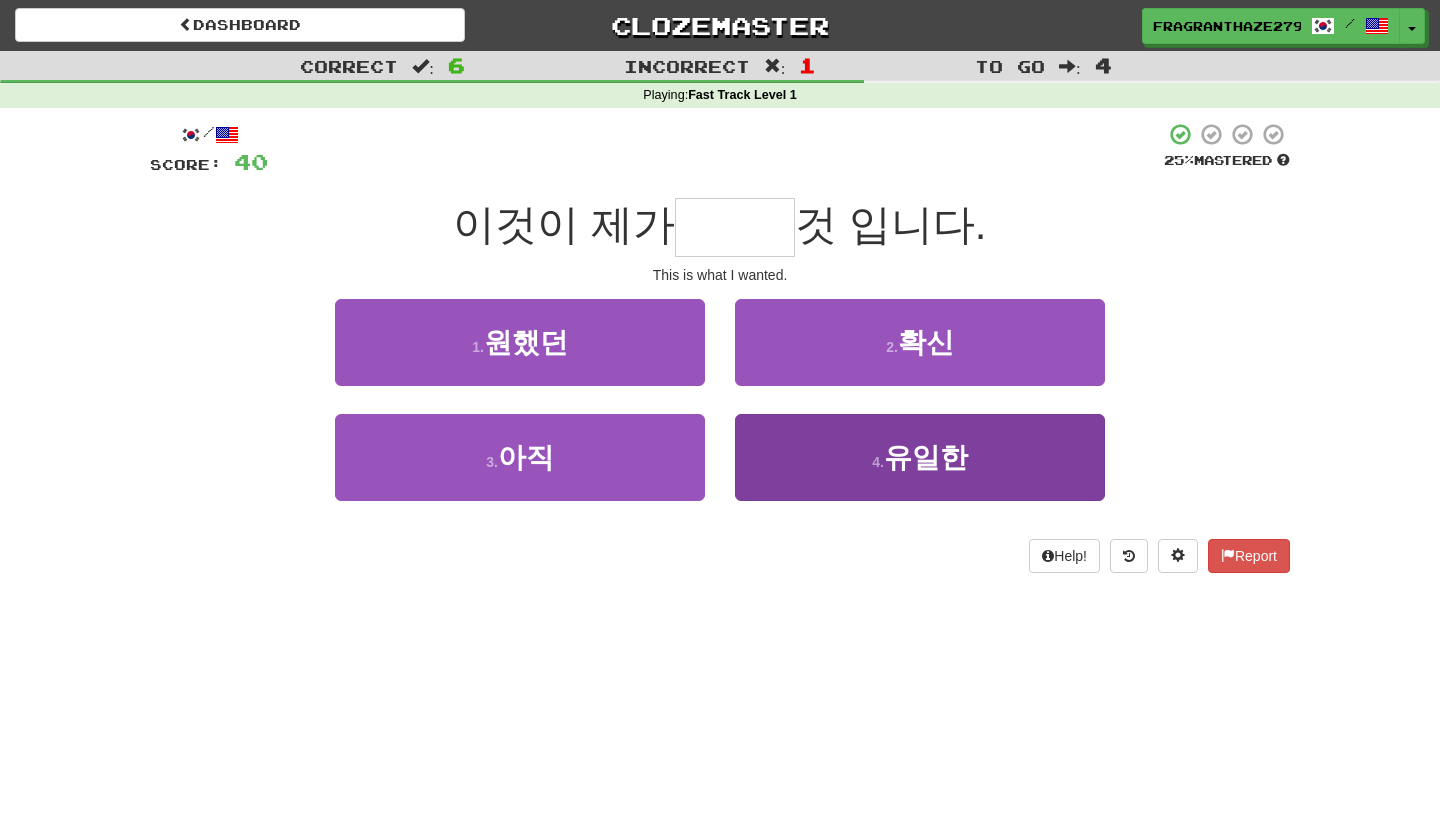 click on "4 .  유일한" at bounding box center [920, 457] 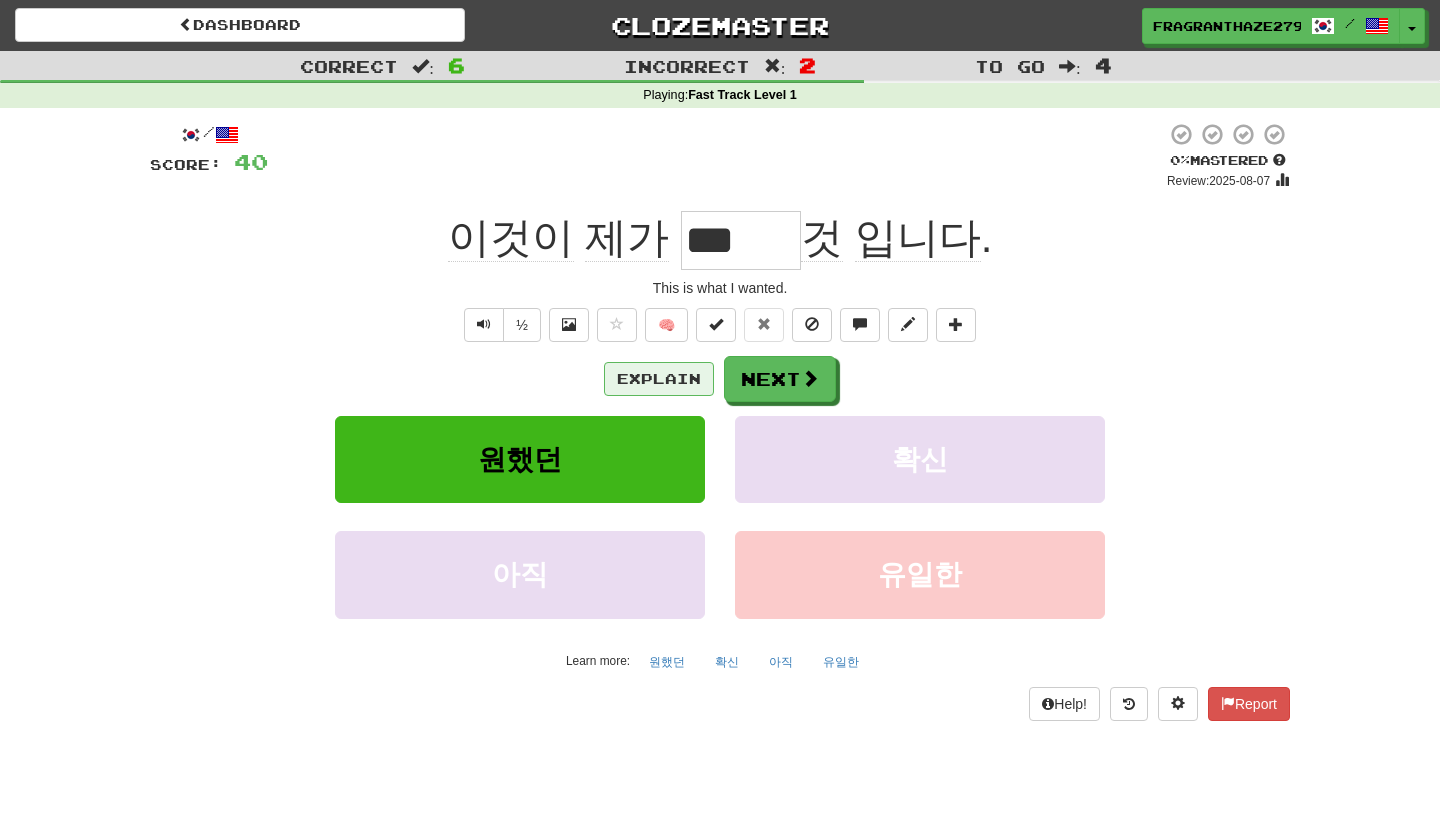 click on "Explain" at bounding box center [659, 379] 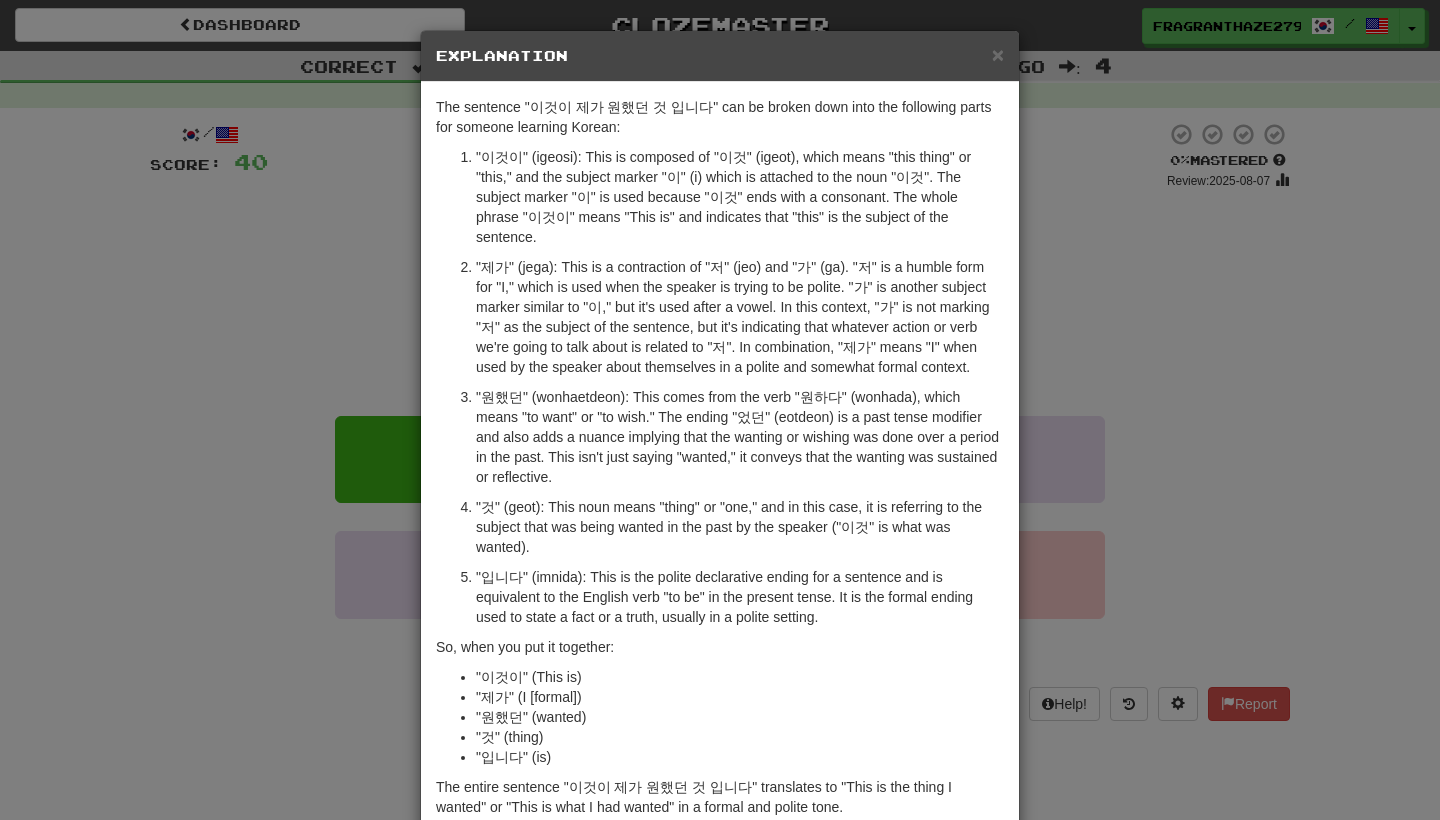 click on "× Explanation The sentence "이것이 제가 원했던 것 입니다" can be broken down into the following parts for someone learning Korean:
"이것이" (igeosi): This is composed of "이것" (igeot), which means "this thing" or "this," and the subject marker "이" (i) which is attached to the noun "이것". The subject marker "이" is used because "이것" ends with a consonant. The whole phrase "이것이" means "This is" and indicates that "this" is the subject of the sentence.
"원했던" (wonhaetdeon): This comes from the verb "원하다" (wonhada), which means "to want" or "to wish." The ending "었던" (eotdeon) is a past tense modifier and also adds a nuance implying that the wanting or wishing was done over a period in the past. This isn't just saying "wanted," it conveys that the wanting was sustained or reflective.
So, when you put it together:
"이것이" (This is)
"제가" (I [formal])
"원했던" (wanted)
"것" (thing)
"입니다" (is)
!" at bounding box center [720, 410] 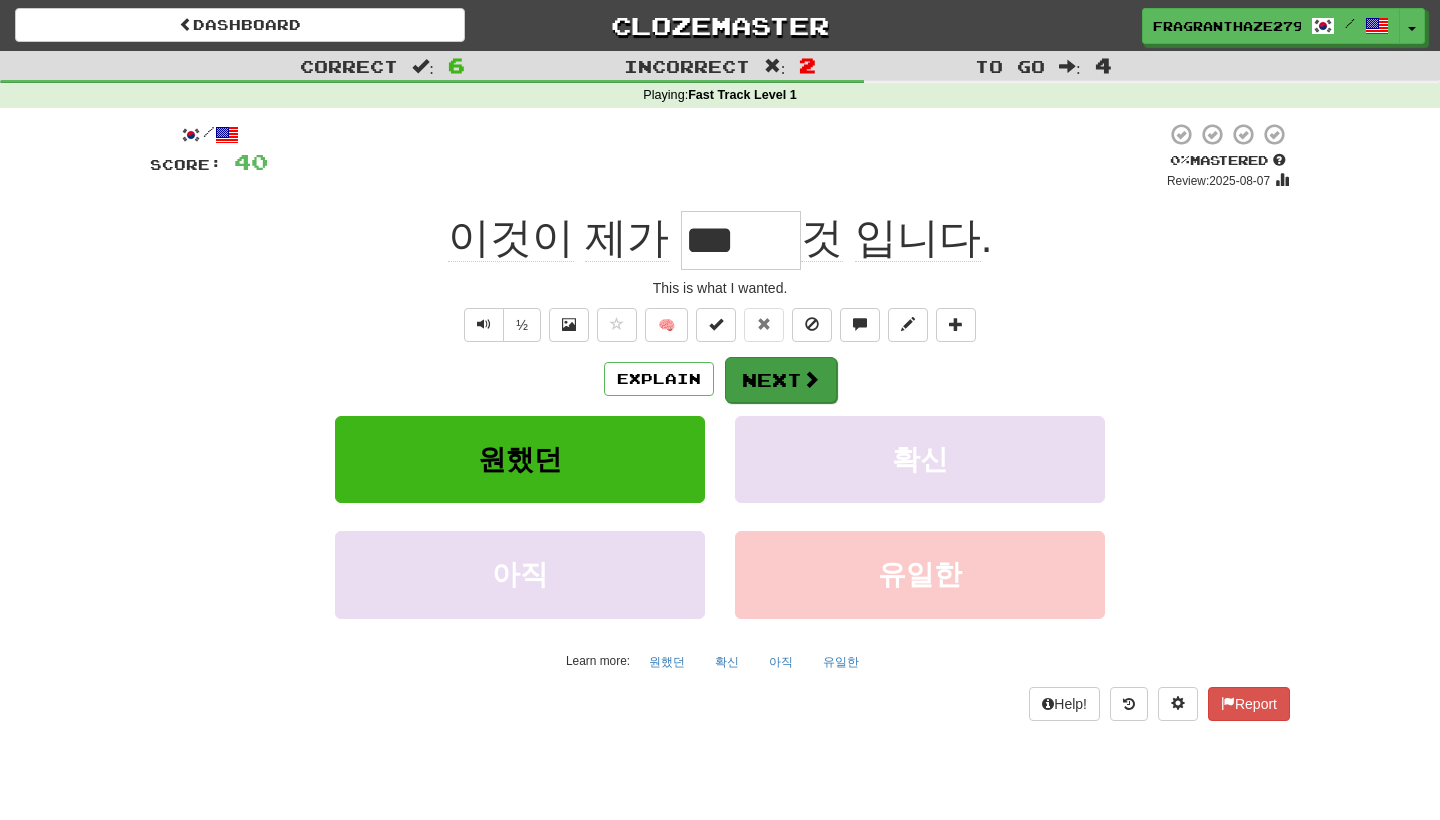 click on "Next" at bounding box center (781, 380) 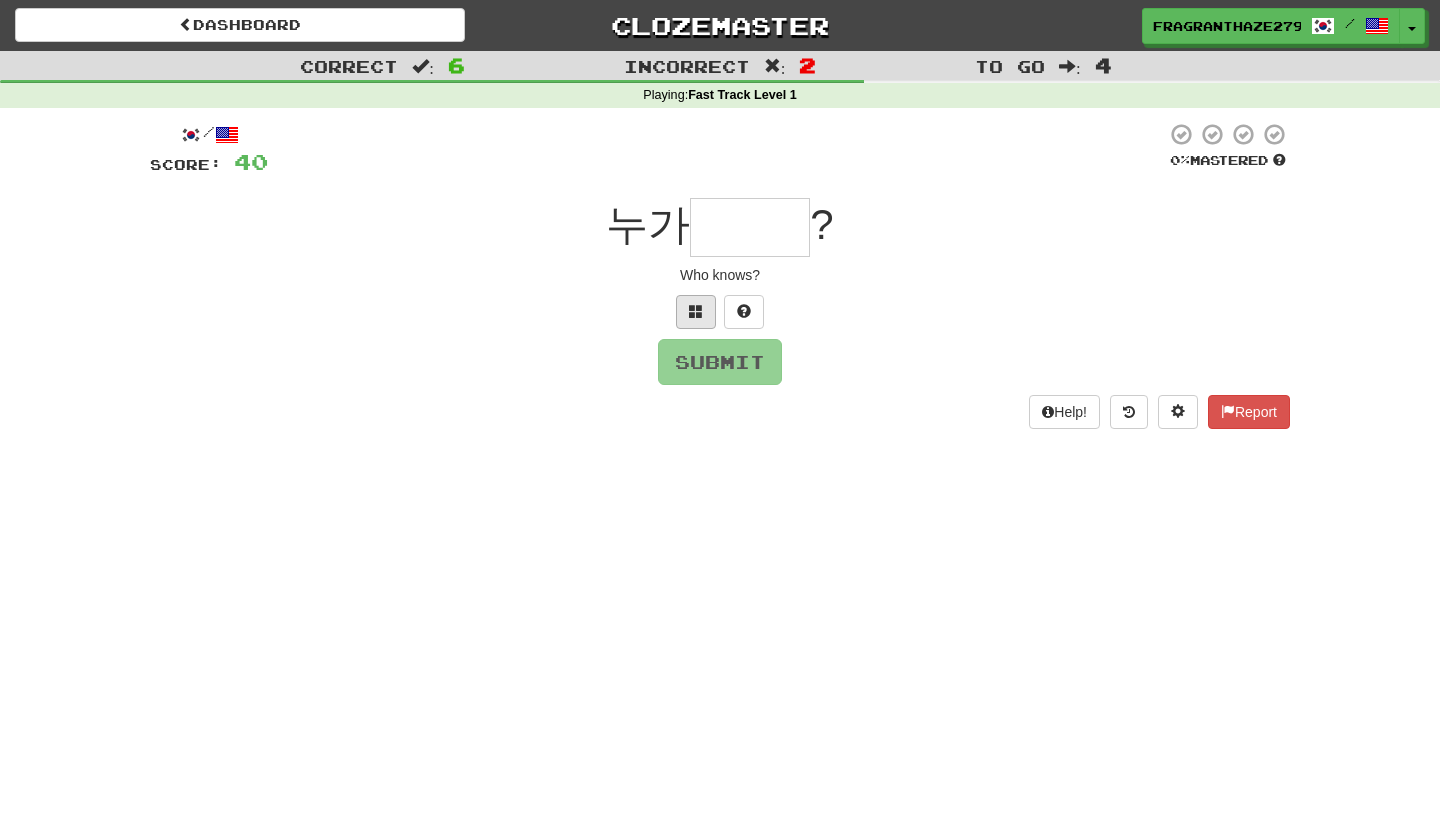 click at bounding box center [696, 312] 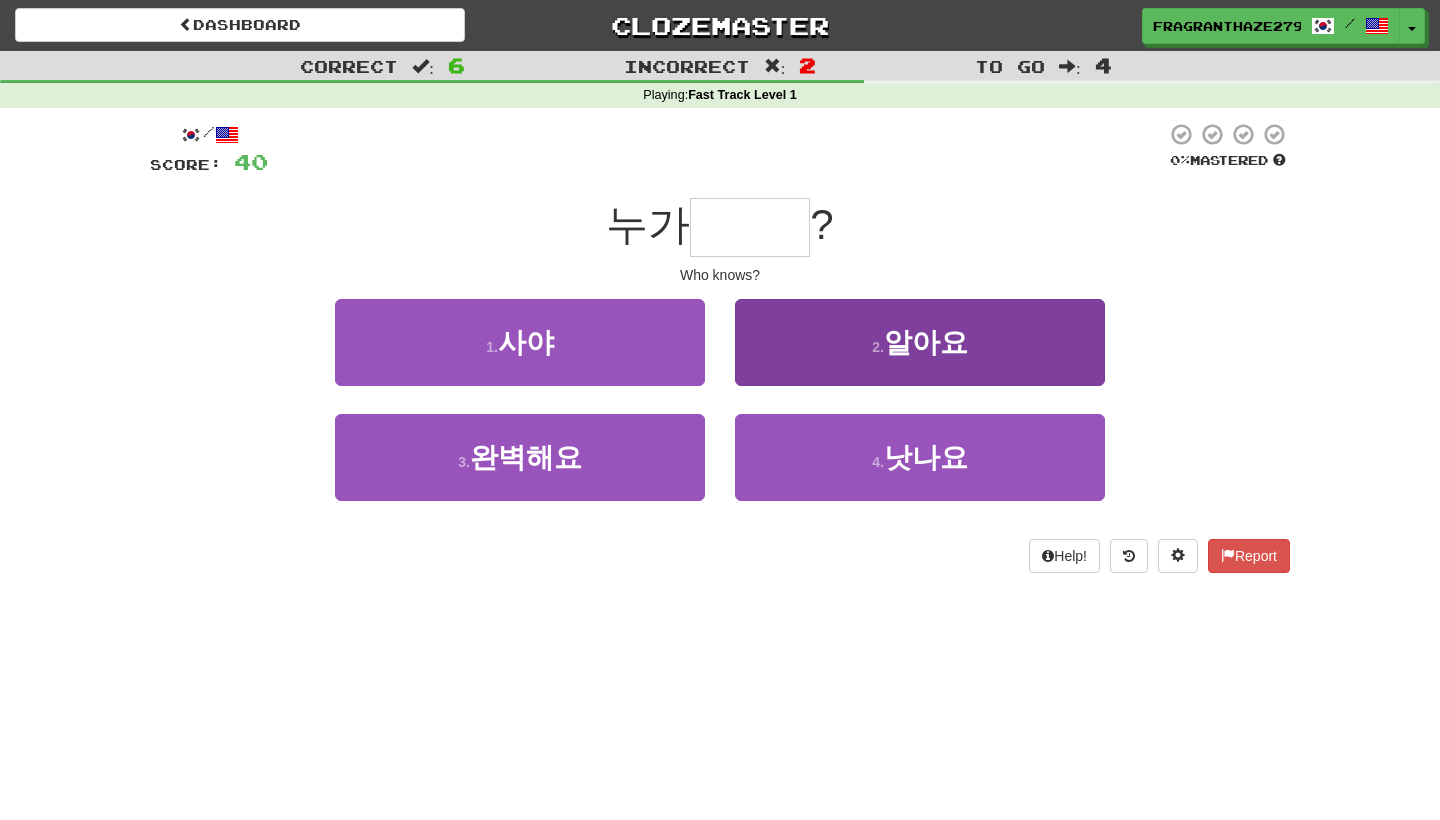 click on "2 .  알아요" at bounding box center [920, 342] 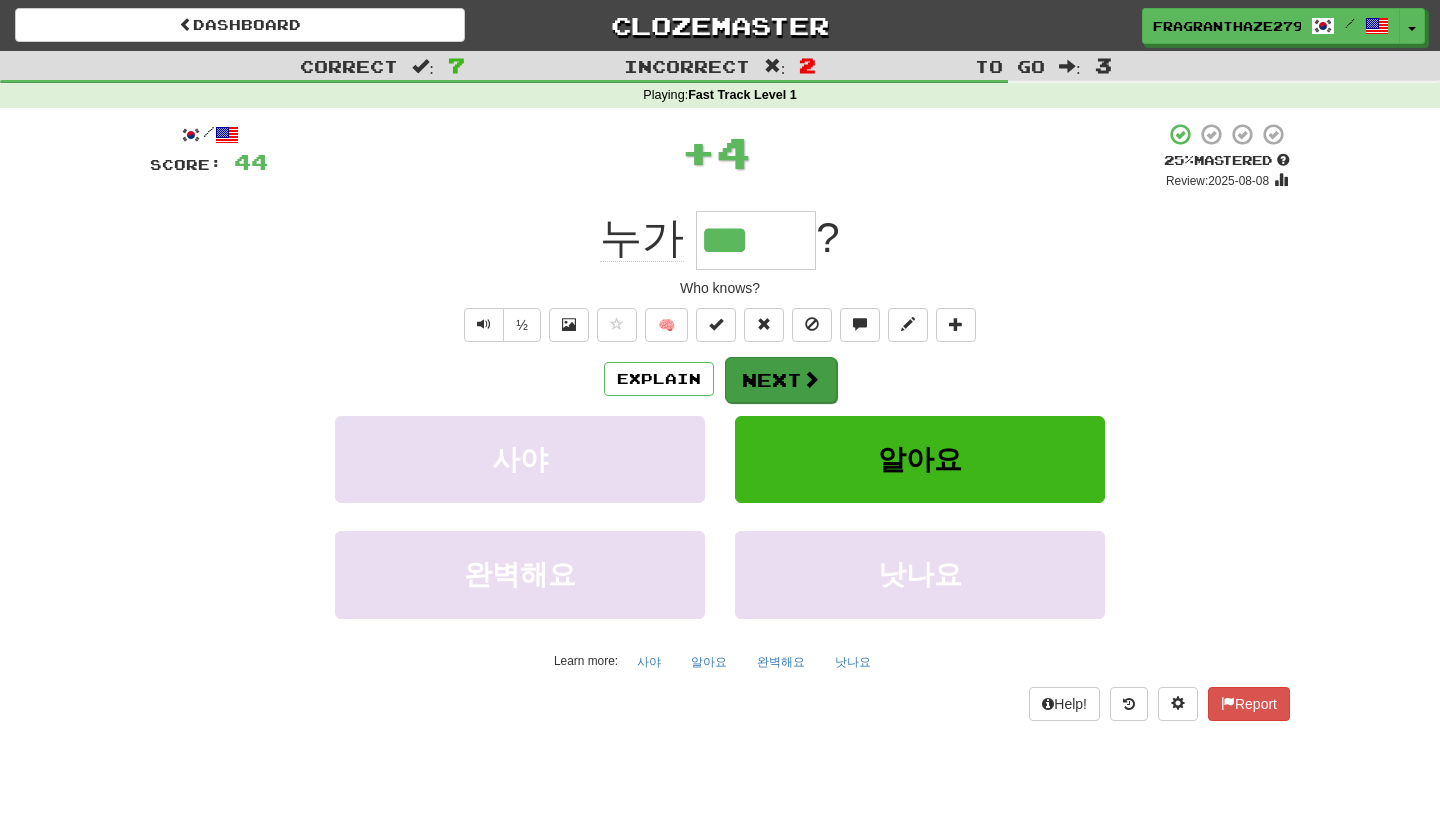 click on "Next" at bounding box center (781, 380) 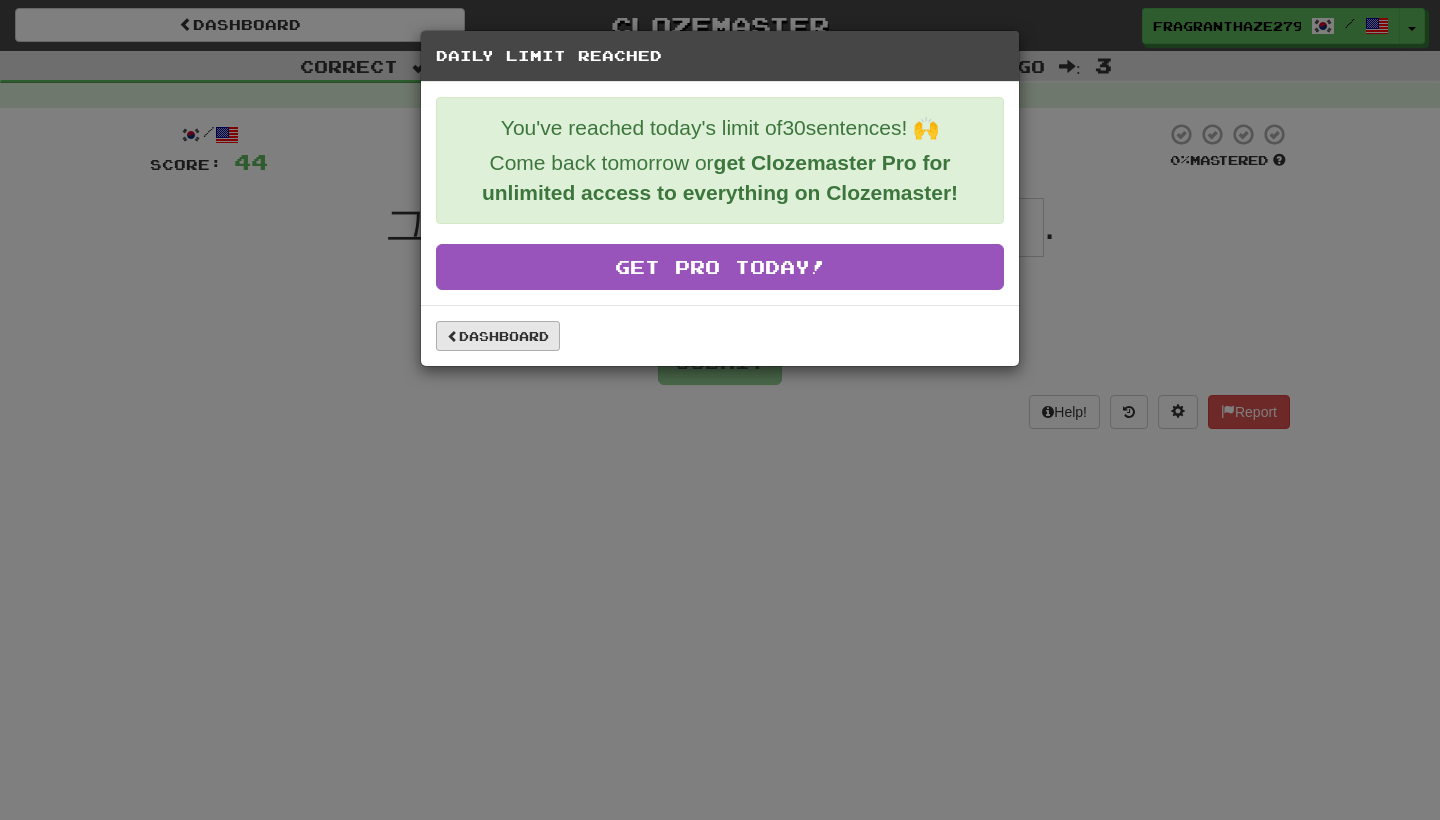 click on "Dashboard" at bounding box center [498, 336] 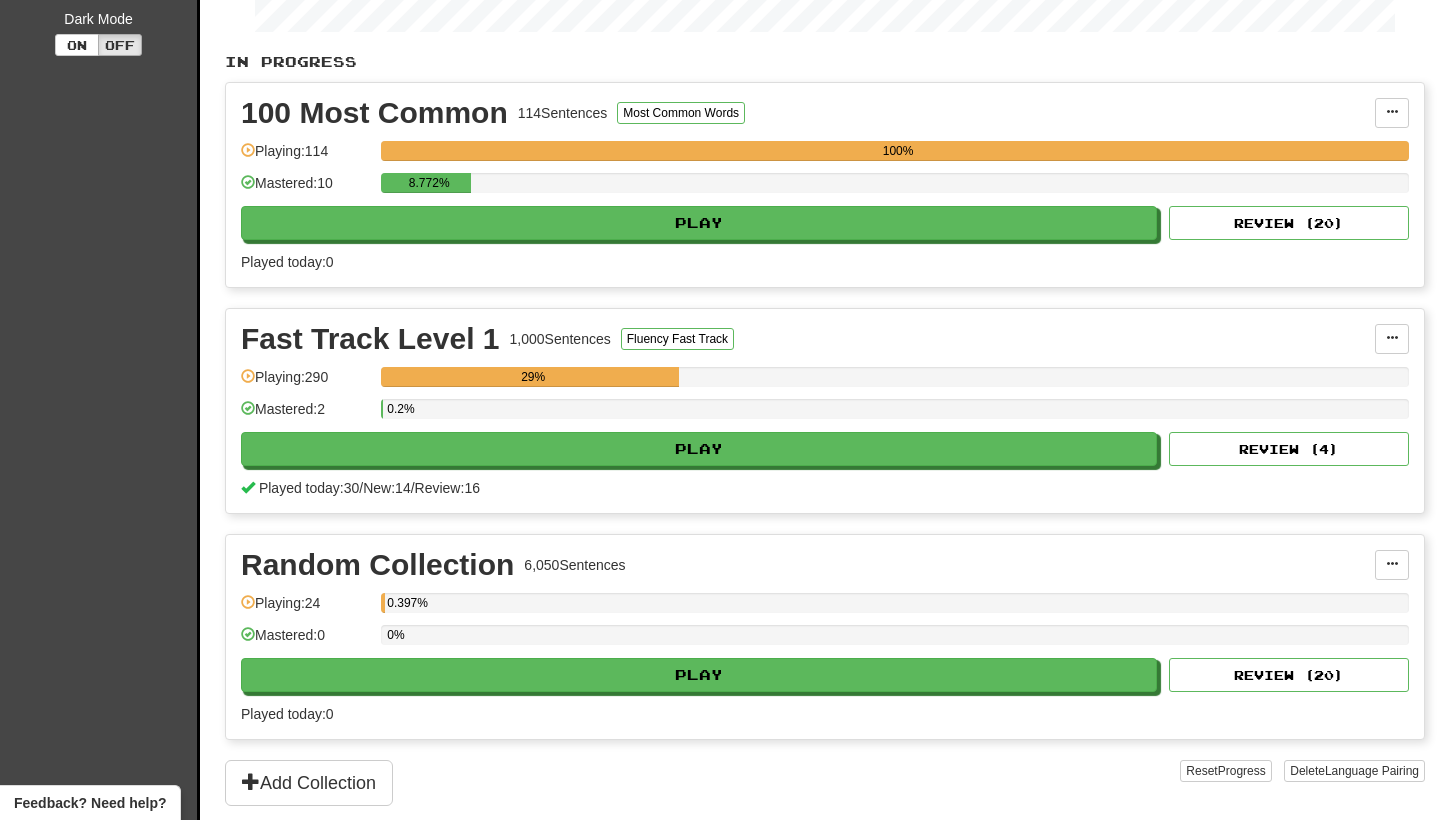 scroll, scrollTop: 419, scrollLeft: 0, axis: vertical 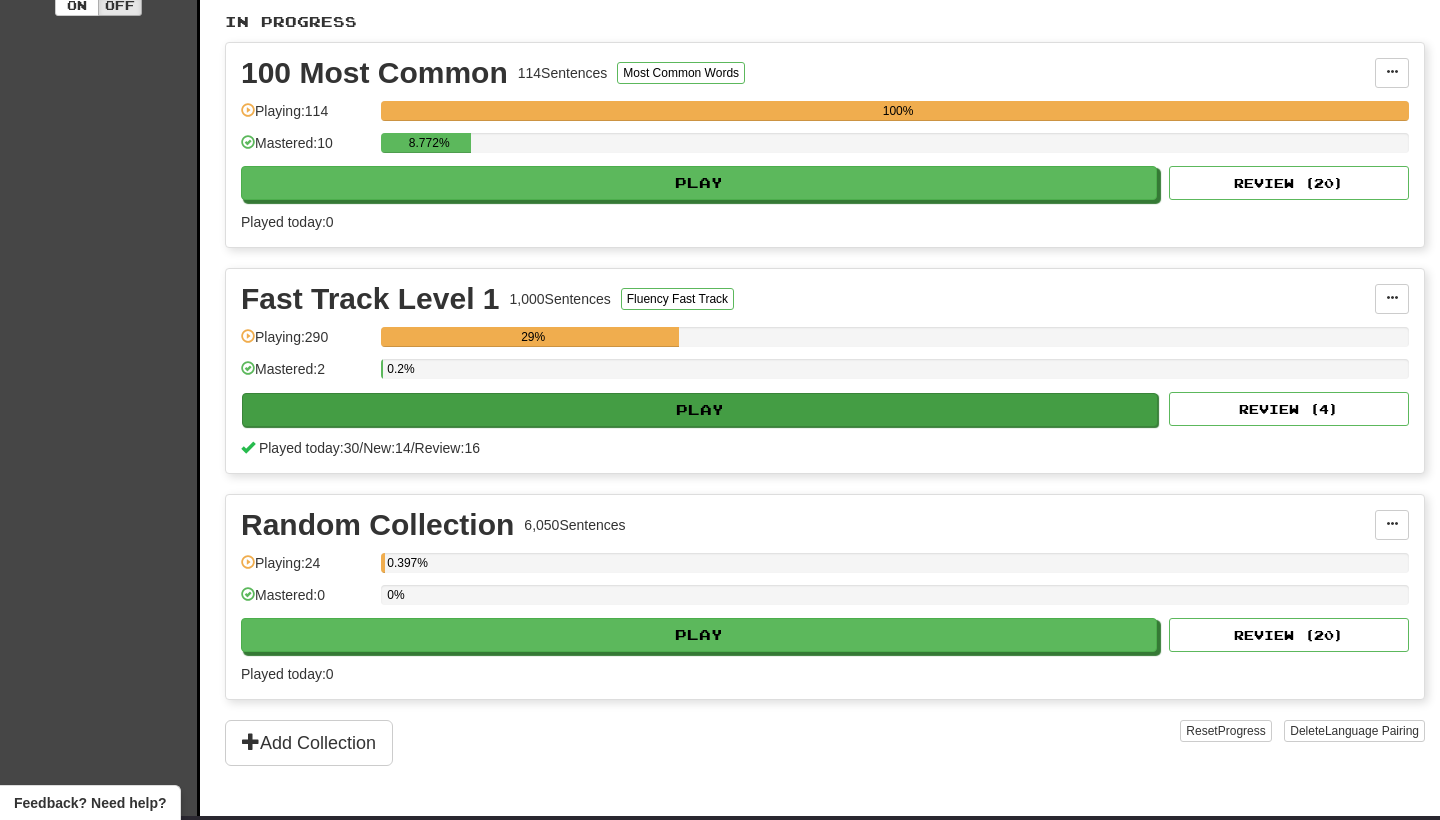 click on "Play" at bounding box center [700, 410] 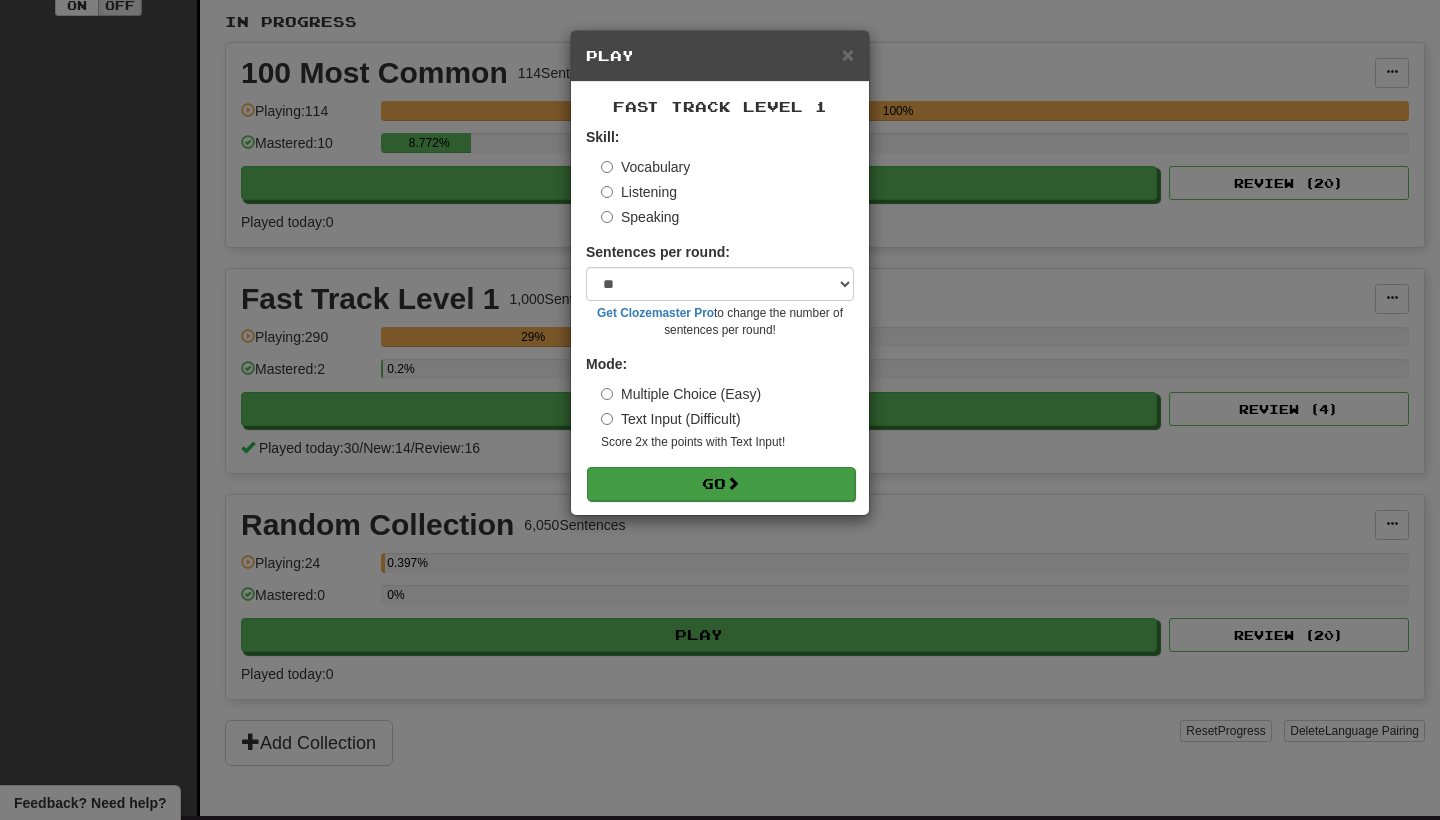 click on "Go" at bounding box center [721, 484] 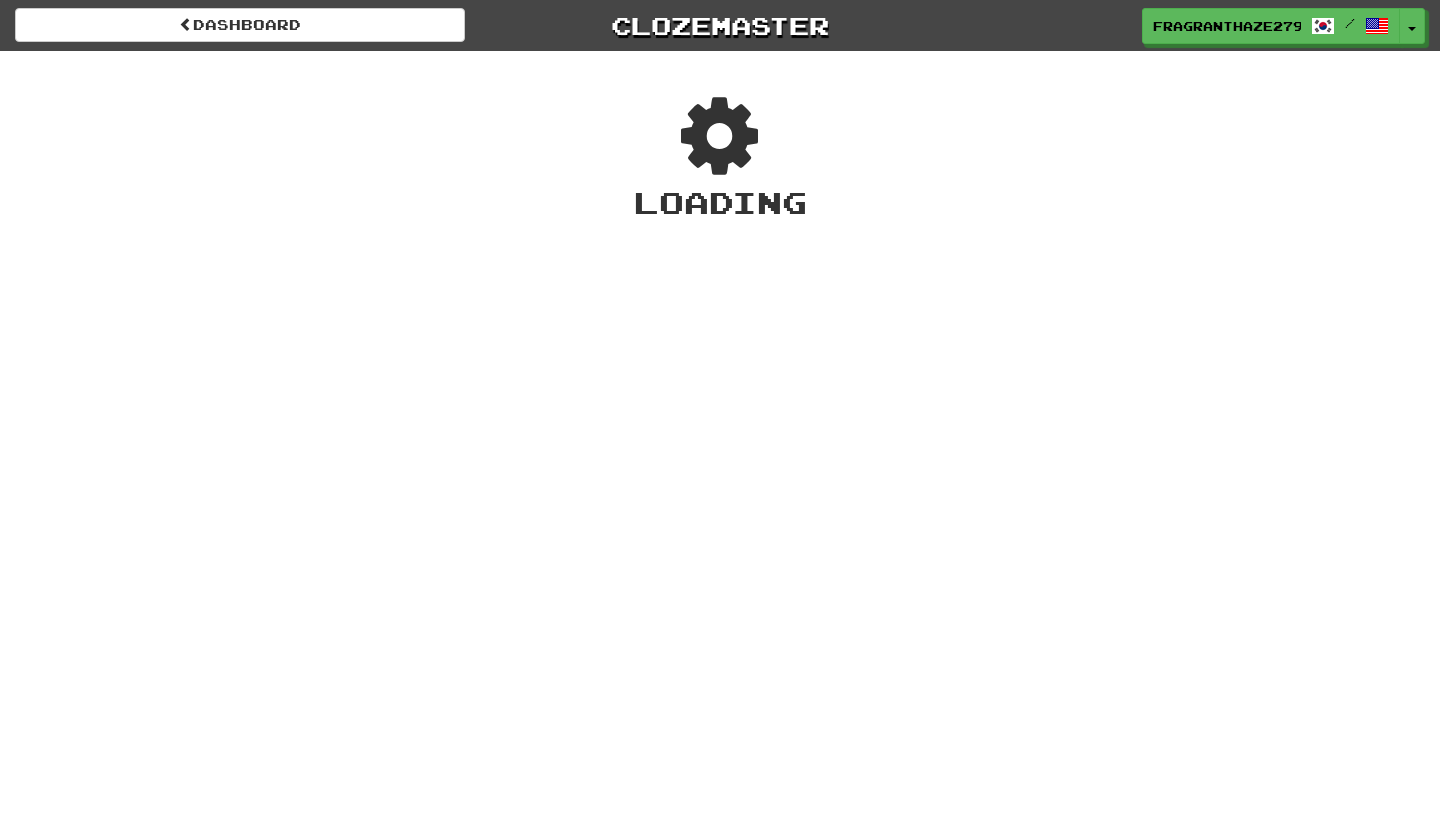 scroll, scrollTop: 0, scrollLeft: 0, axis: both 